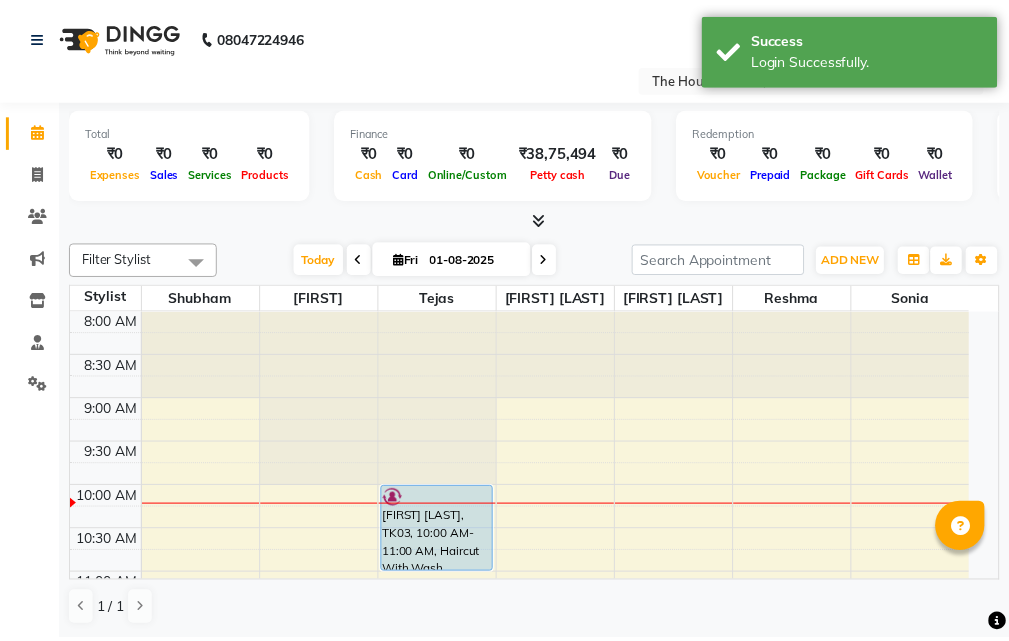 scroll, scrollTop: 0, scrollLeft: 0, axis: both 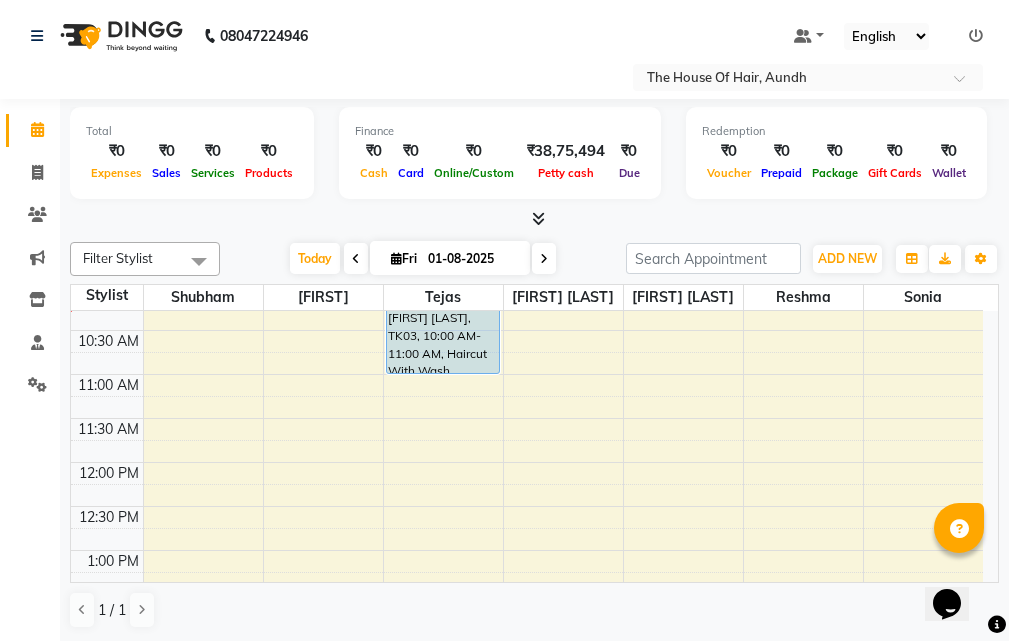 click on "[FIRST] [LAST], TK03, 10:00 AM-11:00 AM, Haircut With Wash (Male),Beard     [FIRST] [LAST], TK02, 06:00 PM-07:30 PM, Haircut Without Wash (Male),Beard,Head Massage With Wash (Male)    [FIRST] [LAST], TK04, 07:30 PM-08:00 PM, Haircut Without Wash (Male)    [FIRST] [LAST], TK01, 02:45 PM-03:15 PM, Deep Cleansing Clean Up" at bounding box center (527, 726) 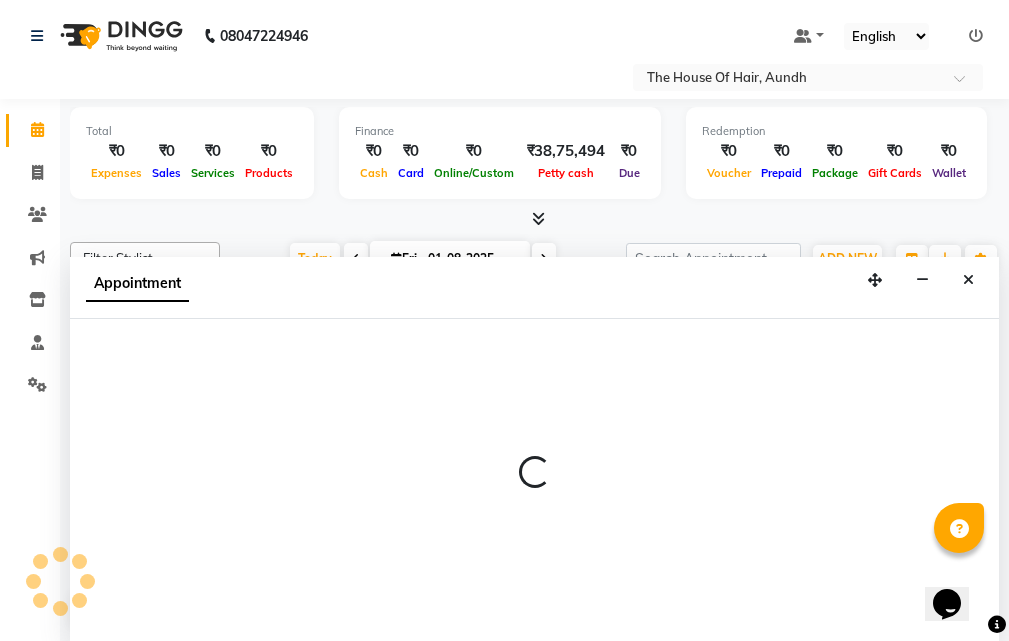 scroll, scrollTop: 1, scrollLeft: 0, axis: vertical 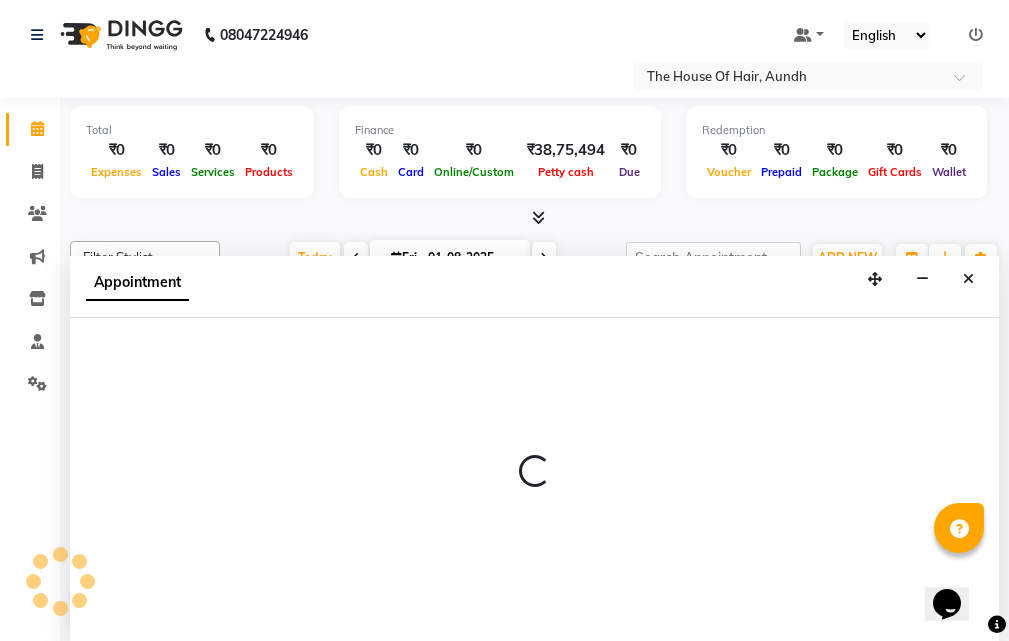select on "32779" 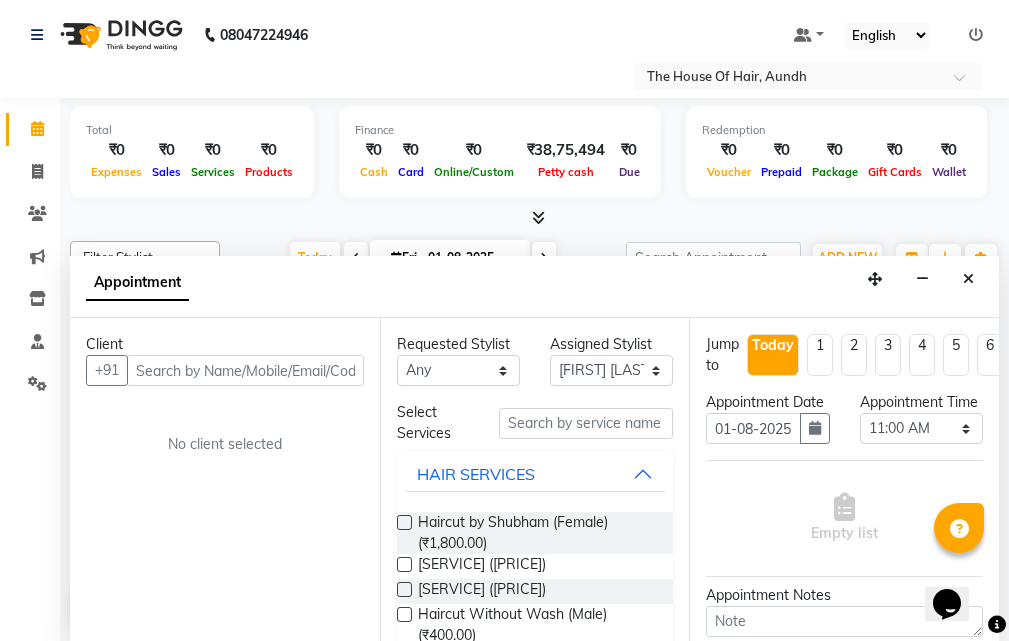 click at bounding box center [245, 370] 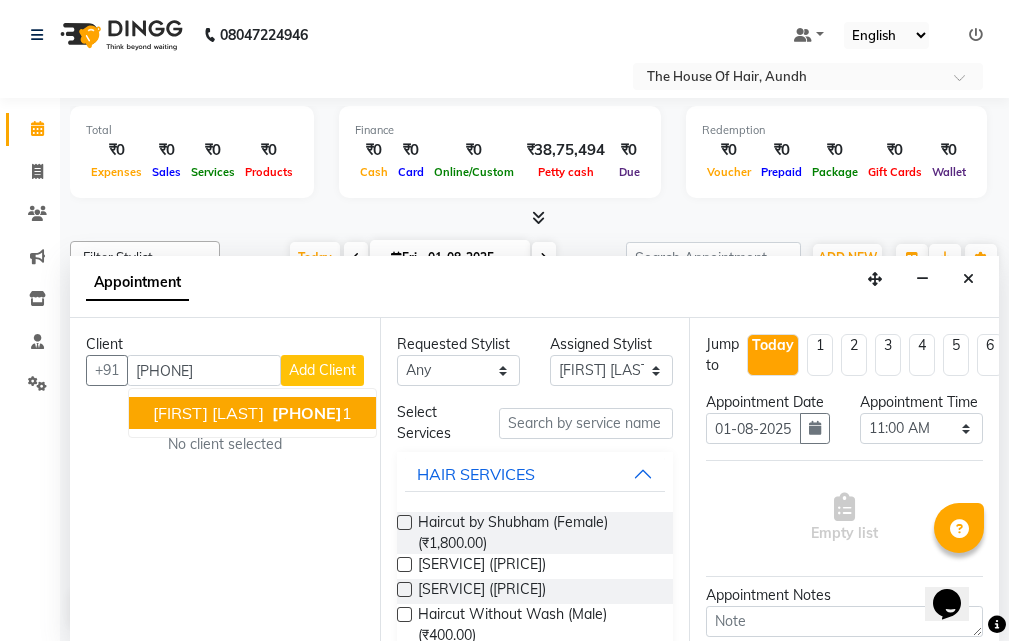 click on "[PHONE]" at bounding box center [307, 413] 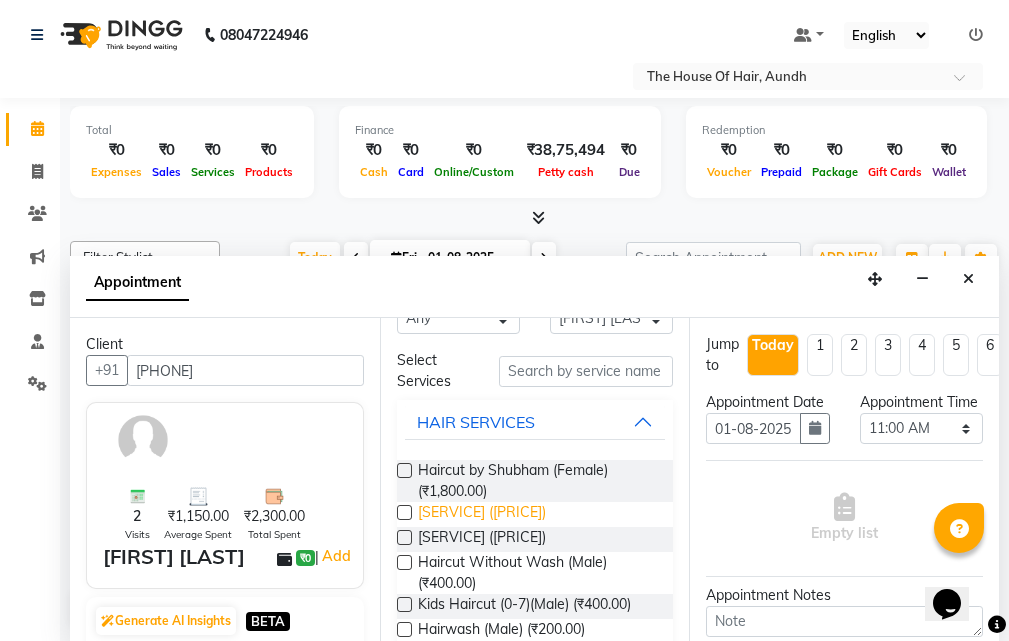 scroll, scrollTop: 100, scrollLeft: 0, axis: vertical 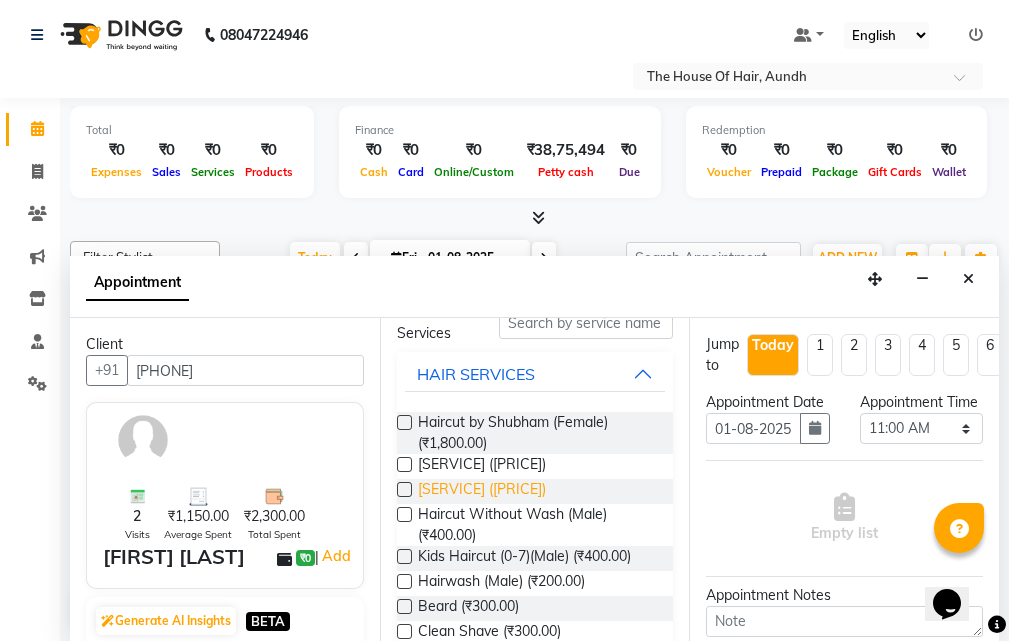 type on "[PHONE]" 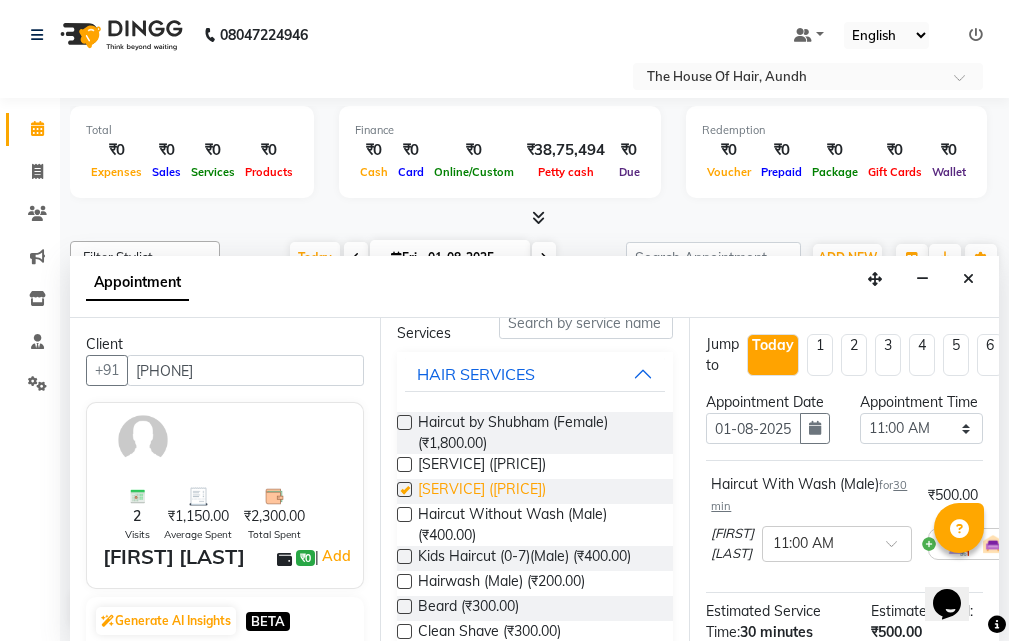 checkbox on "false" 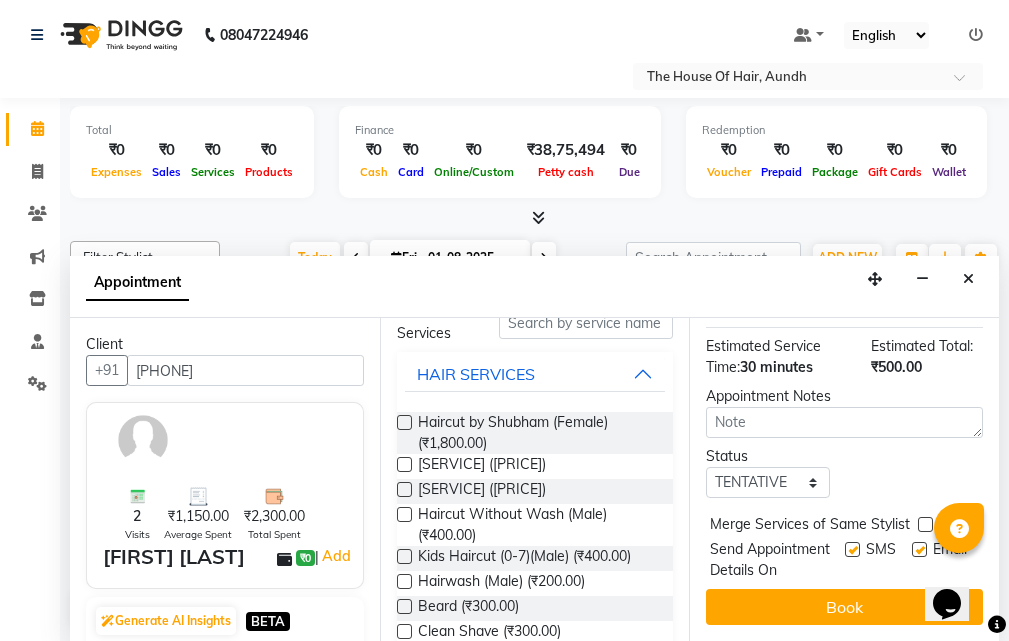 scroll, scrollTop: 300, scrollLeft: 0, axis: vertical 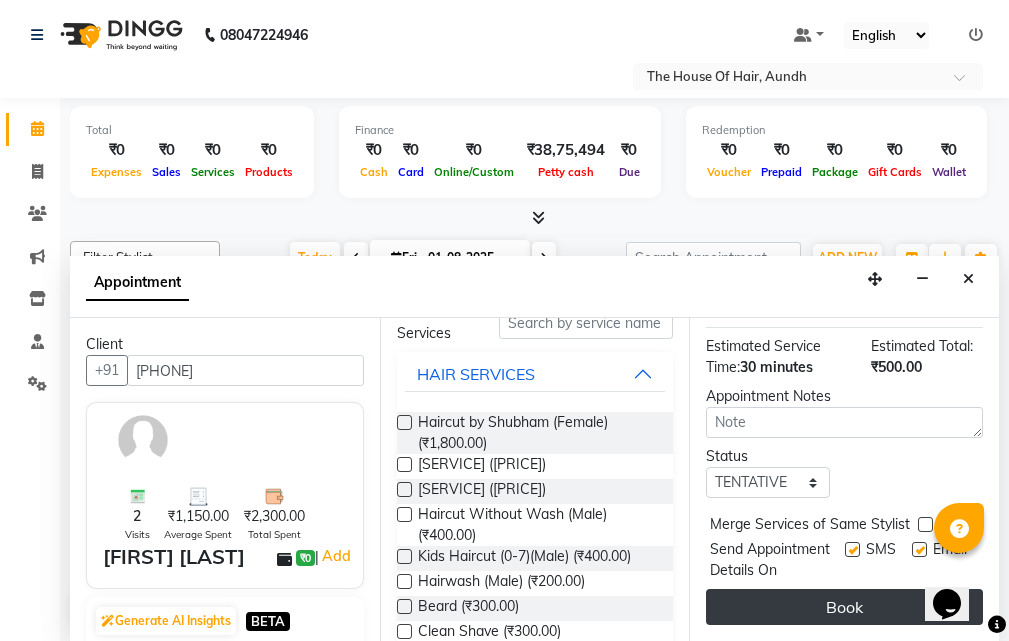 click on "Book" at bounding box center (844, 607) 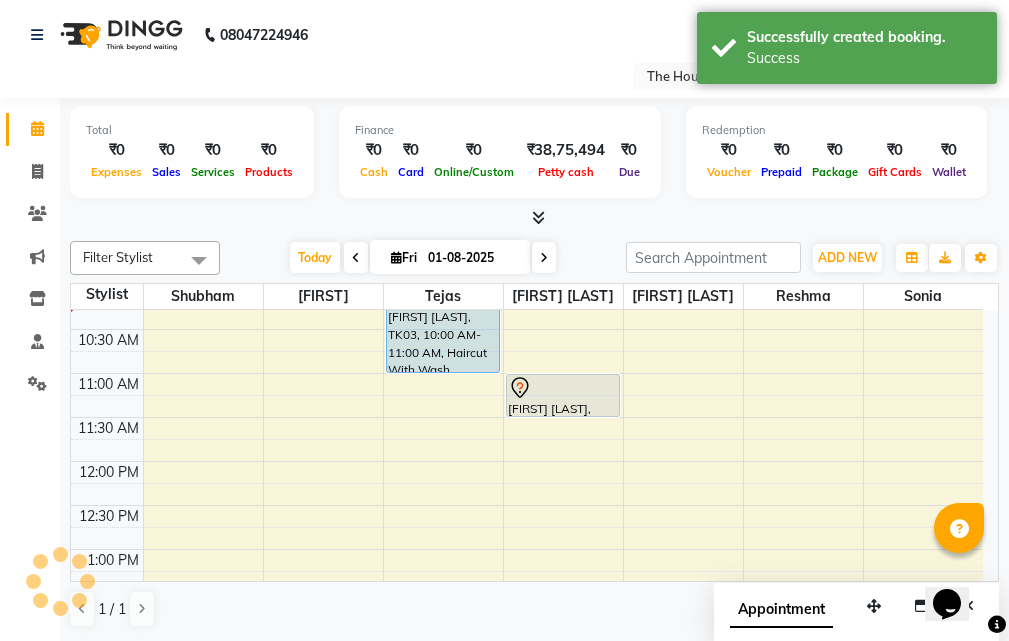scroll, scrollTop: 0, scrollLeft: 0, axis: both 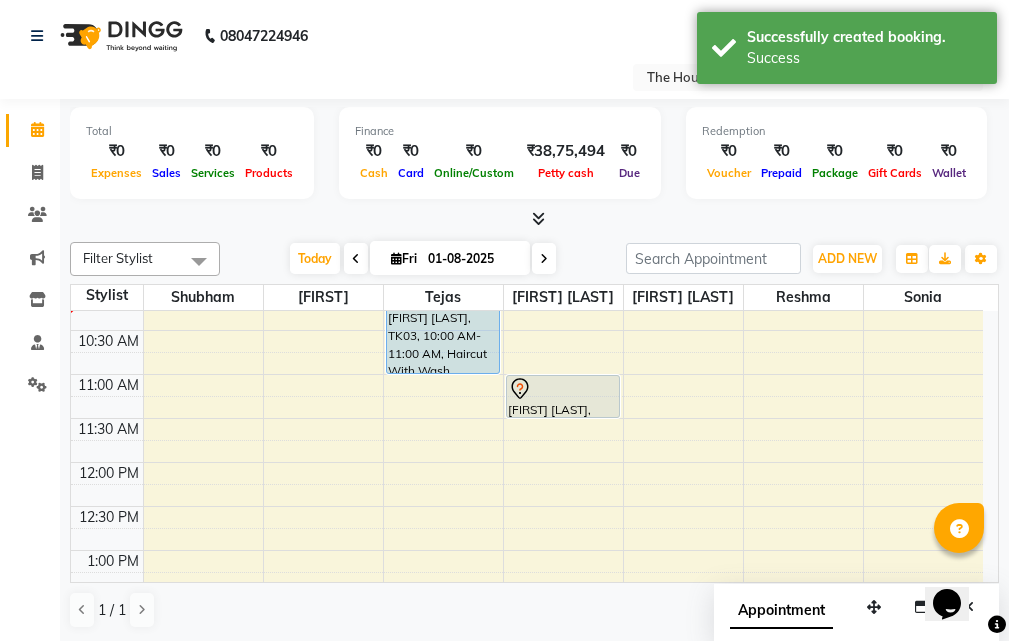 click on "[FIRST] [LAST], TK03, 10:00 AM-11:00 AM, Haircut With Wash (Male),Beard     ANURAG SARDA, TK02, 06:00 PM-07:30 PM, Haircut Without Wash (Male),Beard,Head Massage With Wash (Male)    Arush Bagde, TK04, 07:30 PM-08:00 PM, Haircut Without Wash (Male)             Shantanu Mundra, TK05, 11:00 AM-11:30 AM, Haircut With Wash (Male)    Anuradha Gandhi, TK01, 02:45 PM-03:15 PM, Deep Cleansing Clean Up" at bounding box center [527, 726] 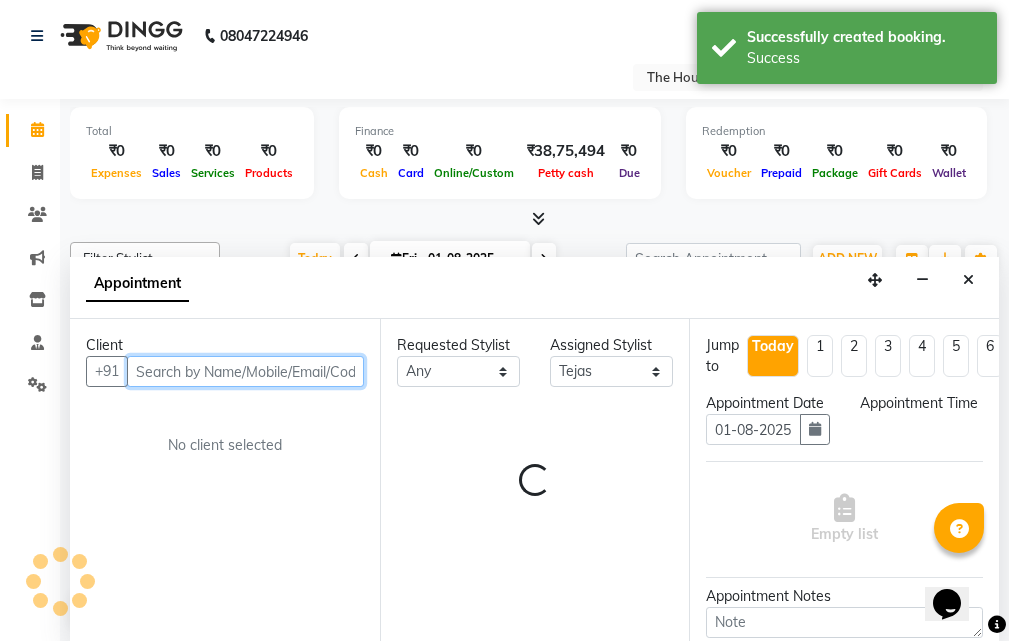 select on "660" 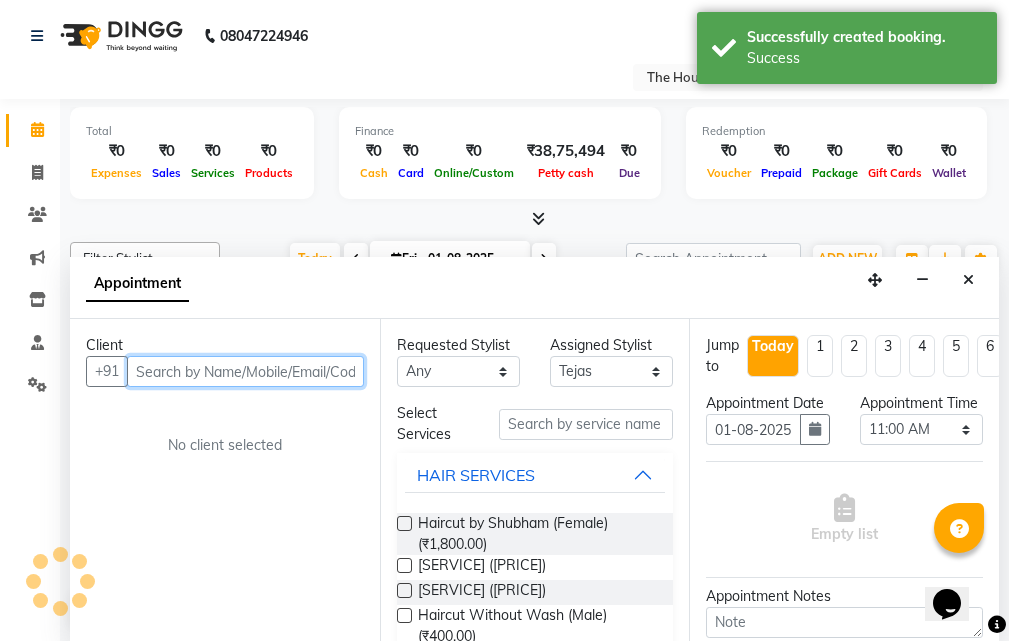 scroll, scrollTop: 1, scrollLeft: 0, axis: vertical 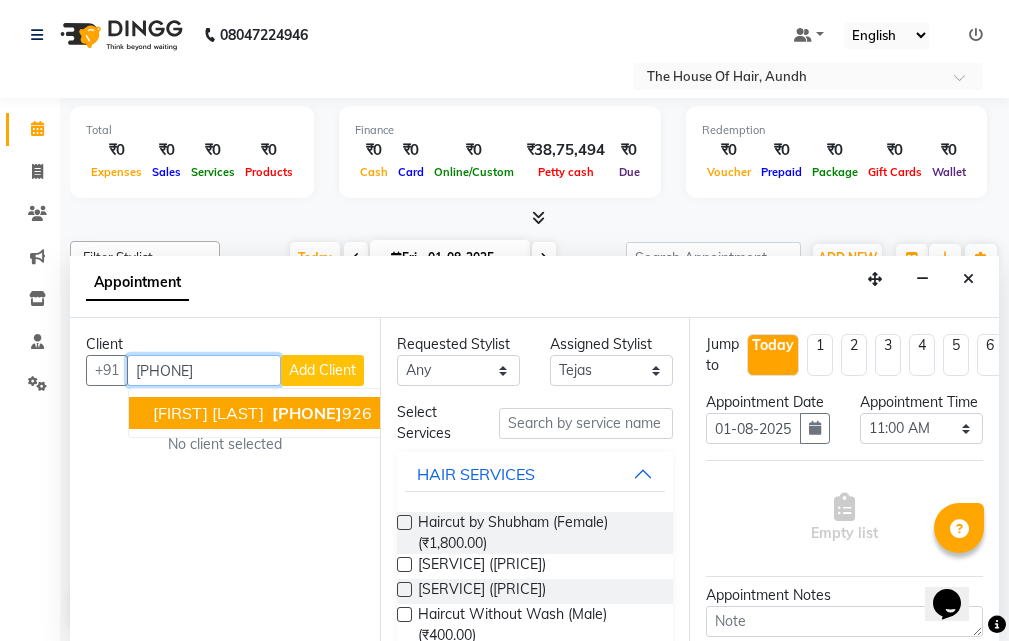 click on "[PHONE] [NUMBER]" at bounding box center [320, 413] 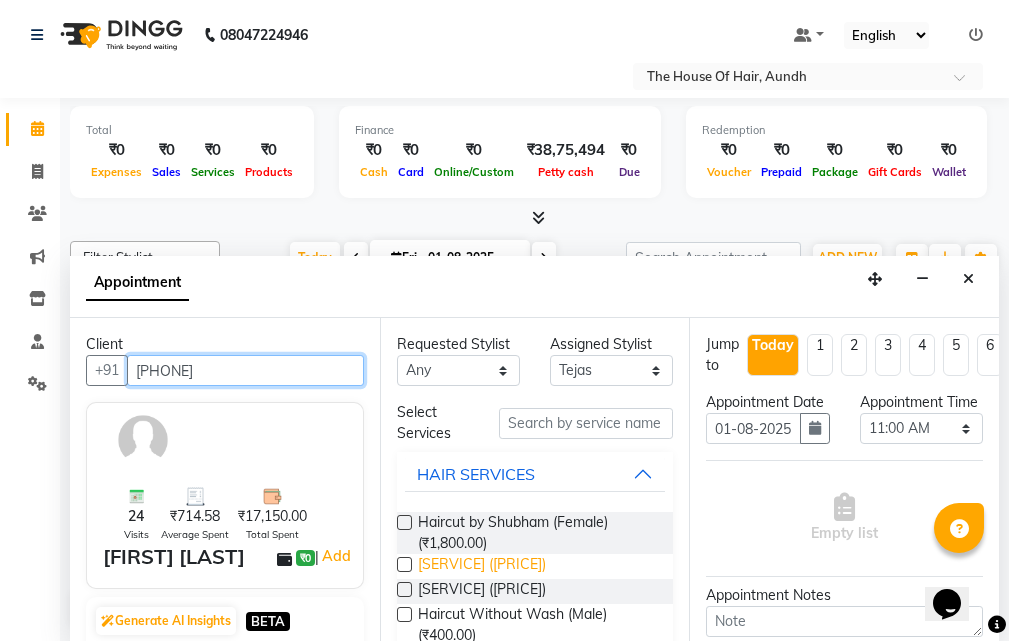 scroll, scrollTop: 100, scrollLeft: 0, axis: vertical 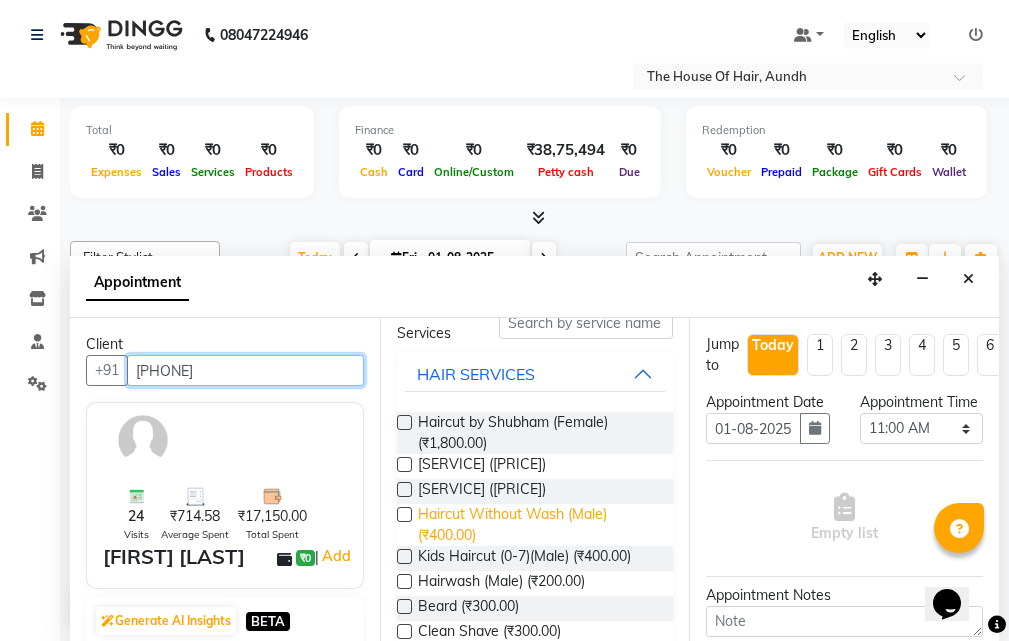 type on "[PHONE]" 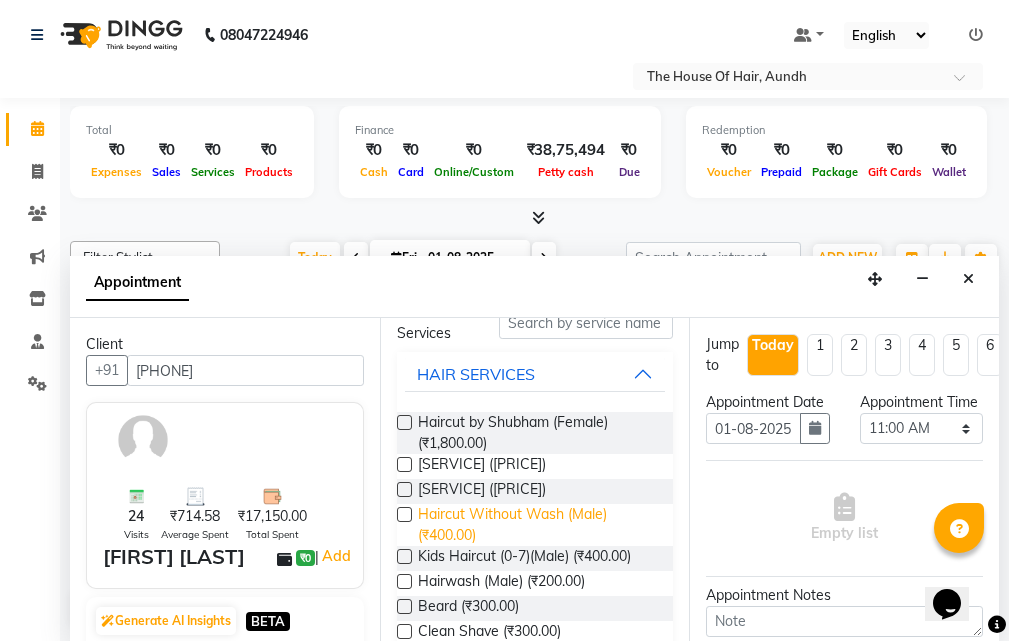 click on "Haircut Without Wash (Male) (₹400.00)" at bounding box center (538, 525) 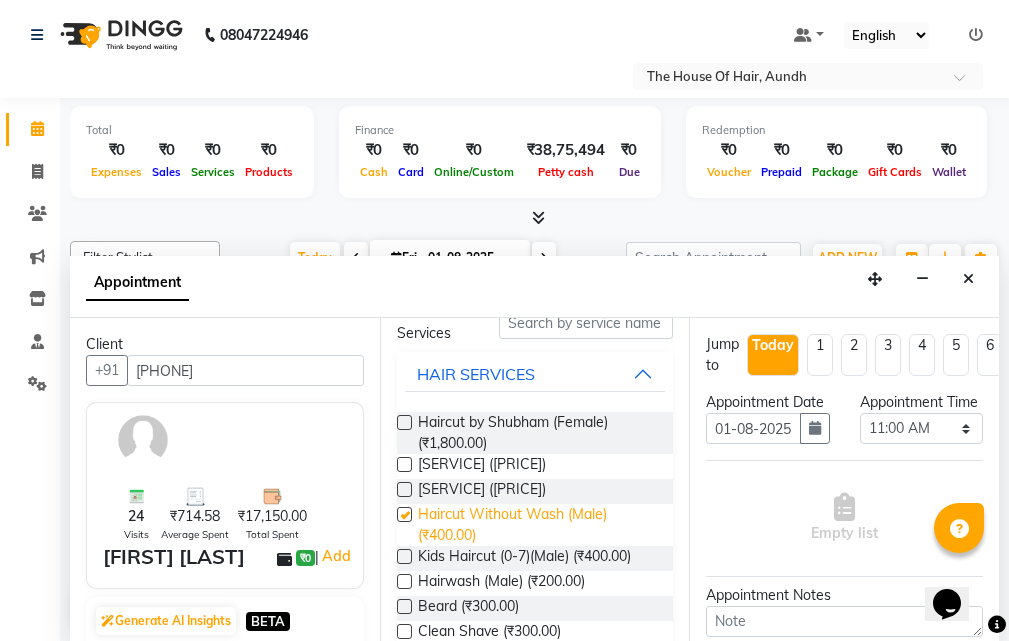 checkbox on "false" 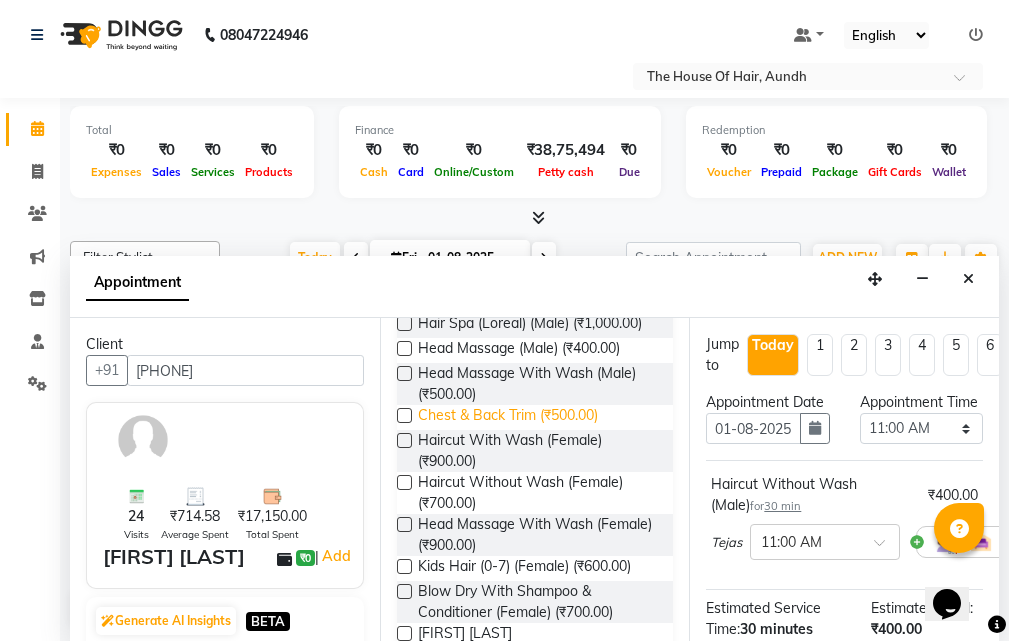 scroll, scrollTop: 400, scrollLeft: 0, axis: vertical 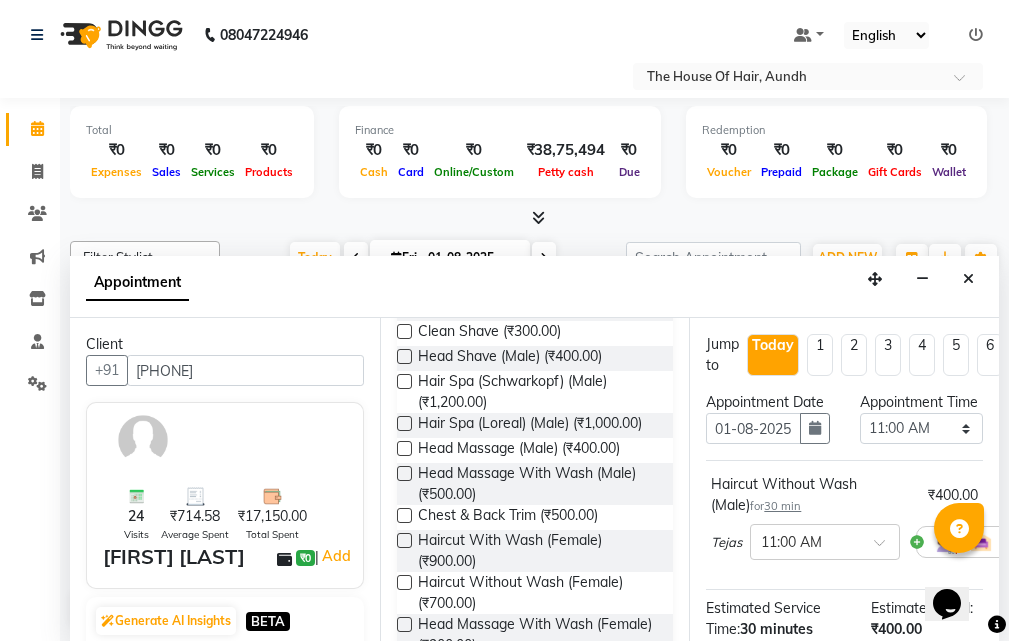 click on "Beard (₹300.00)" at bounding box center (468, 308) 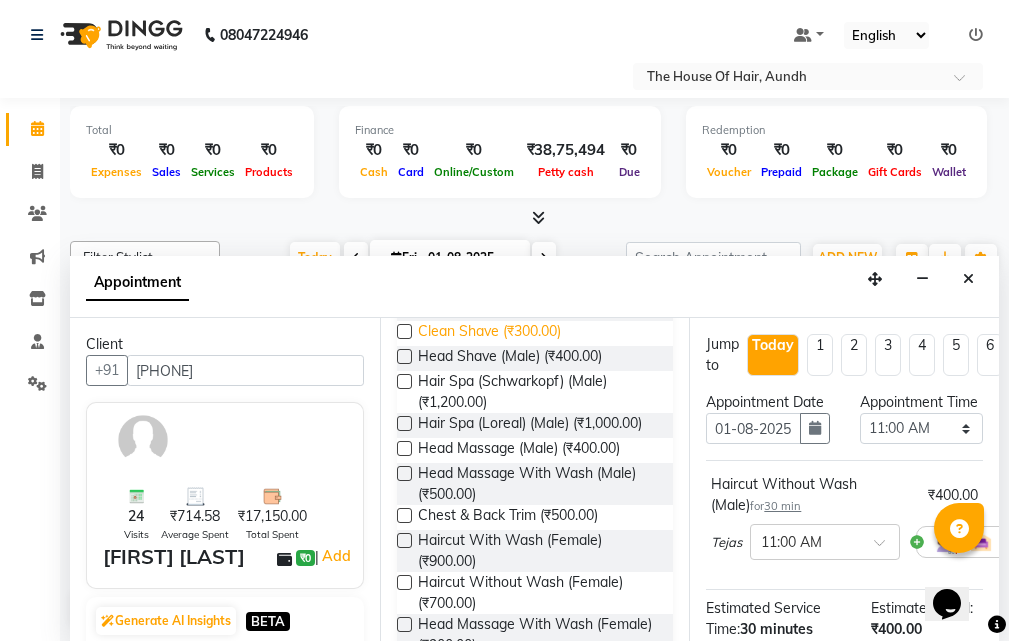 checkbox on "false" 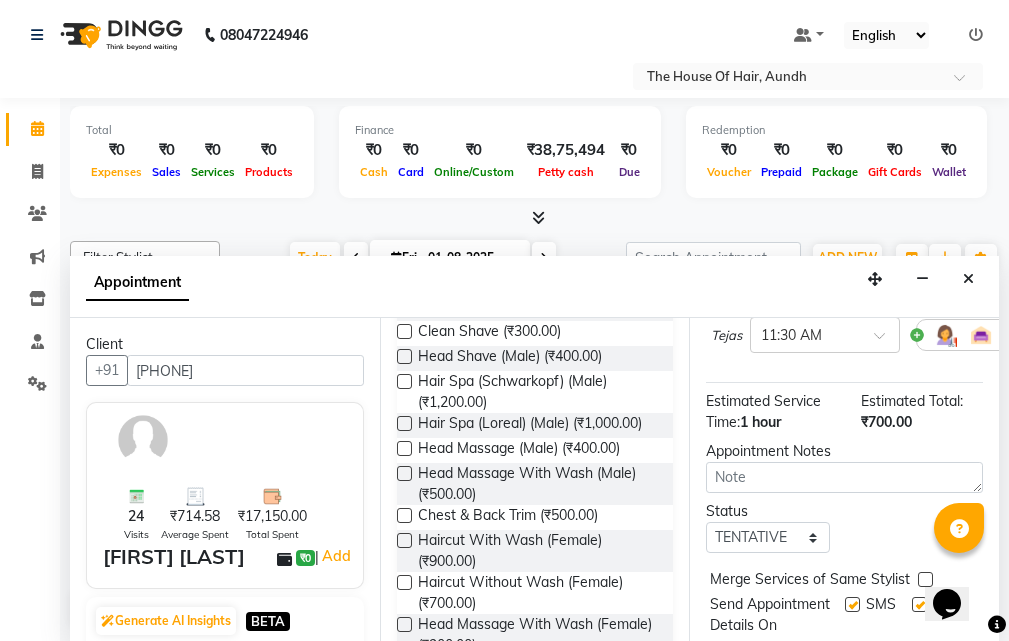 scroll, scrollTop: 300, scrollLeft: 0, axis: vertical 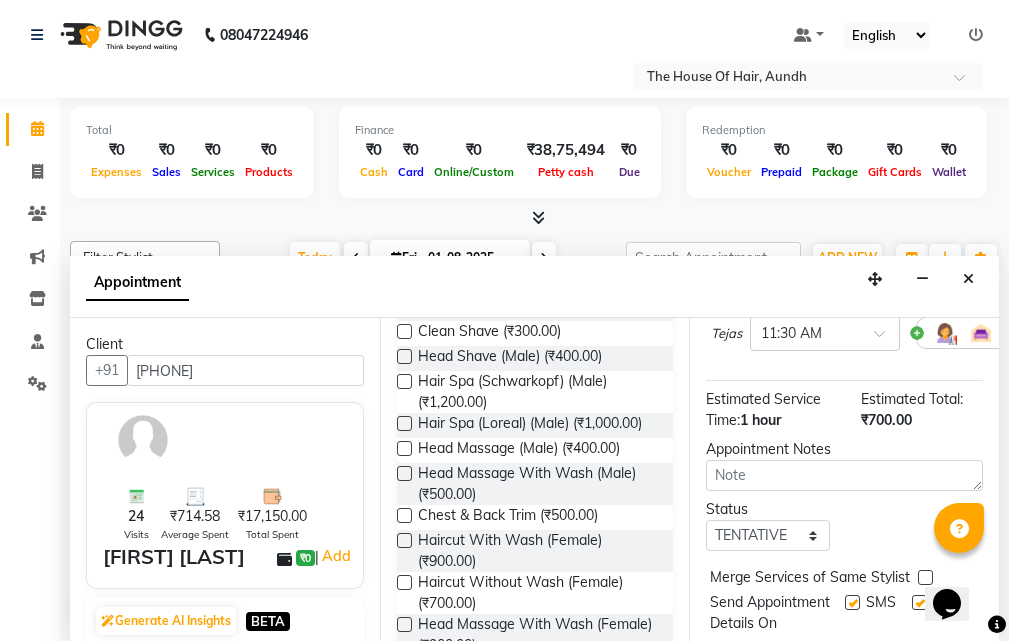 click at bounding box center [925, 577] 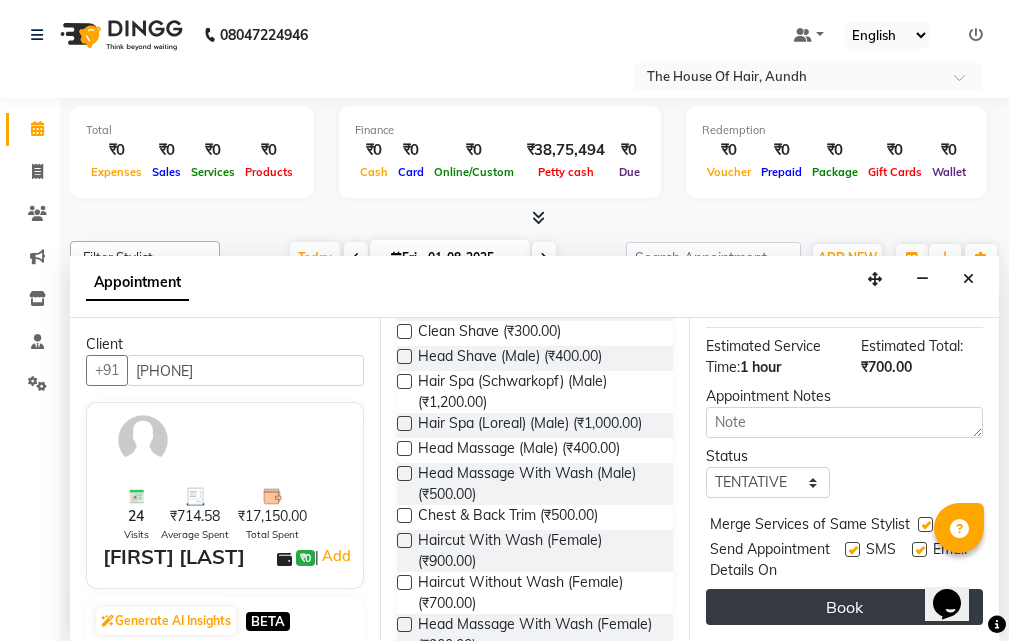 scroll, scrollTop: 410, scrollLeft: 0, axis: vertical 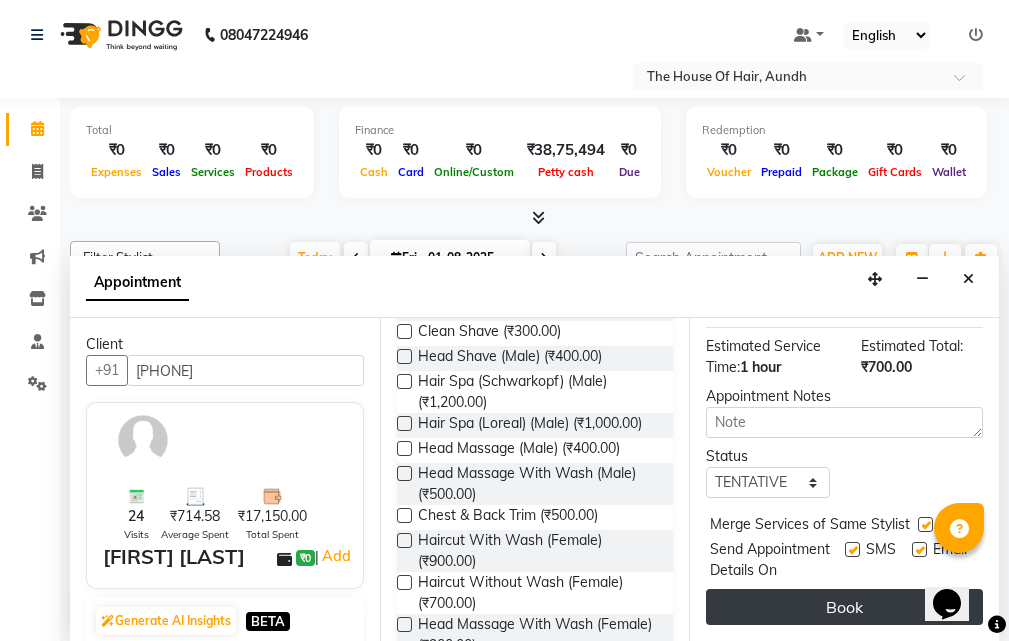 click on "Book" at bounding box center [844, 607] 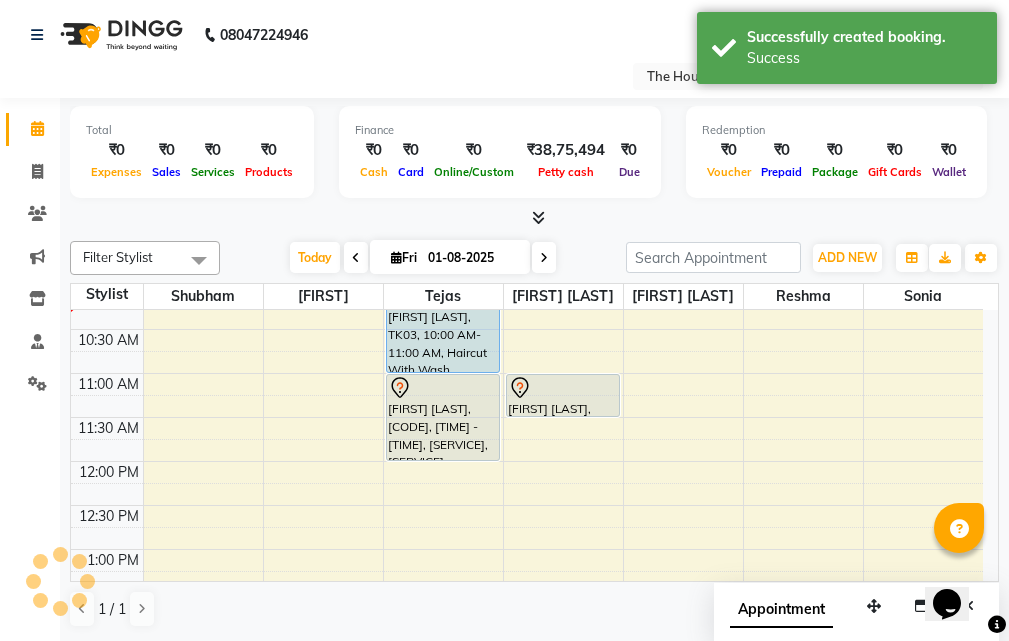 scroll, scrollTop: 0, scrollLeft: 0, axis: both 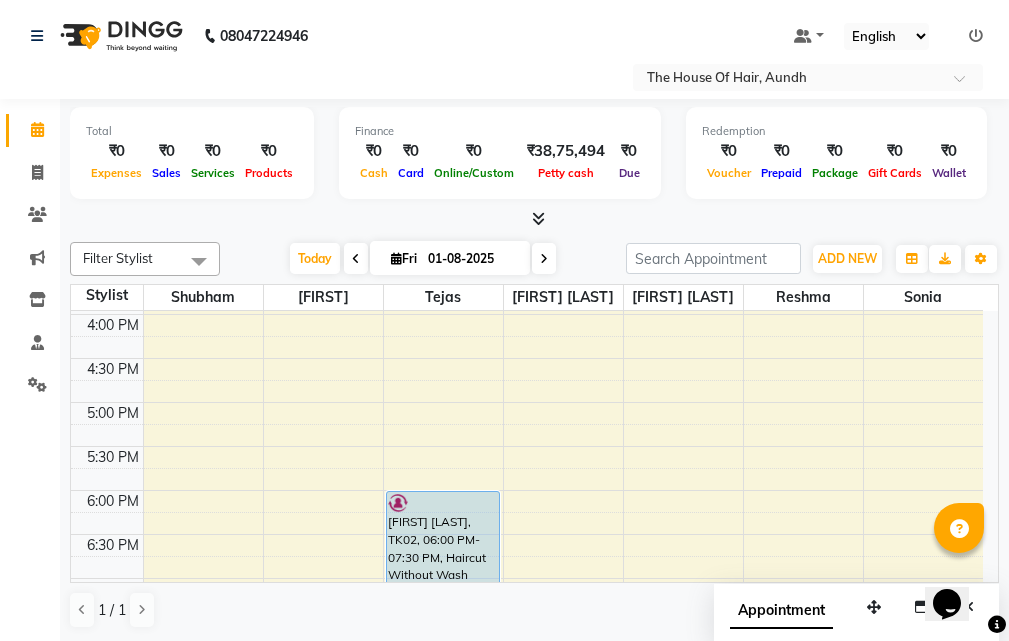 click on "[FIRST] [LAST], TK03, 10:00 AM-11:00 AM, Haircut With Wash (Male),Beard             [FIRST] [LAST], TK06, 11:00 AM-12:00 PM, Haircut Without Wash (Male),Beard     ANURAG SARDA, TK02, 06:00 PM-07:30 PM, Haircut Without Wash (Male),Beard,Head Massage With Wash (Male)    Arush Bagde, TK04, 07:30 PM-08:00 PM, Haircut Without Wash (Male)             Shantanu Mundra, TK05, 11:00 AM-11:30 AM, Haircut With Wash (Male)    Anuradha Gandhi, TK01, 02:45 PM-03:15 PM, Deep Cleansing Clean Up" at bounding box center [527, 226] 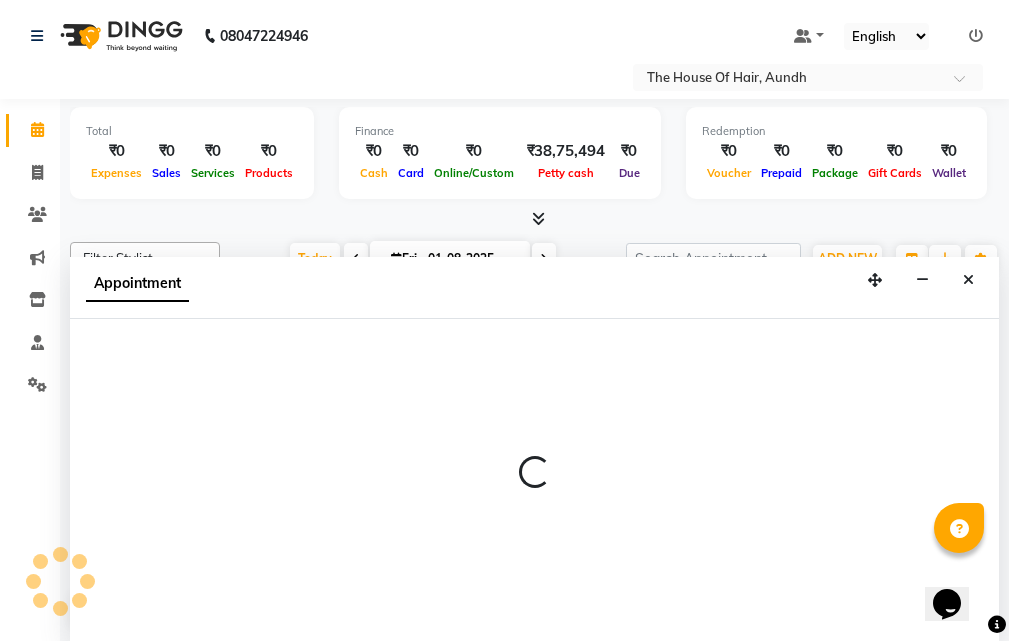 select on "6864" 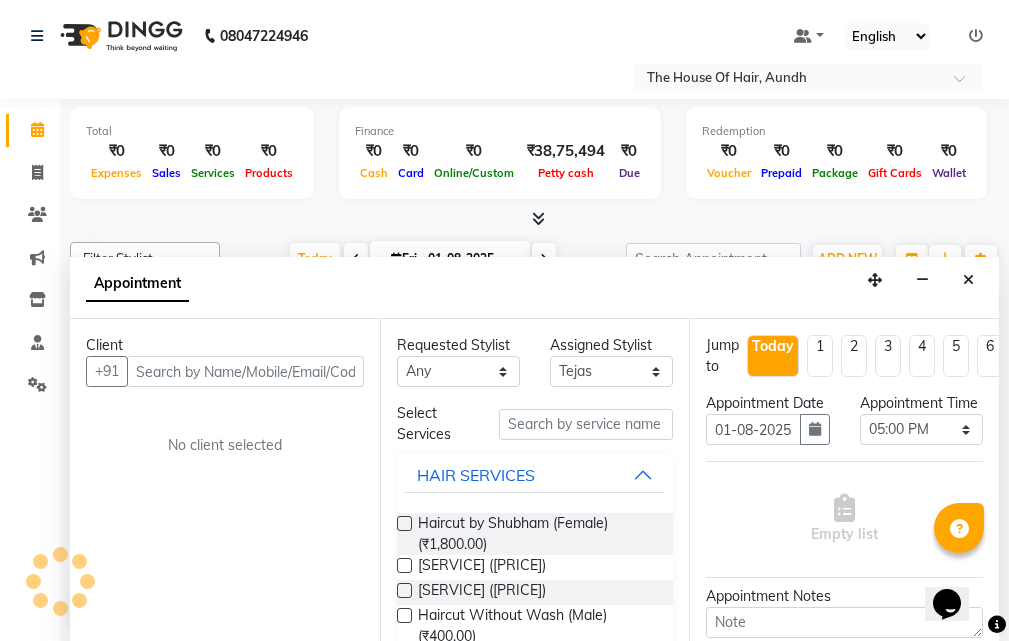 scroll, scrollTop: 1, scrollLeft: 0, axis: vertical 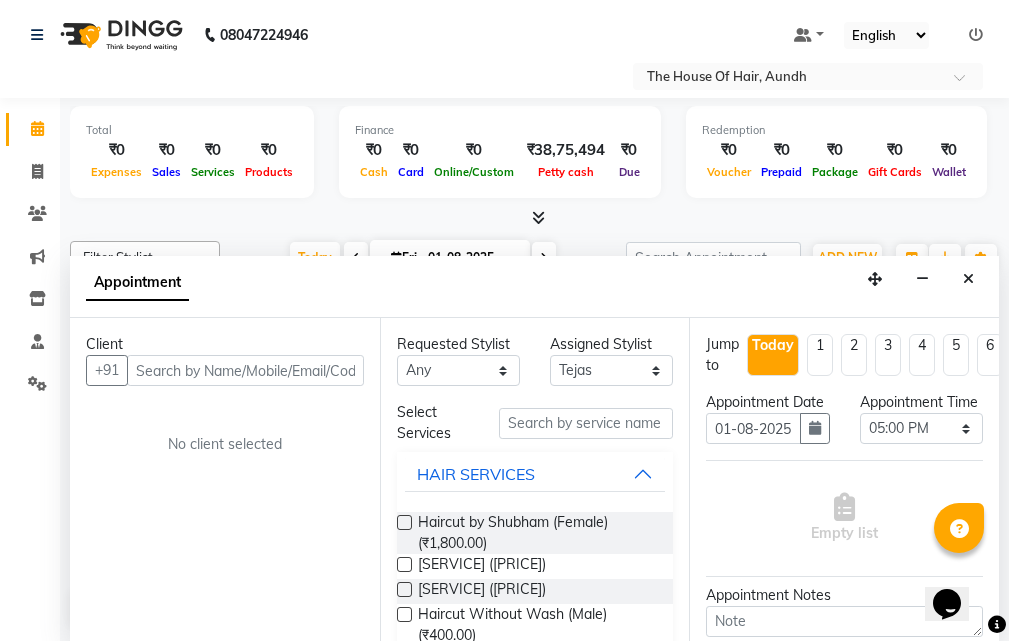 click at bounding box center [245, 370] 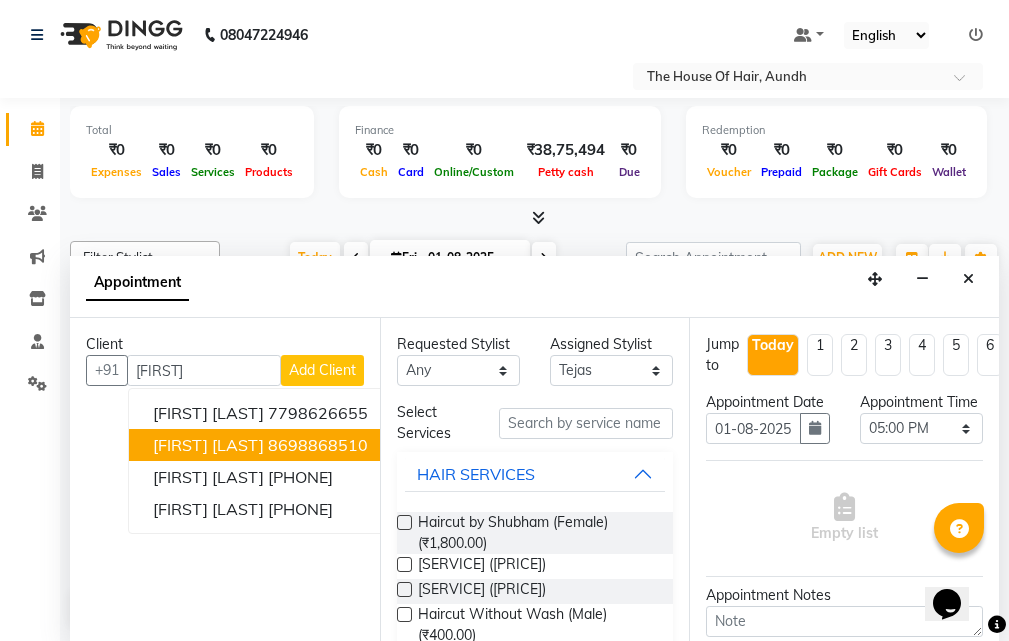 click on "8698868510" at bounding box center [318, 445] 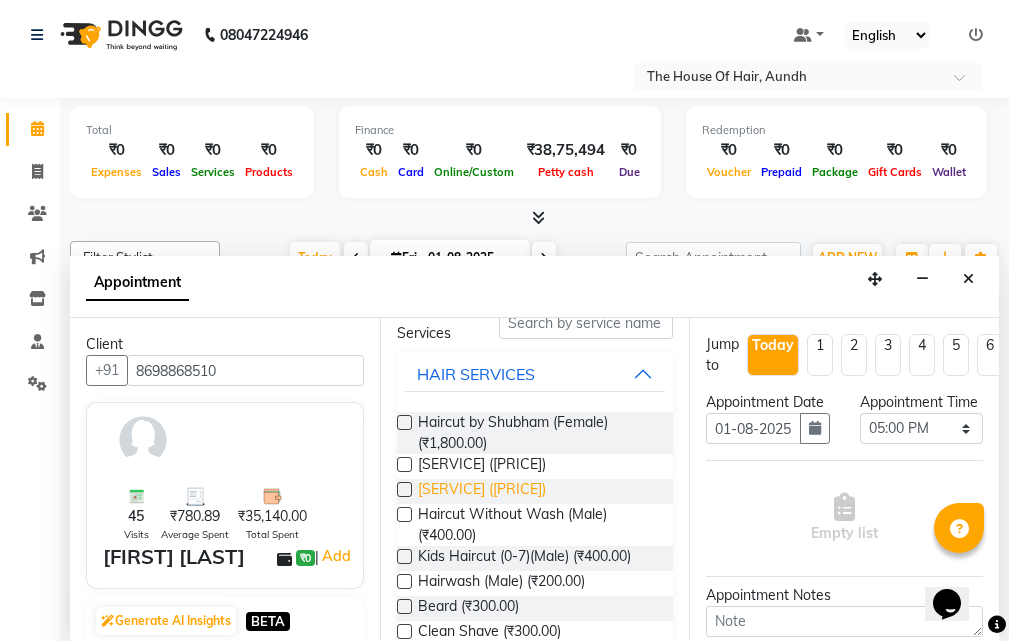 scroll, scrollTop: 200, scrollLeft: 0, axis: vertical 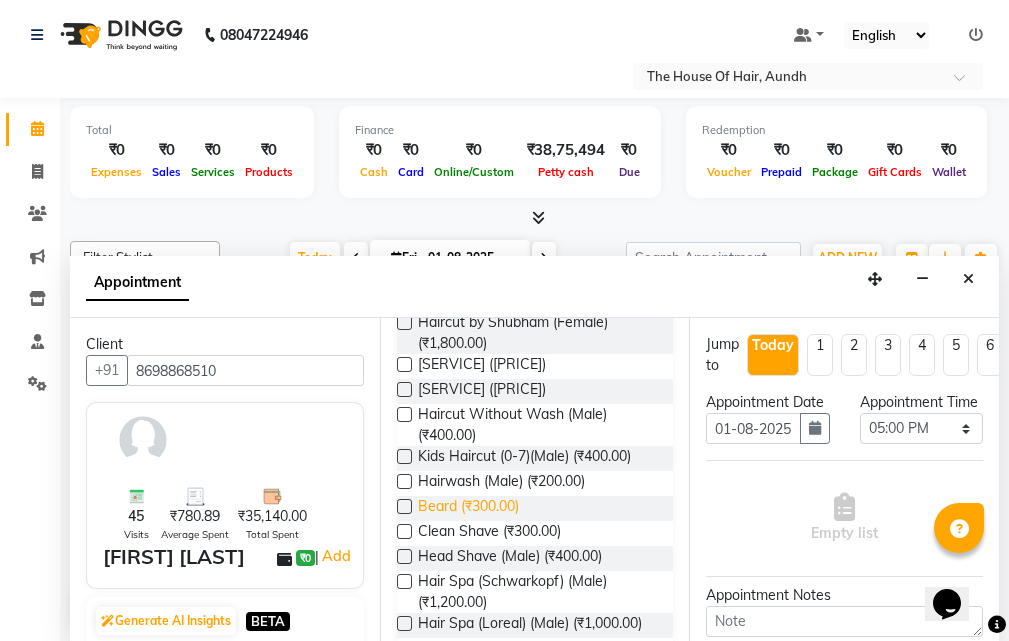 type on "8698868510" 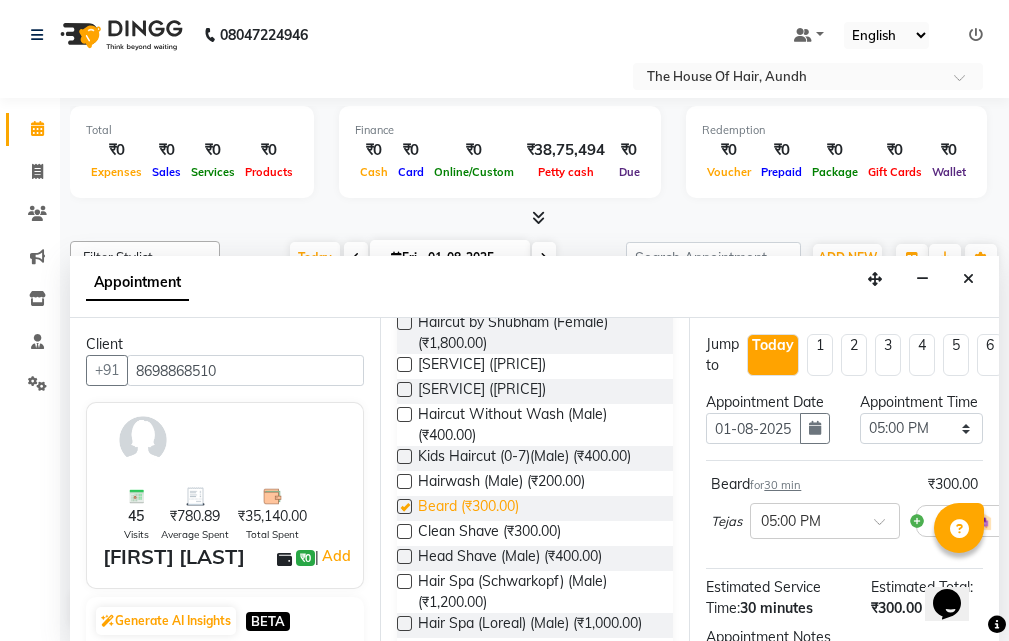 checkbox on "false" 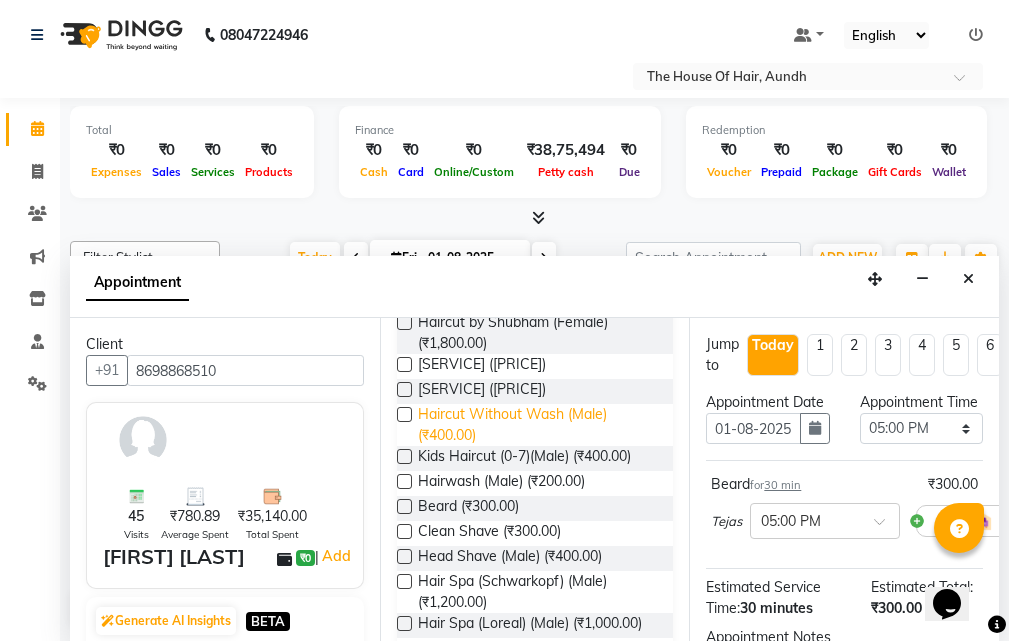 click on "Haircut Without Wash (Male) (₹400.00)" at bounding box center (538, 425) 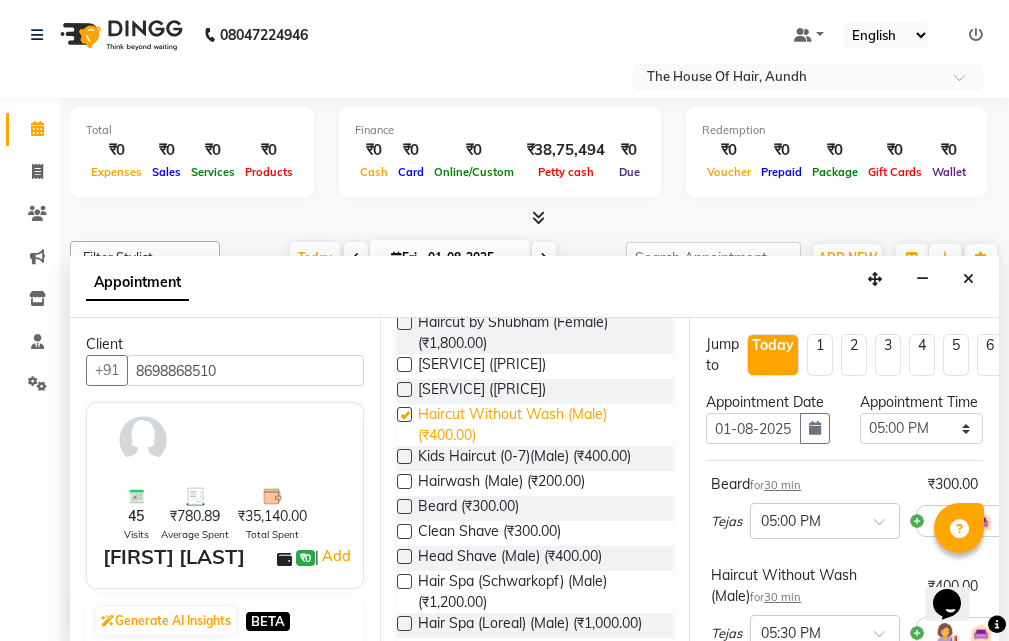 checkbox on "false" 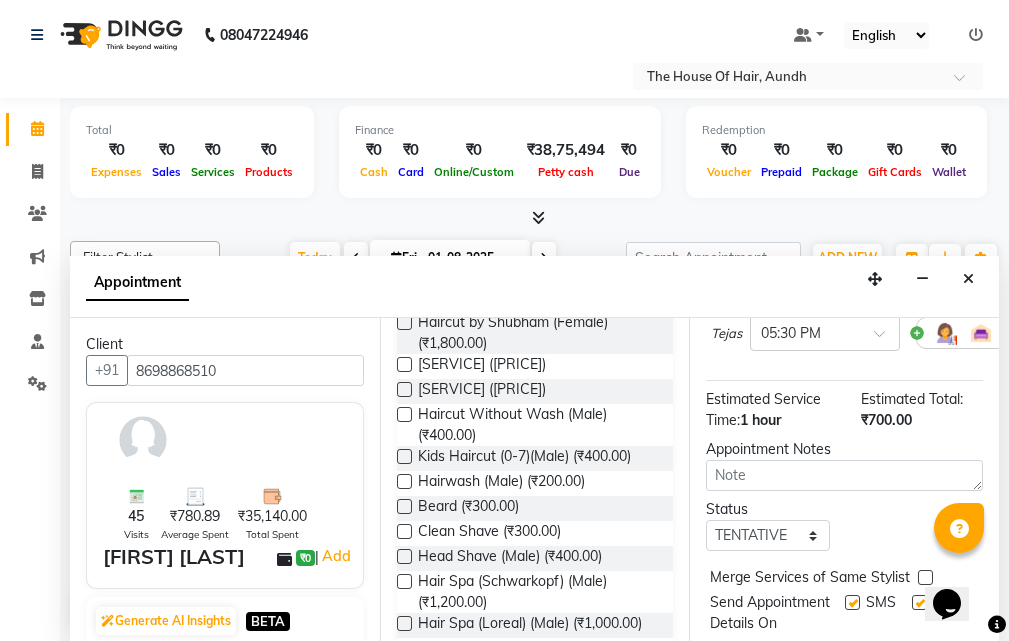 scroll, scrollTop: 400, scrollLeft: 0, axis: vertical 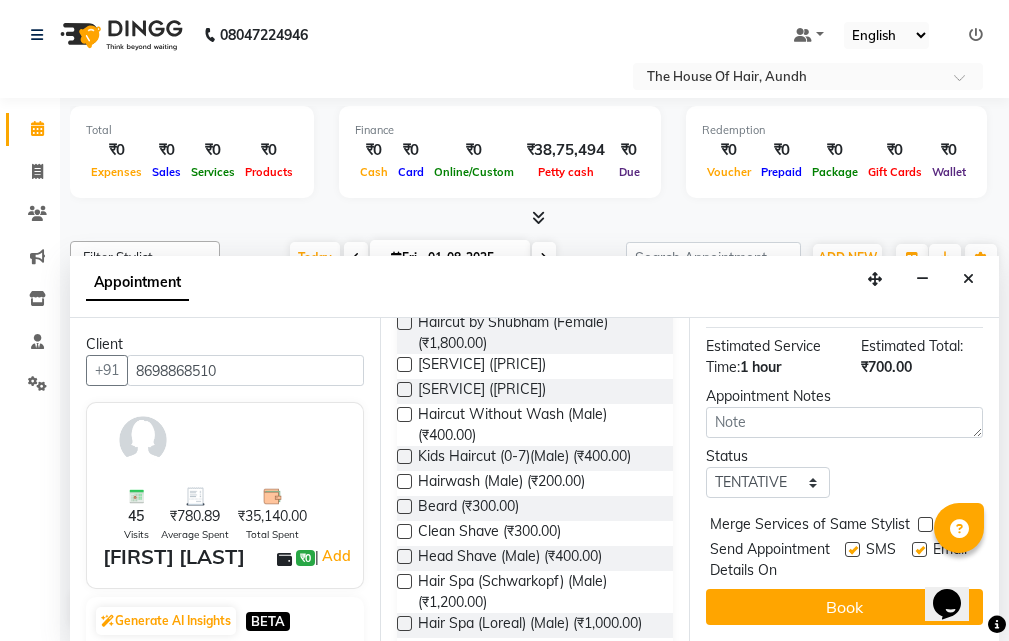 click at bounding box center (925, 524) 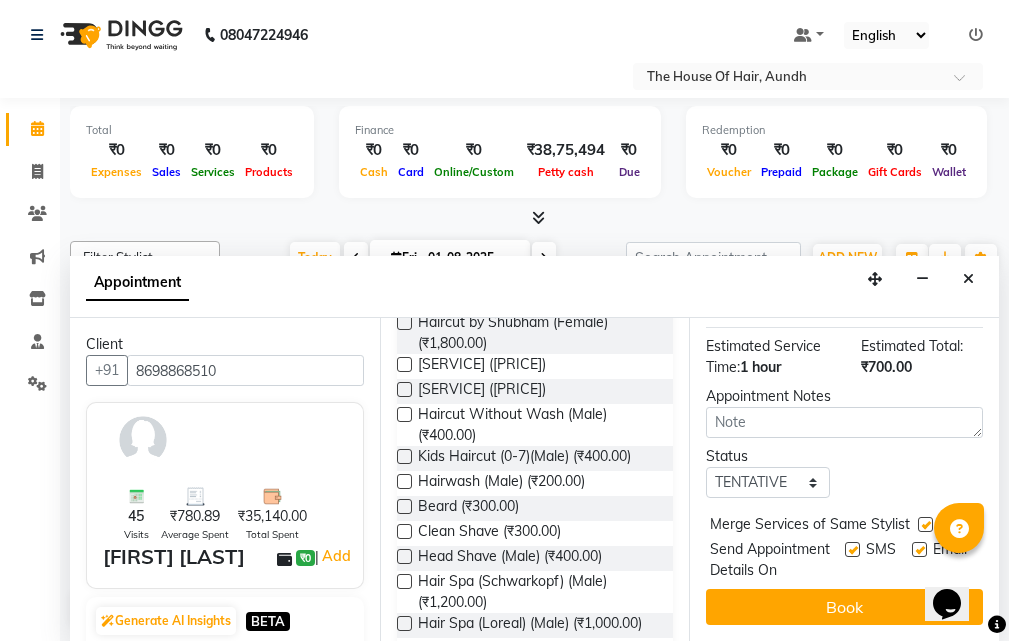 scroll, scrollTop: 410, scrollLeft: 0, axis: vertical 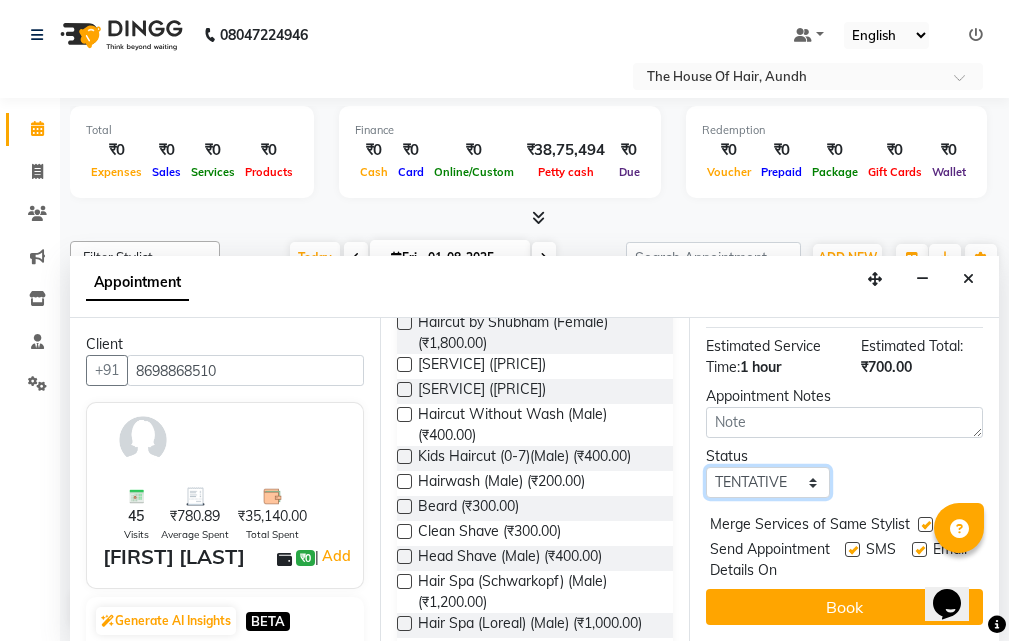 click on "Select TENTATIVE CONFIRM CHECK-IN UPCOMING" at bounding box center (767, 482) 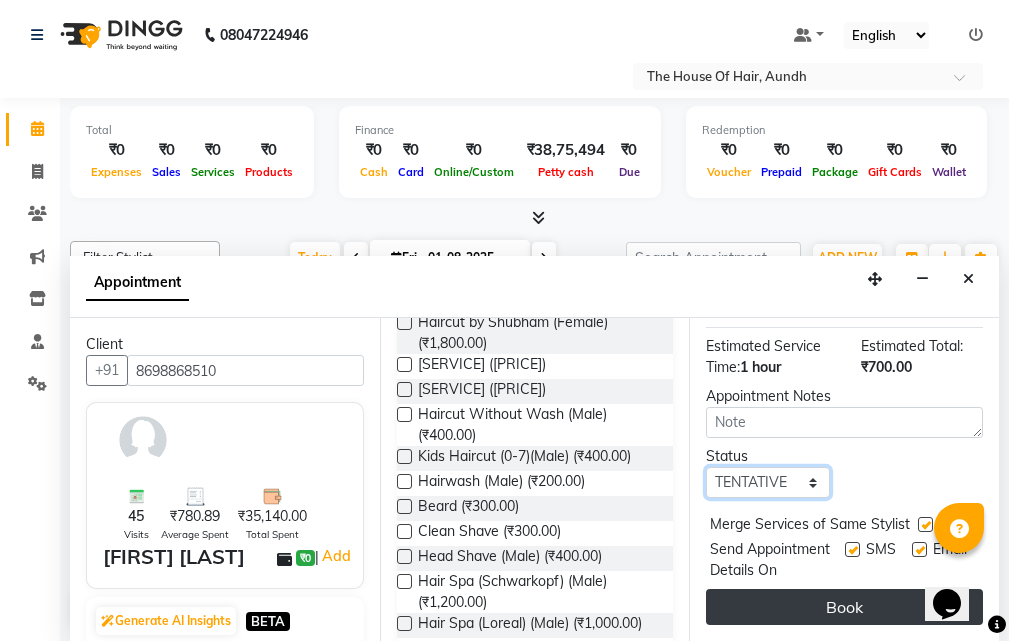select on "upcoming" 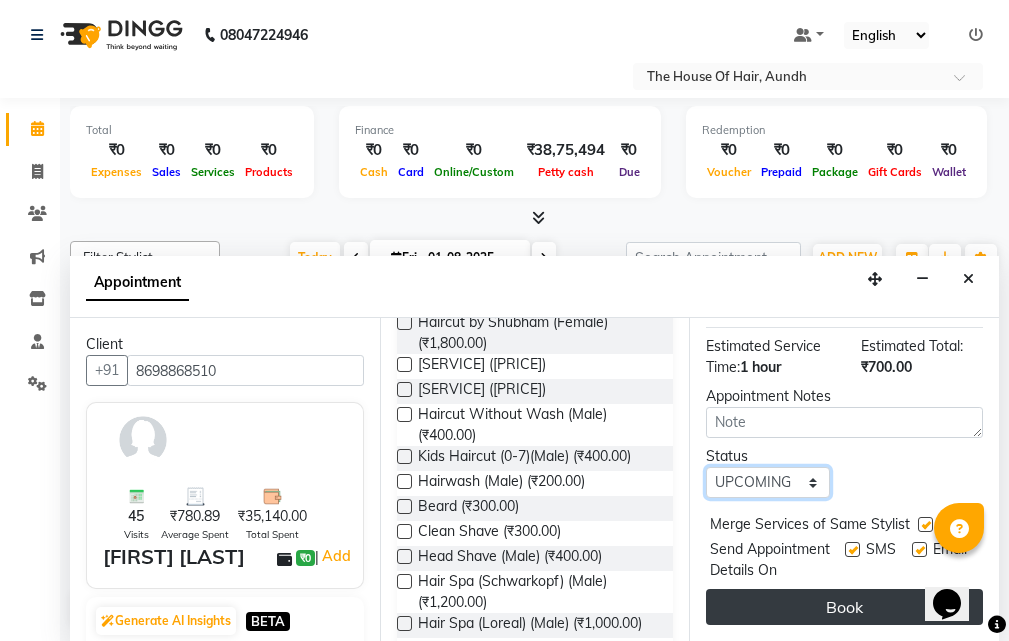 click on "Select TENTATIVE CONFIRM CHECK-IN UPCOMING" at bounding box center (767, 482) 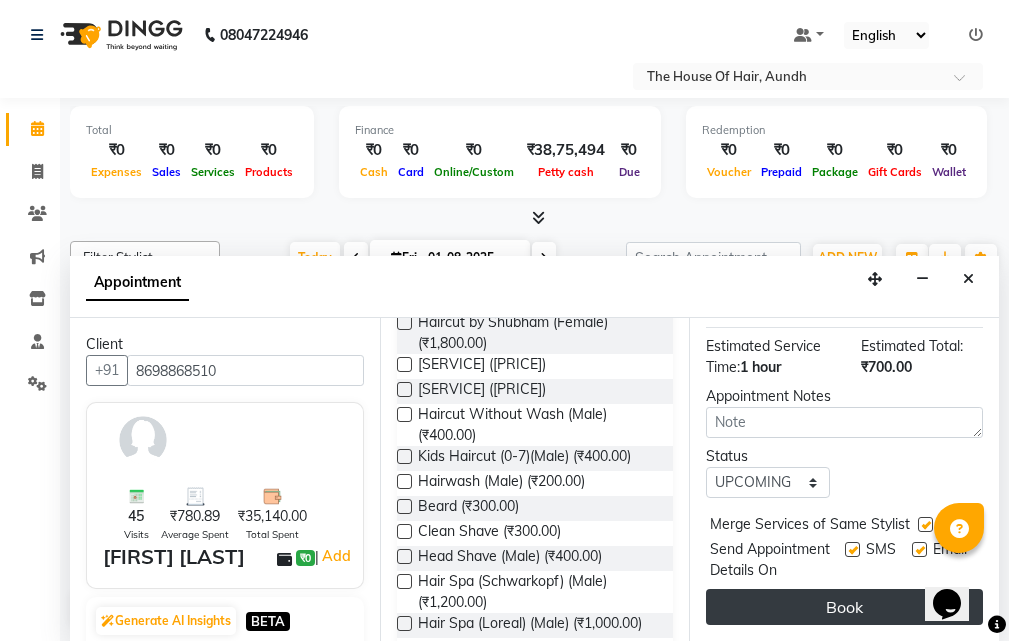click on "Book" at bounding box center (844, 607) 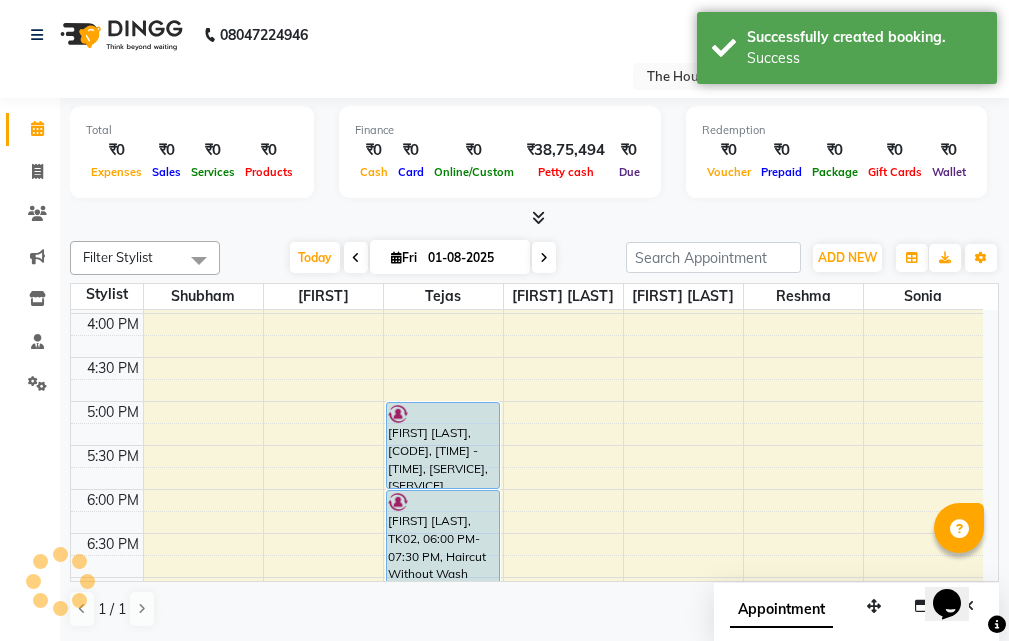 scroll, scrollTop: 0, scrollLeft: 0, axis: both 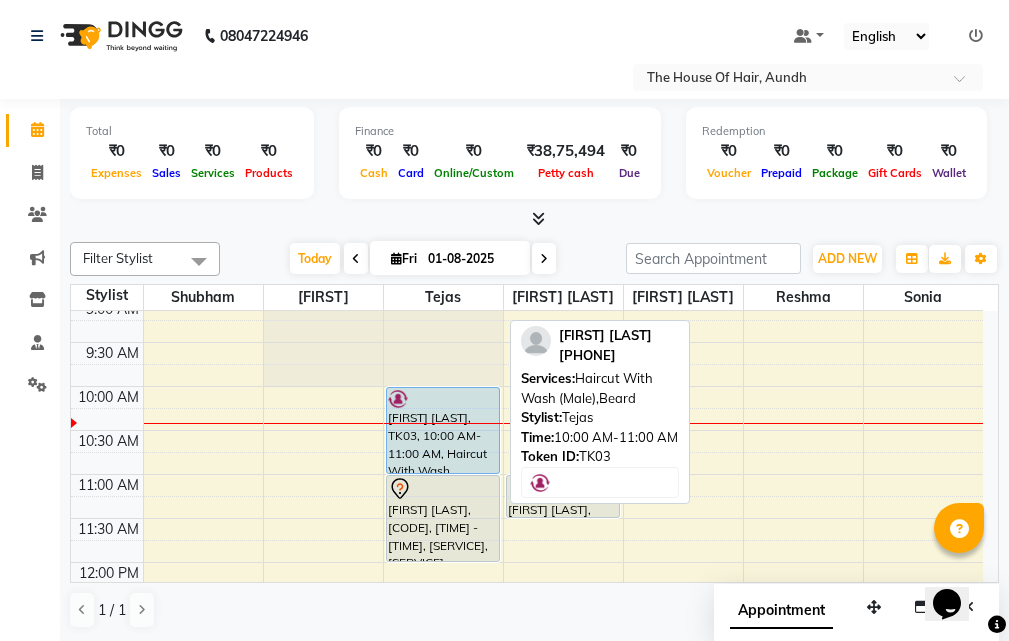 click on "[FIRST] [LAST], TK03, 10:00 AM-11:00 AM, Haircut With Wash (Male),Beard" at bounding box center [443, 430] 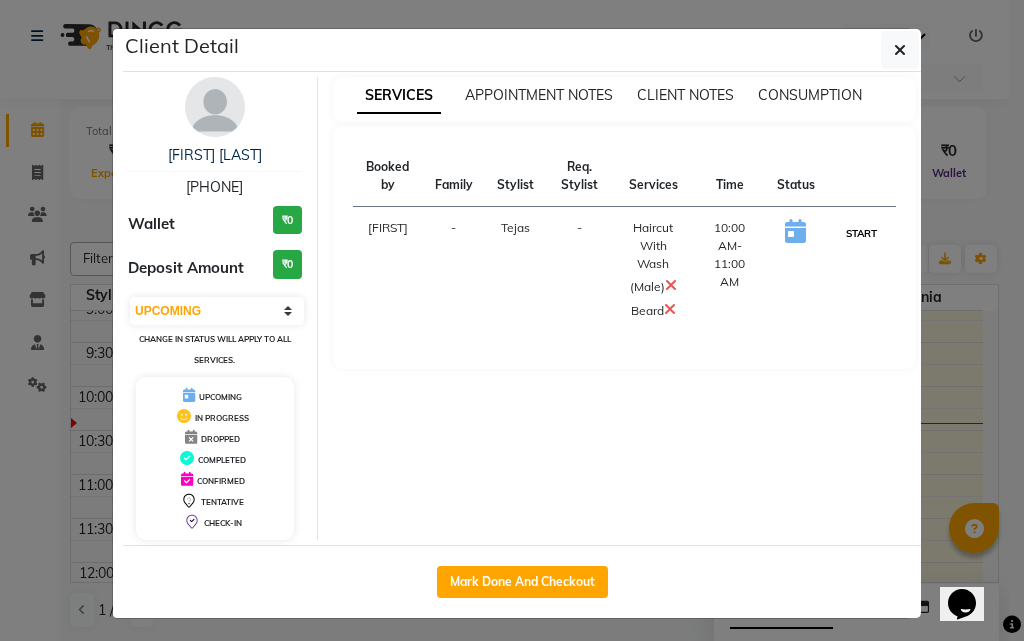 click on "START" at bounding box center [861, 233] 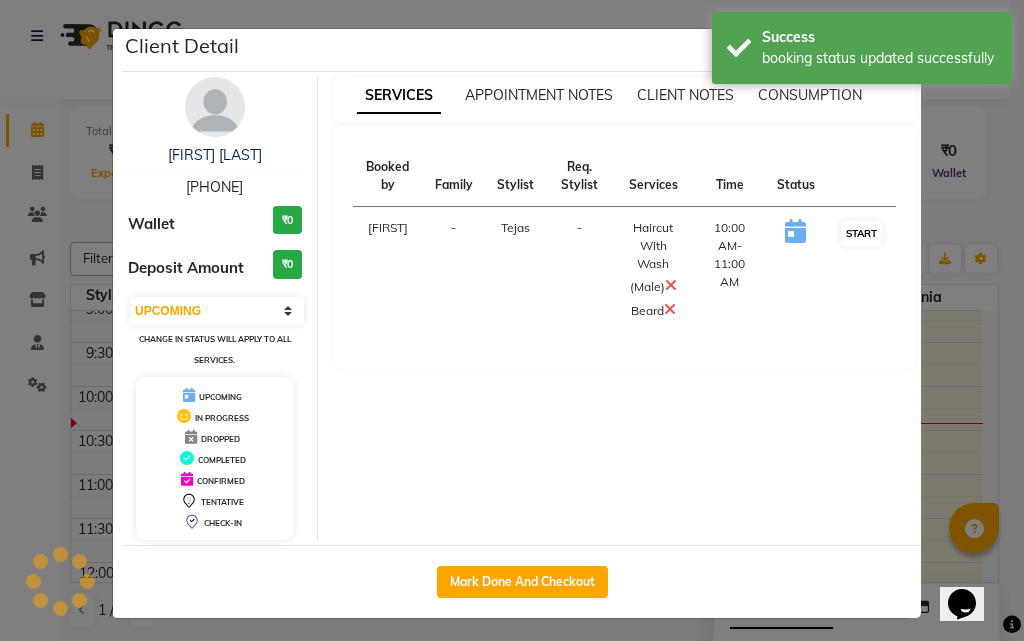 select on "1" 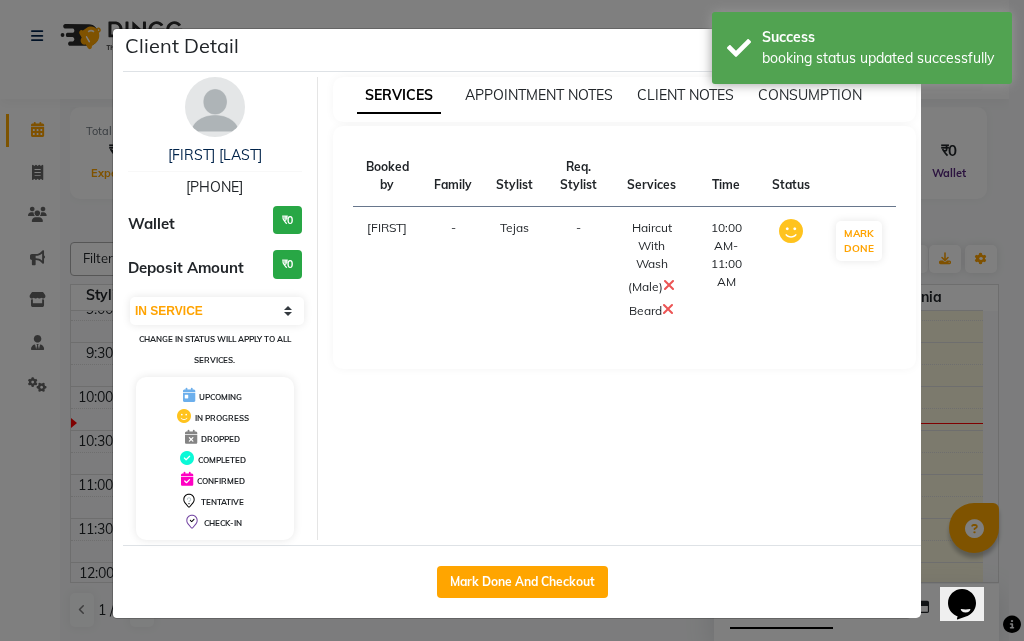 click on "Client Detail [FIRST] [LAST] [PHONE] Wallet ₹0 Deposit Amount ₹0 Select IN SERVICE CONFIRMED TENTATIVE CHECK IN MARK DONE DROPPED UPCOMING Change in status will apply to all services. UPCOMING IN PROGRESS DROPPED COMPLETED CONFIRMED TENTATIVE CHECK-IN SERVICES APPOINTMENT NOTES CLIENT NOTES CONSUMPTION Booked by Family Stylist Req. Stylist Services Time Status Kritika - Tejas - Haircut With Wash (Male) Beard 10:00 AM-11:00 AM MARK DONE Mark Done And Checkout" 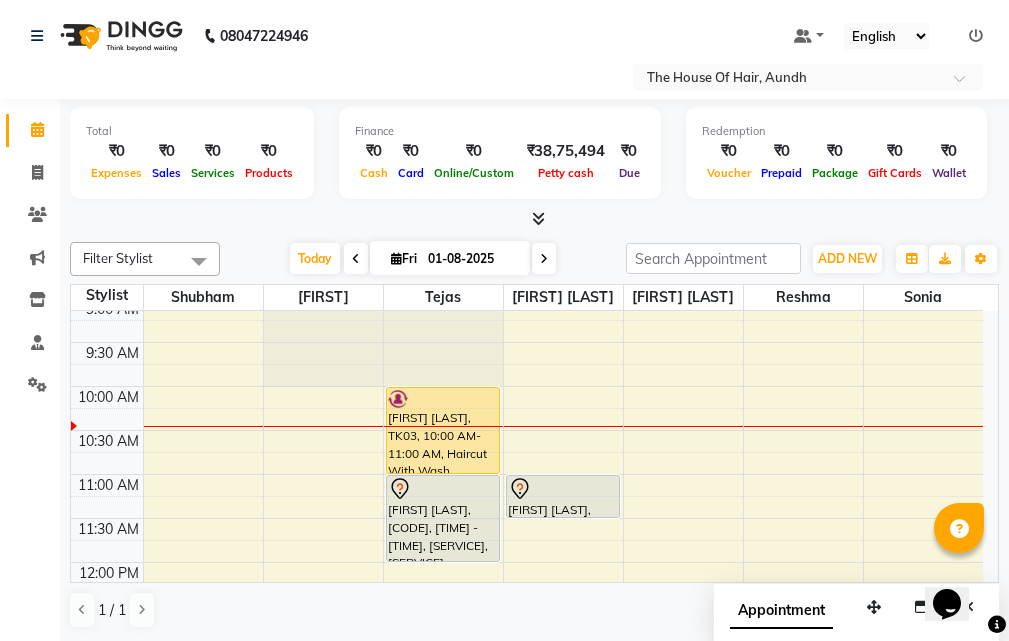 scroll, scrollTop: 200, scrollLeft: 0, axis: vertical 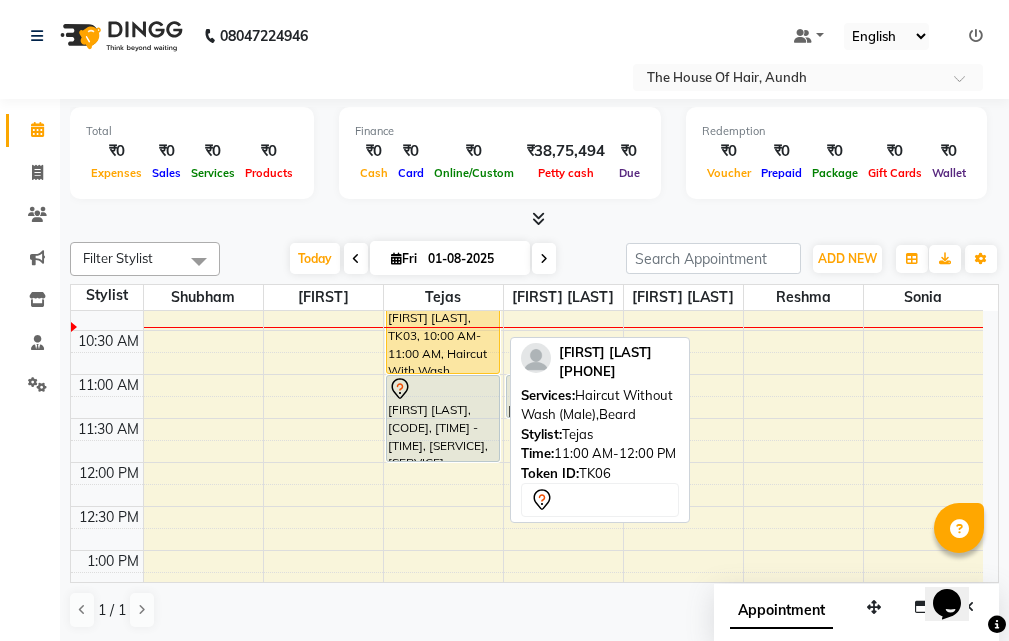 click at bounding box center (443, 389) 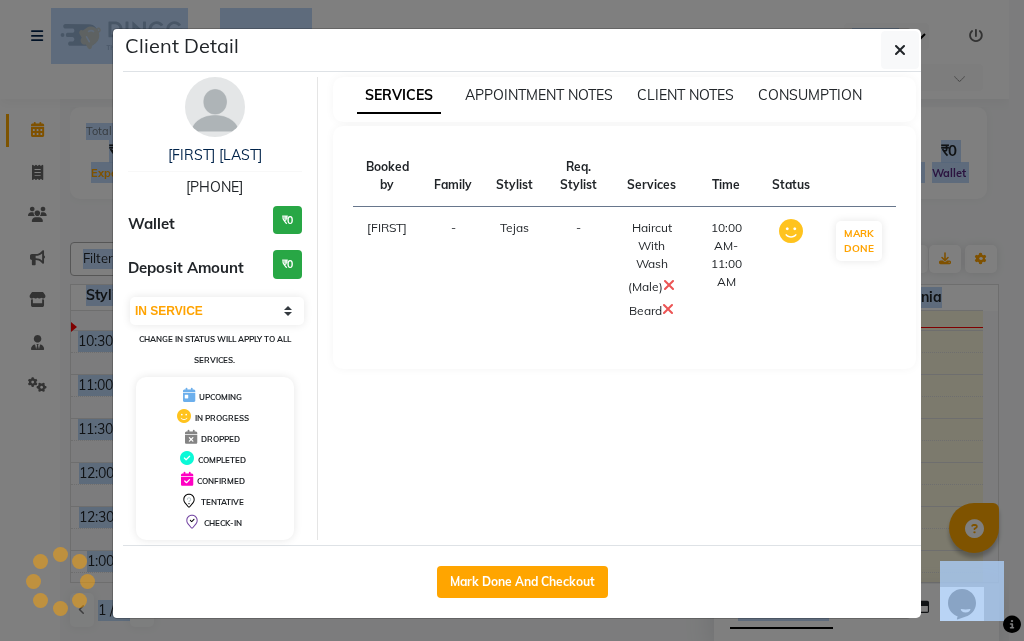 select on "7" 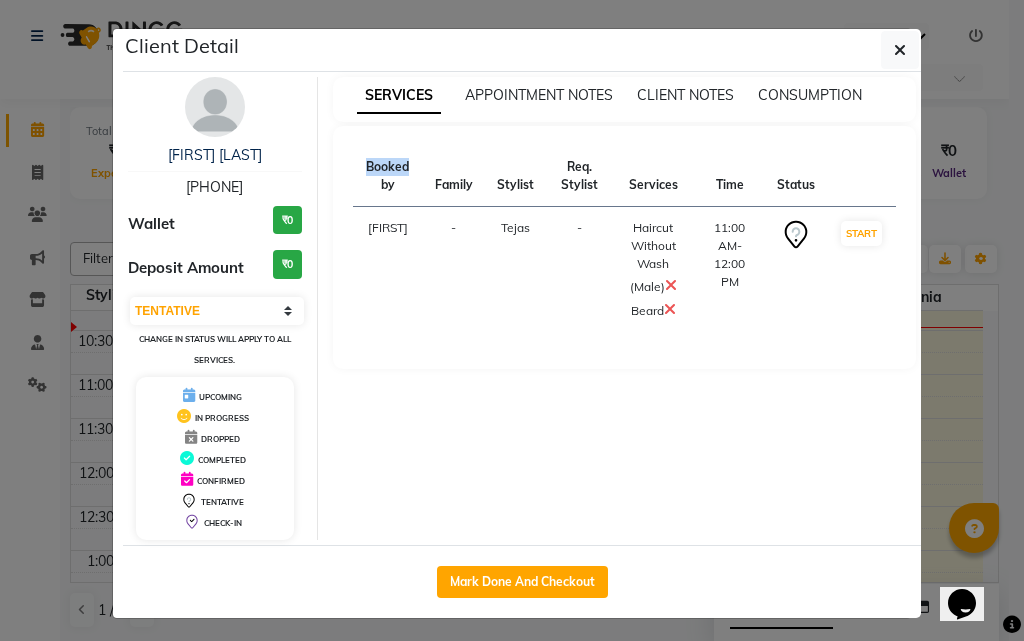 click on "SERVICES APPOINTMENT NOTES CLIENT NOTES CONSUMPTION Booked by Family Stylist Req. Stylist Services Time Status  Kritika   - Tejas -  Haircut Without Wash (Male)   Beard   11:00 AM-12:00 PM   START" at bounding box center [625, 308] 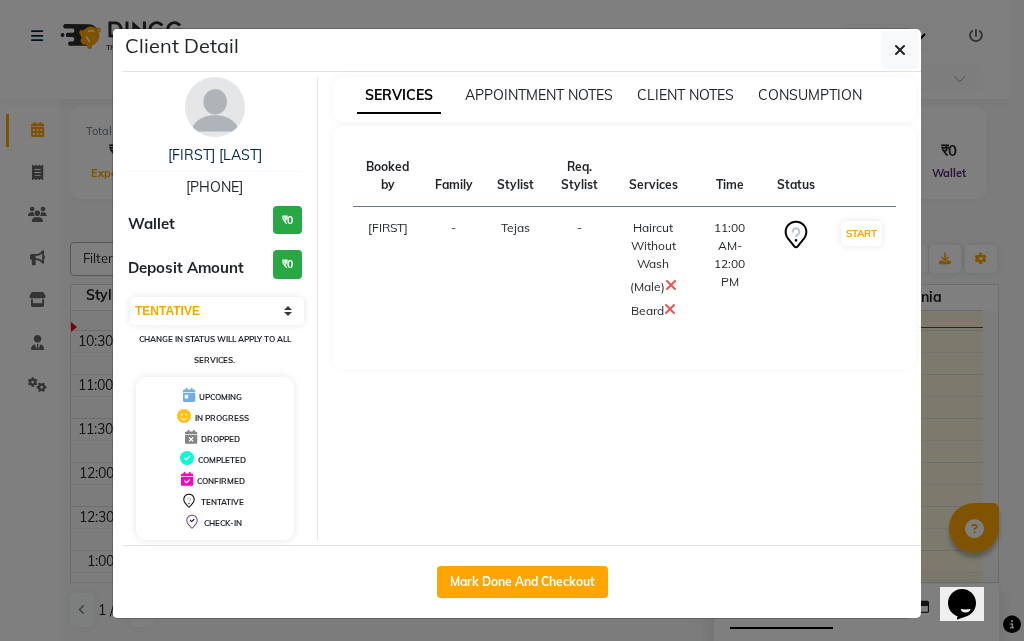 click on "Client Detail [FIRST] [LAST] [PHONE] Wallet ₹0 Deposit Amount ₹0 Select IN SERVICE CONFIRMED TENTATIVE CHECK IN MARK DONE DROPPED UPCOMING Change in status will apply to all services. UPCOMING IN PROGRESS DROPPED COMPLETED CONFIRMED TENTATIVE CHECK-IN SERVICES APPOINTMENT NOTES CLIENT NOTES CONSUMPTION Booked by Family Stylist Req. Stylist Services Time Status Kritika - Tejas - Haircut Without Wash (Male) Beard 11:00 AM-12:00 PM START Mark Done And Checkout" 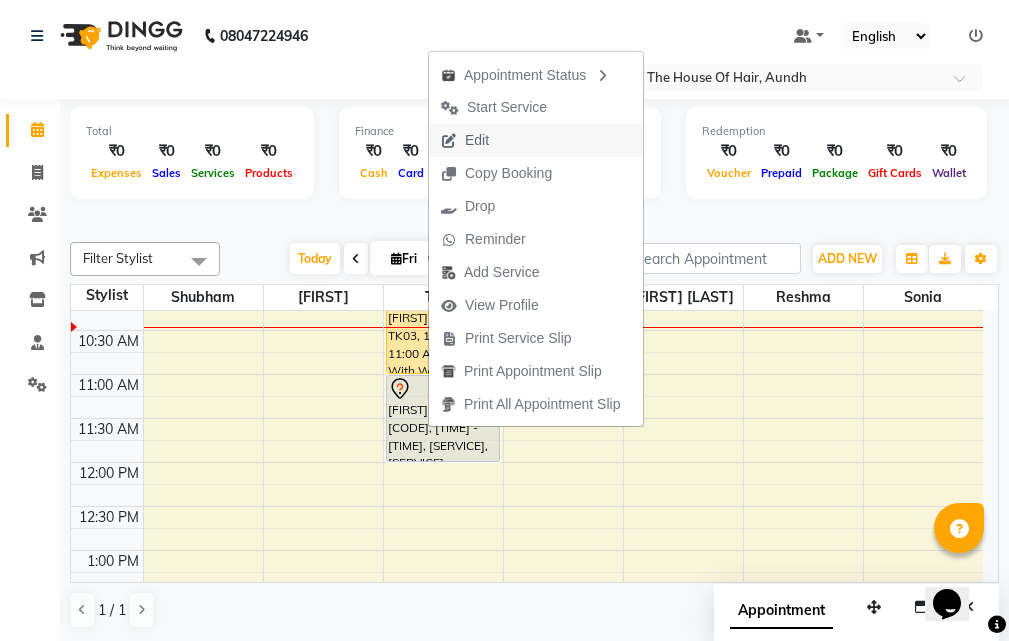 click on "Edit" at bounding box center (536, 140) 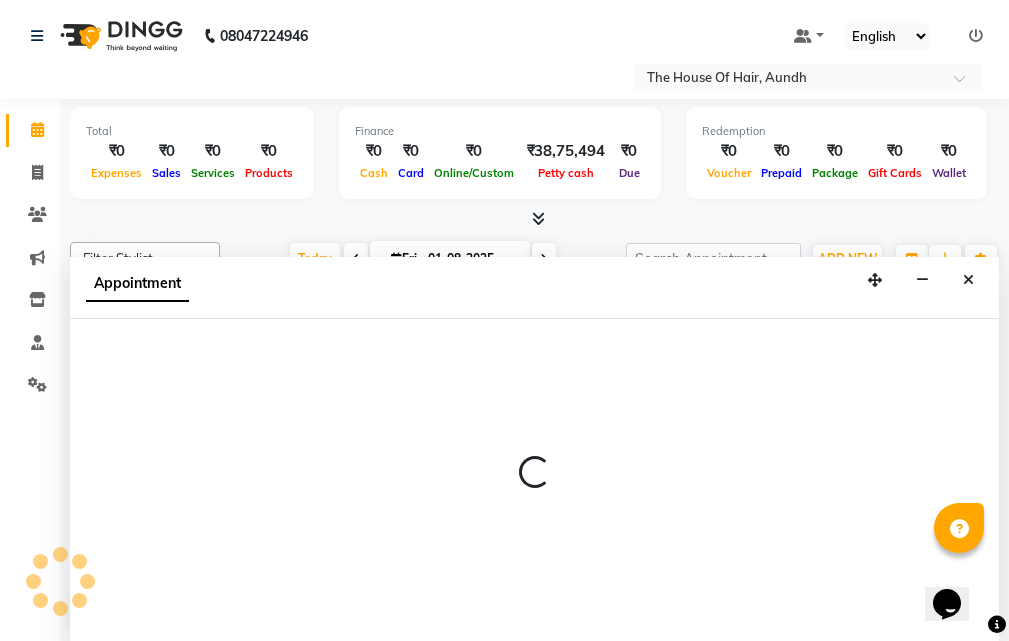 scroll, scrollTop: 1, scrollLeft: 0, axis: vertical 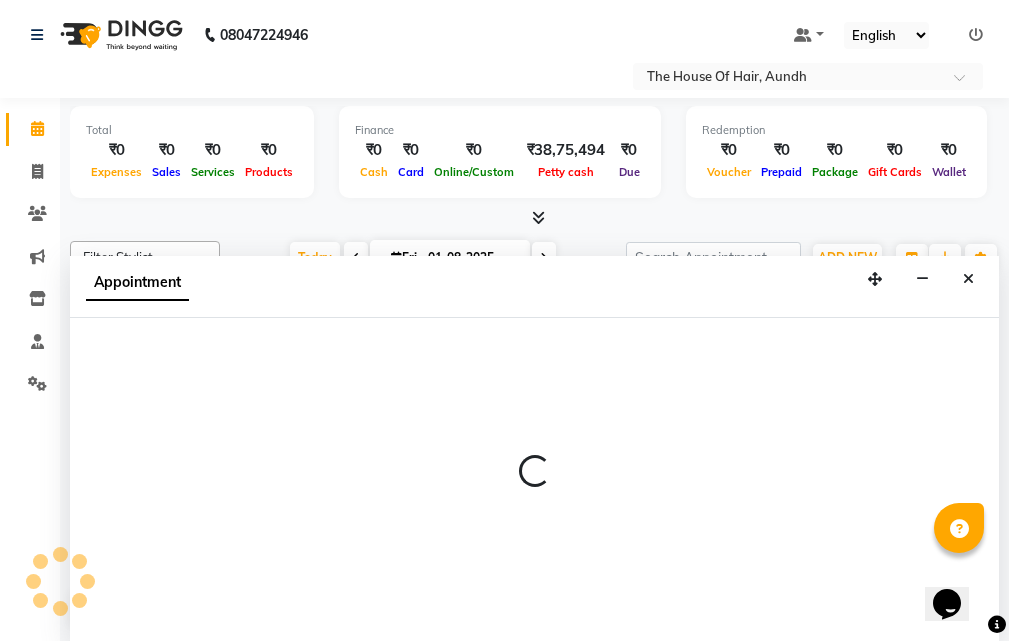 select on "tentative" 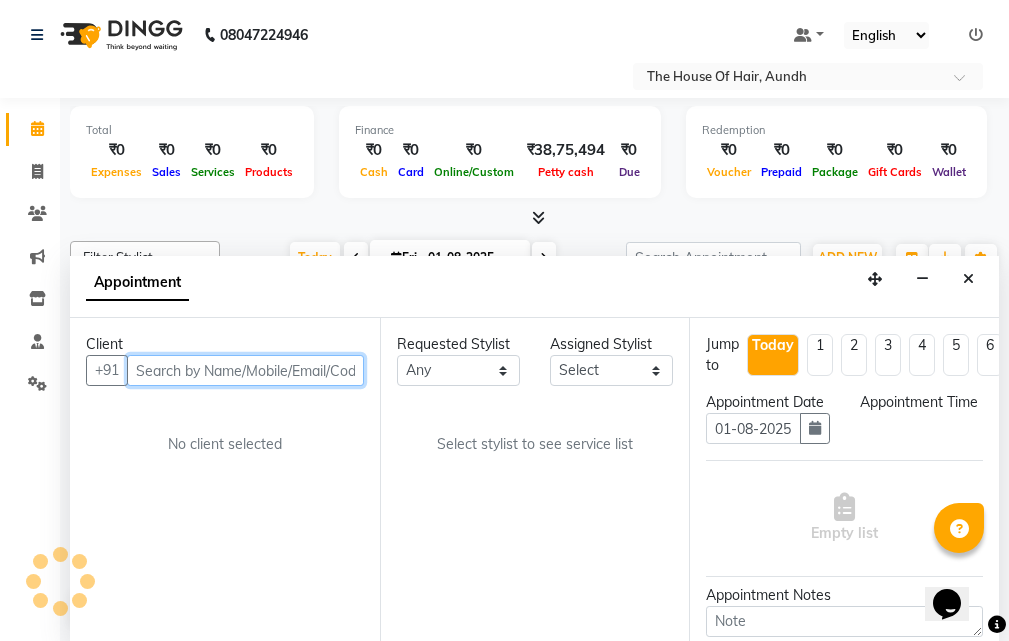 select on "6864" 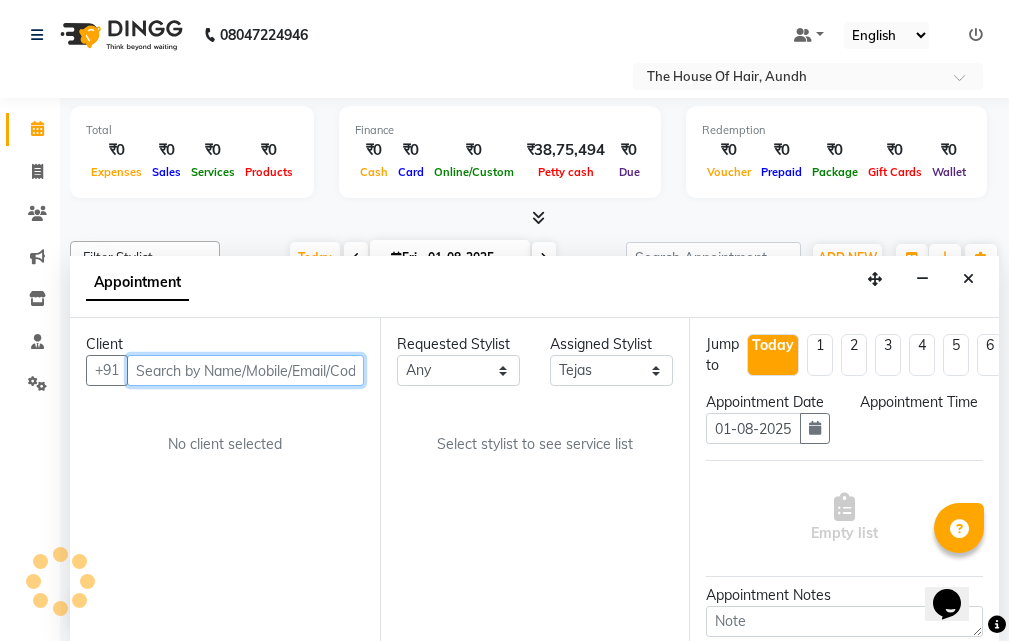 scroll, scrollTop: 177, scrollLeft: 0, axis: vertical 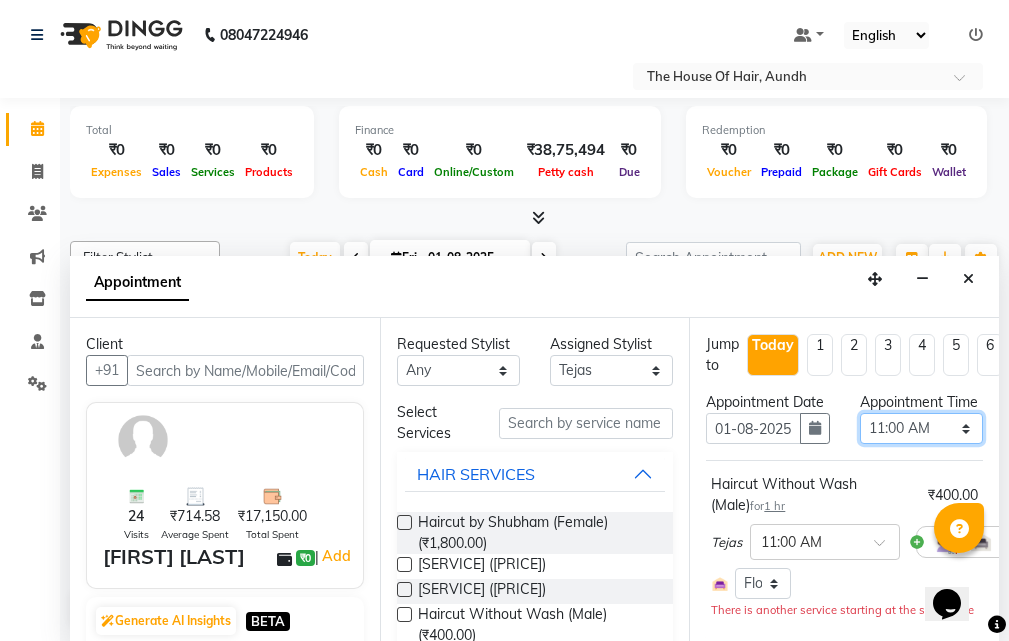 click on "Select 09:00 AM 09:15 AM 09:30 AM 09:45 AM 10:00 AM 10:15 AM 10:30 AM 10:45 AM 11:00 AM 11:15 AM 11:30 AM 11:45 AM 12:00 PM 12:15 PM 12:30 PM 12:45 PM 01:00 PM 01:15 PM 01:30 PM 01:45 PM 02:00 PM 02:15 PM 02:30 PM 02:45 PM 03:00 PM 03:15 PM 03:30 PM 03:45 PM 04:00 PM 04:15 PM 04:30 PM 04:45 PM 05:00 PM 05:15 PM 05:30 PM 05:45 PM 06:00 PM 06:15 PM 06:30 PM 06:45 PM 07:00 PM 07:15 PM 07:30 PM 07:45 PM 08:00 PM 08:15 PM 08:30 PM 08:45 PM 09:00 PM 09:15 PM 09:30 PM" at bounding box center [921, 428] 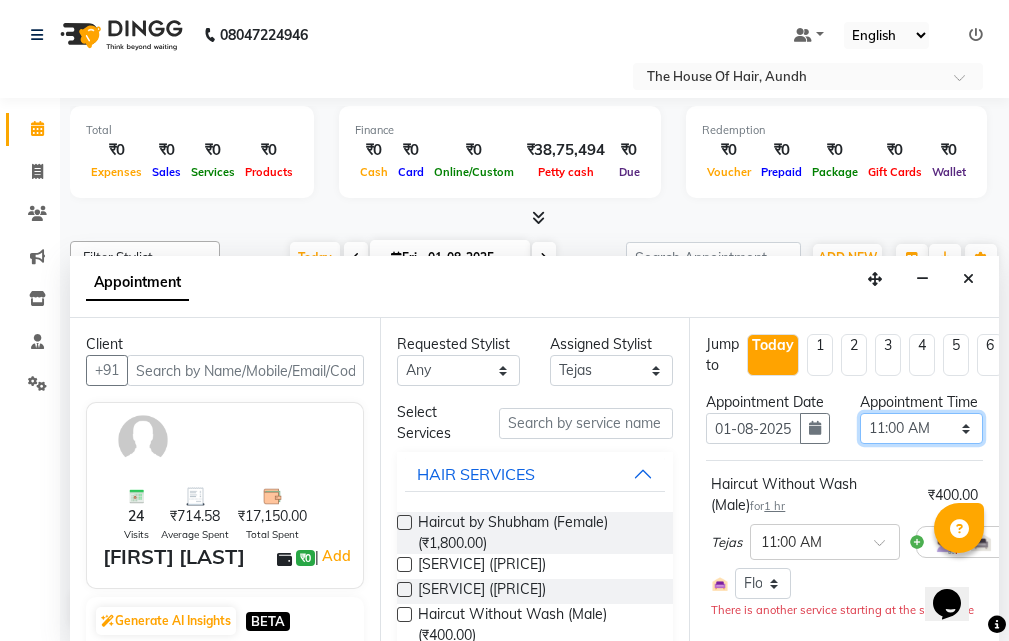 select on "675" 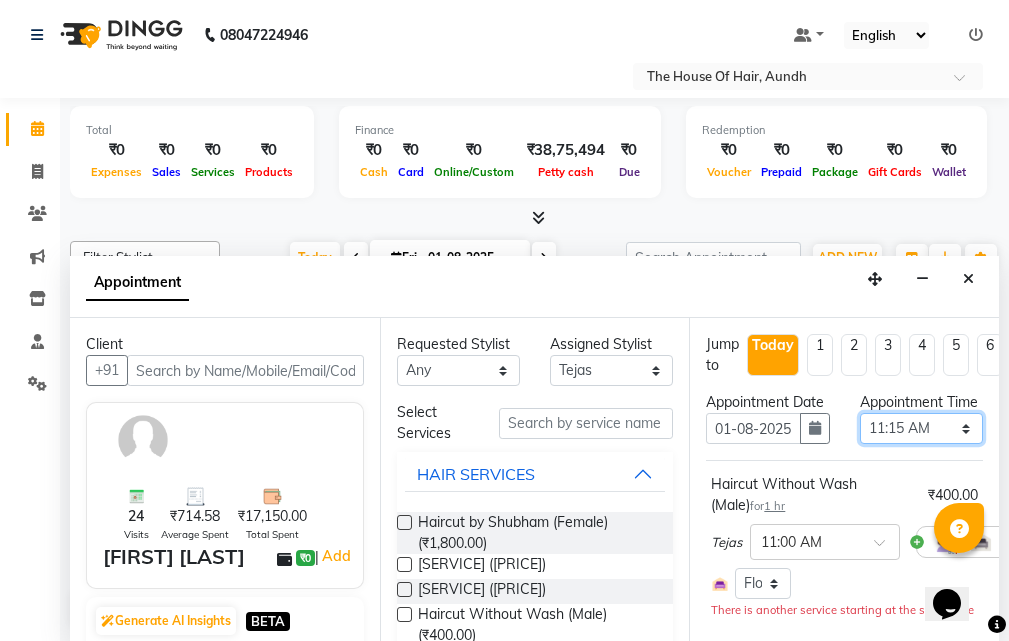 click on "Select 09:00 AM 09:15 AM 09:30 AM 09:45 AM 10:00 AM 10:15 AM 10:30 AM 10:45 AM 11:00 AM 11:15 AM 11:30 AM 11:45 AM 12:00 PM 12:15 PM 12:30 PM 12:45 PM 01:00 PM 01:15 PM 01:30 PM 01:45 PM 02:00 PM 02:15 PM 02:30 PM 02:45 PM 03:00 PM 03:15 PM 03:30 PM 03:45 PM 04:00 PM 04:15 PM 04:30 PM 04:45 PM 05:00 PM 05:15 PM 05:30 PM 05:45 PM 06:00 PM 06:15 PM 06:30 PM 06:45 PM 07:00 PM 07:15 PM 07:30 PM 07:45 PM 08:00 PM 08:15 PM 08:30 PM 08:45 PM 09:00 PM 09:15 PM 09:30 PM" at bounding box center [921, 428] 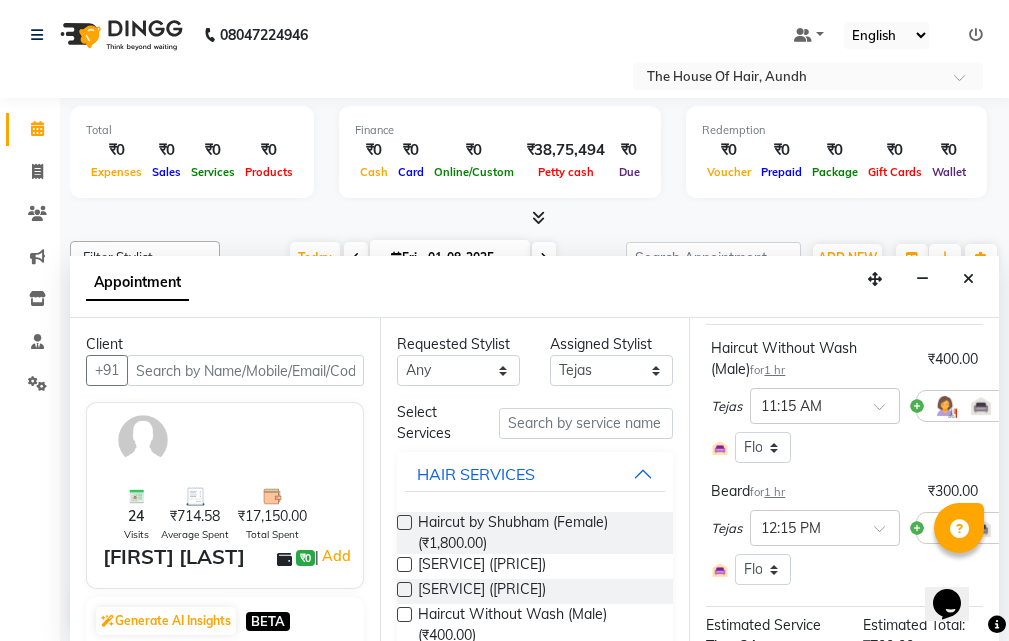 scroll, scrollTop: 376, scrollLeft: 0, axis: vertical 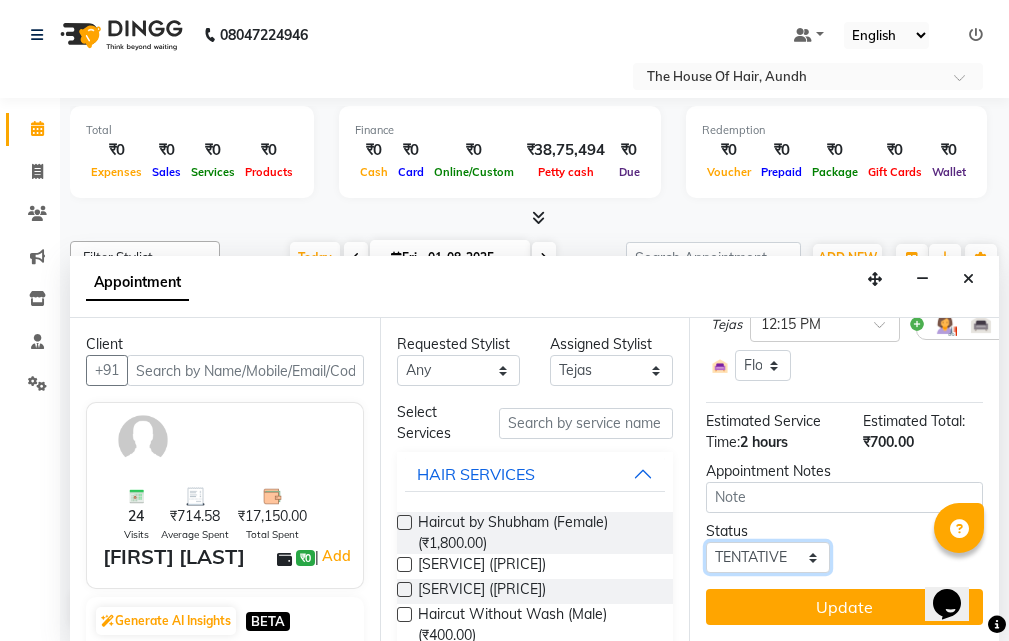 click on "Select TENTATIVE CONFIRM CHECK-IN UPCOMING" at bounding box center [767, 557] 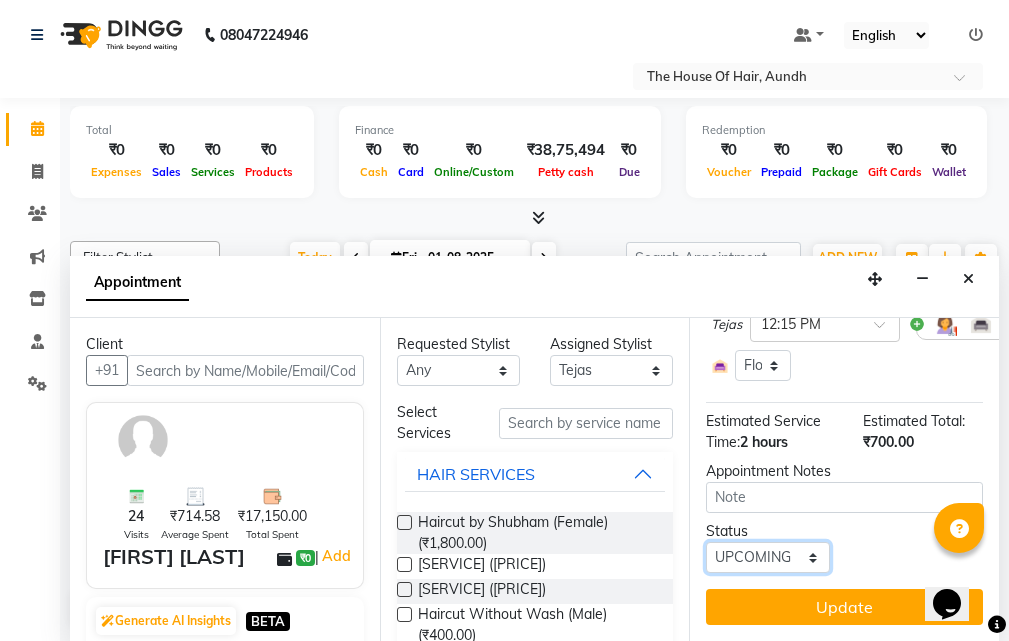 click on "Select TENTATIVE CONFIRM CHECK-IN UPCOMING" at bounding box center [767, 557] 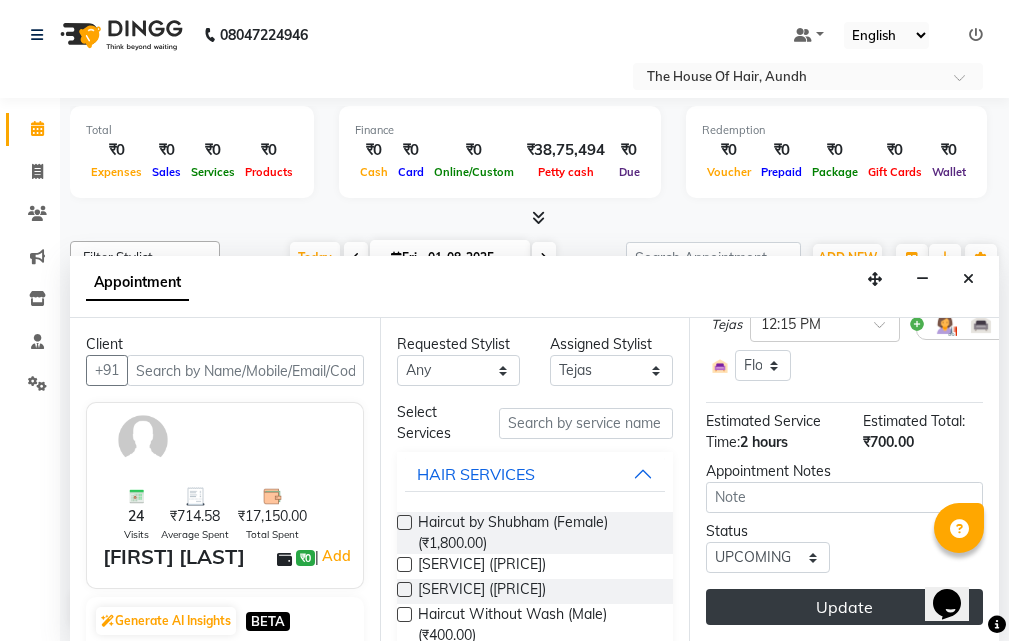 click on "Update" at bounding box center [844, 607] 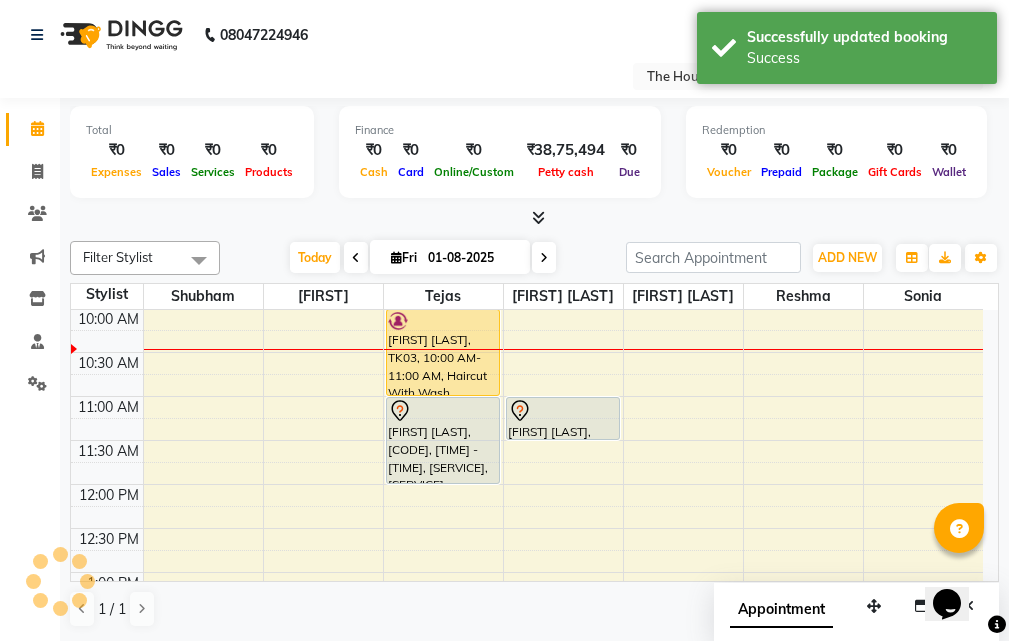 scroll, scrollTop: 0, scrollLeft: 0, axis: both 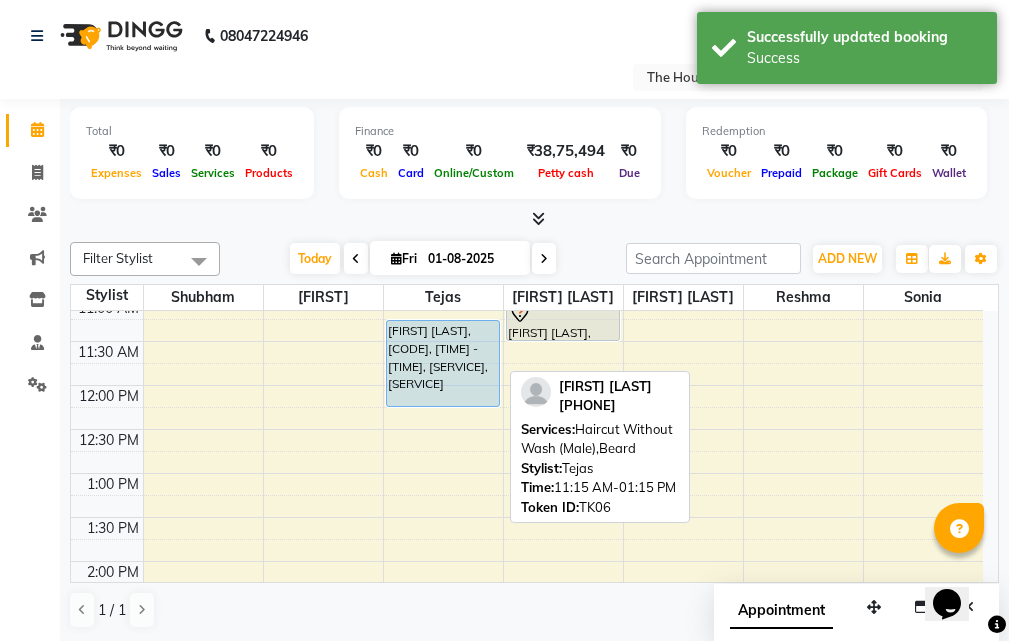 drag, startPoint x: 430, startPoint y: 493, endPoint x: 457, endPoint y: 392, distance: 104.54664 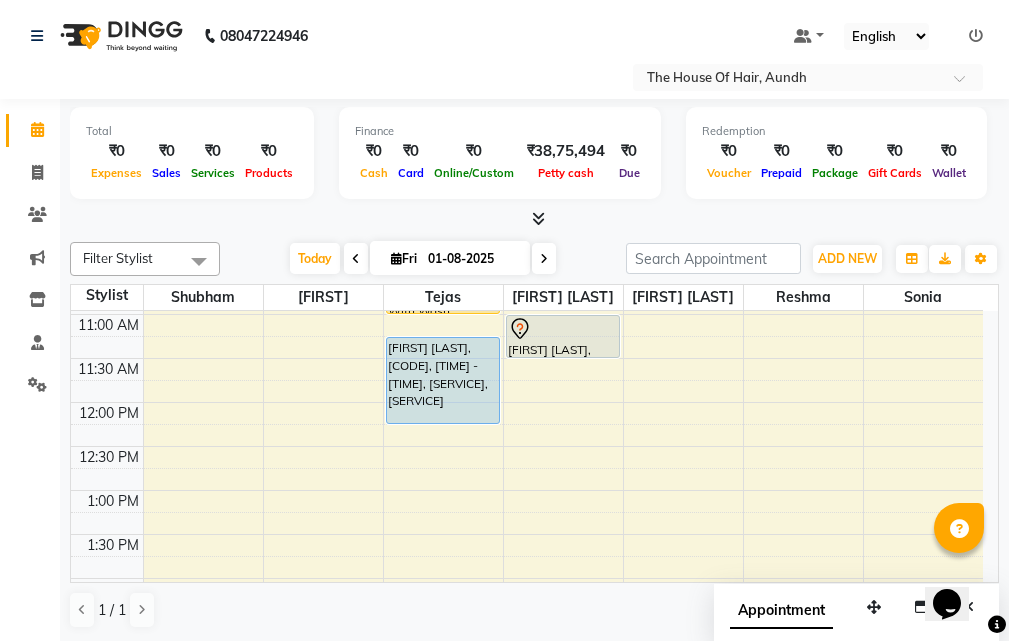 scroll, scrollTop: 160, scrollLeft: 0, axis: vertical 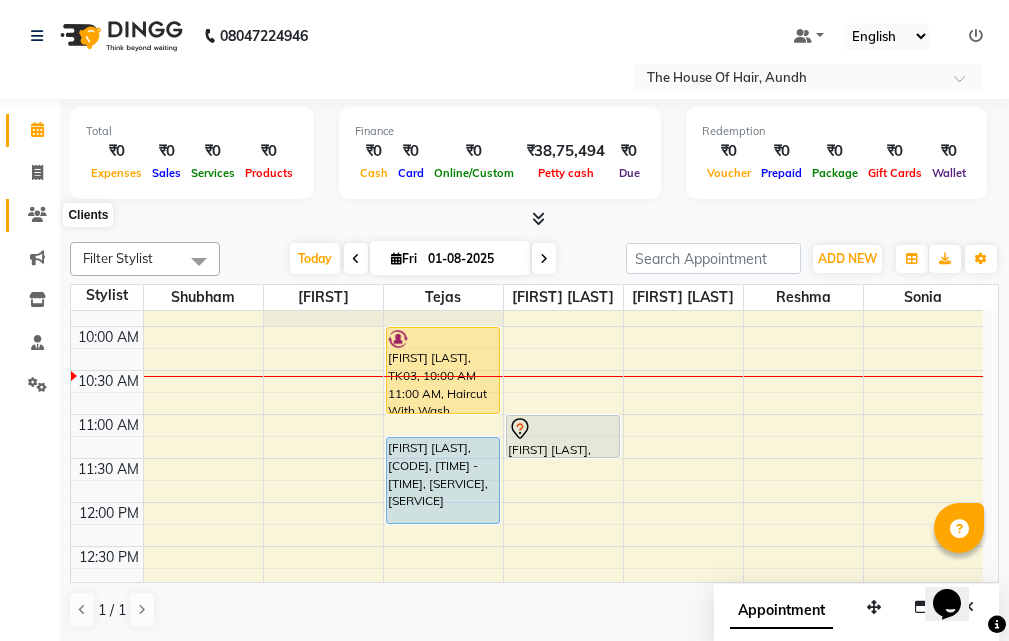 click 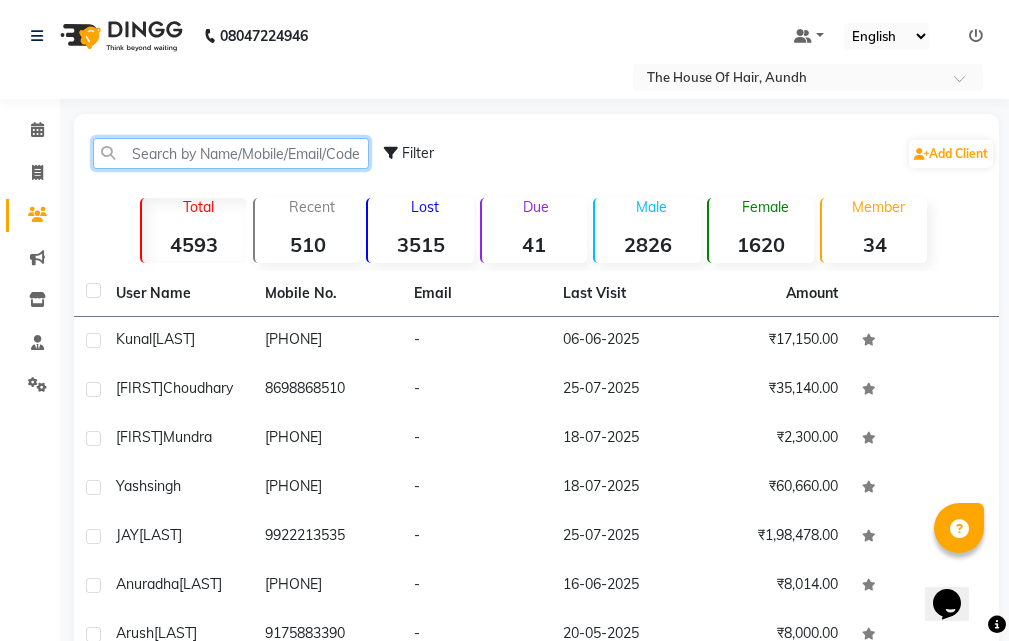 click 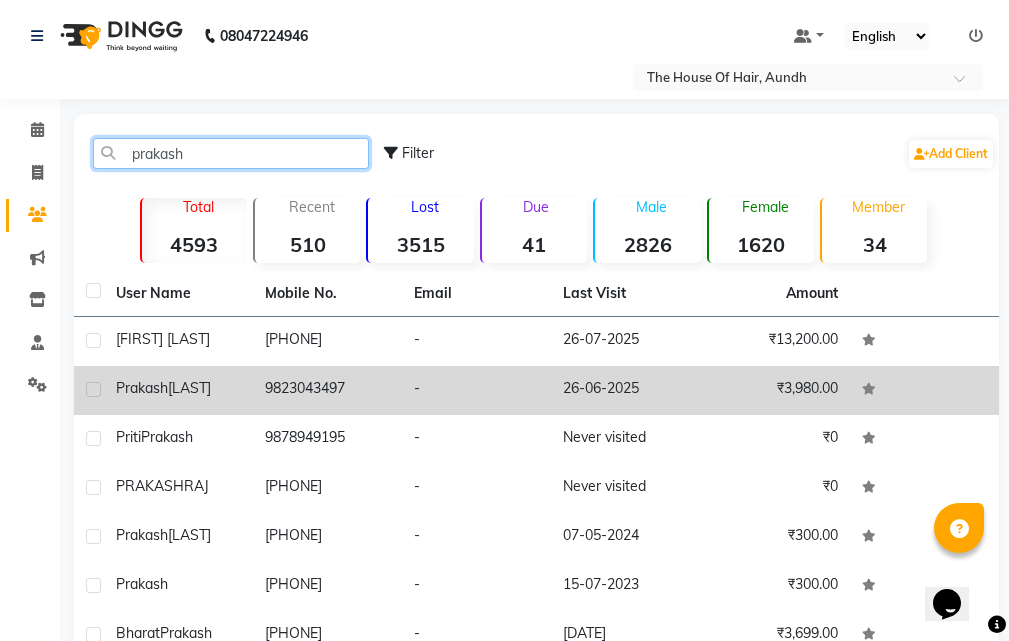 type on "prakash" 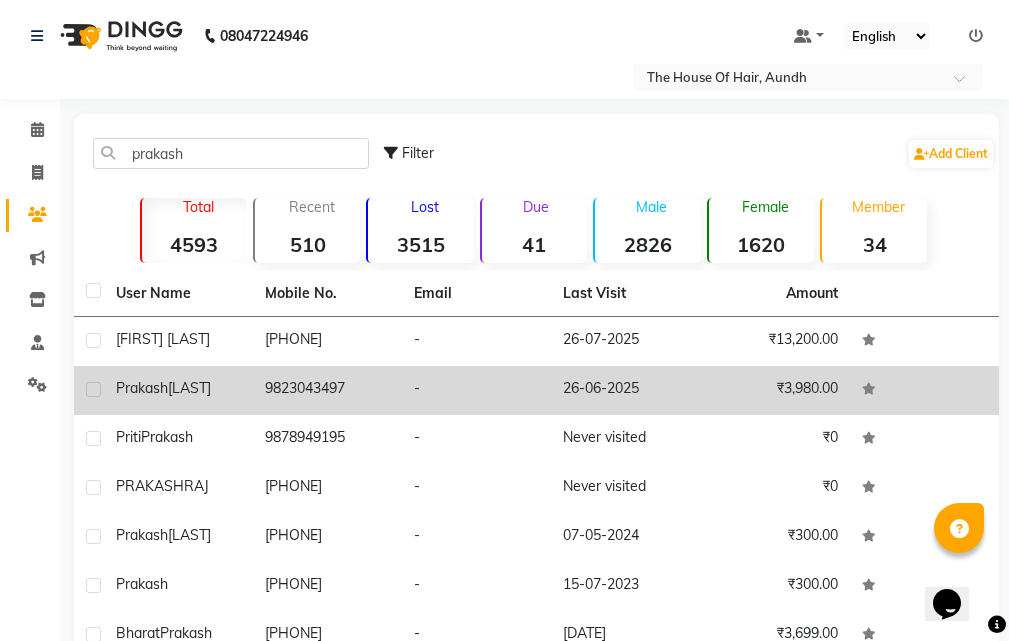 click on "9823043497" 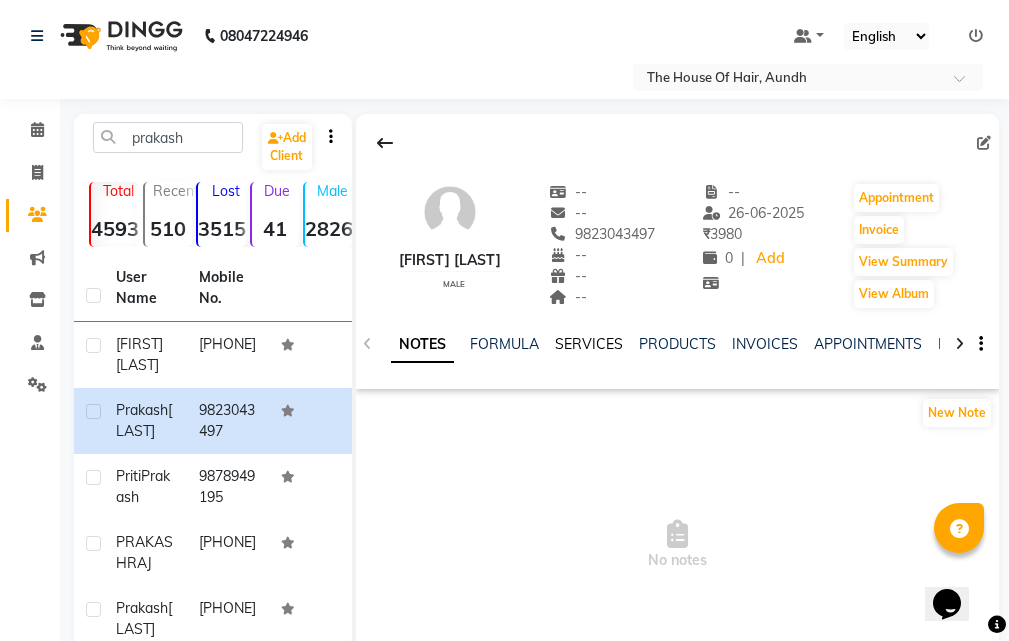 click on "SERVICES" 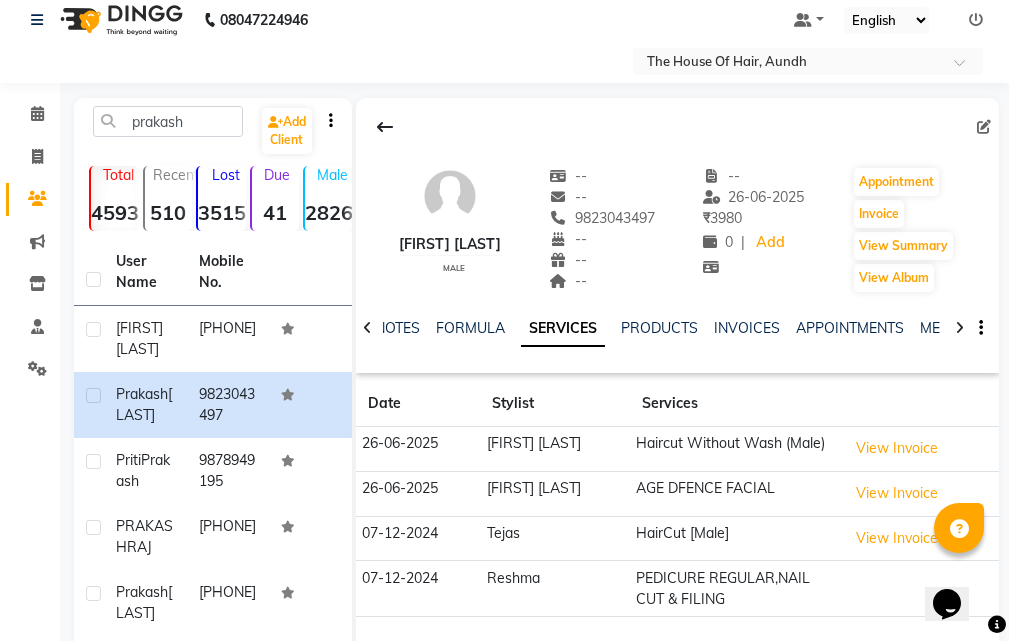 scroll, scrollTop: 0, scrollLeft: 0, axis: both 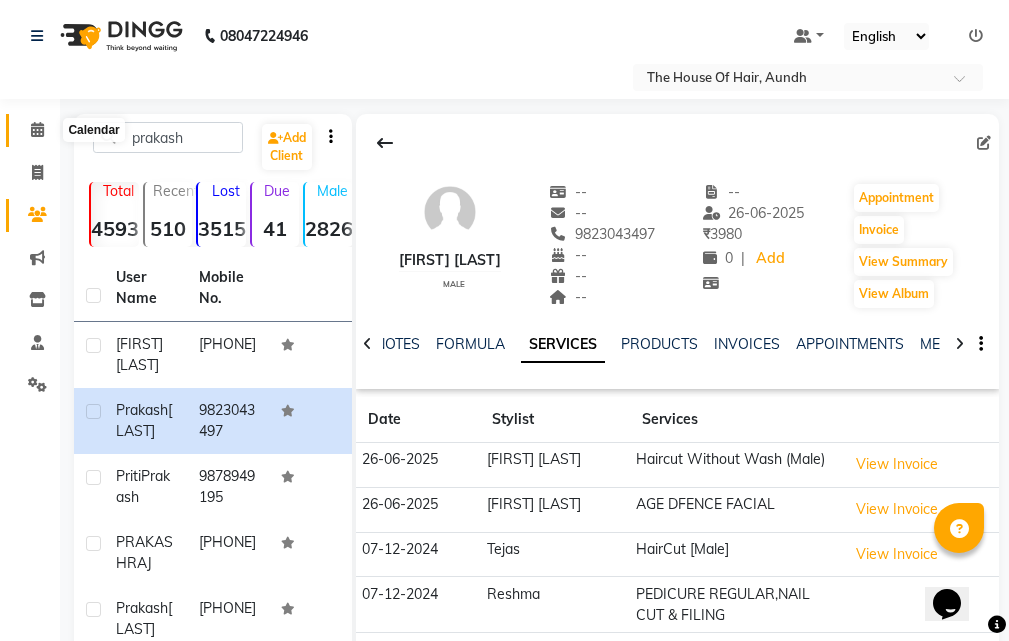 click 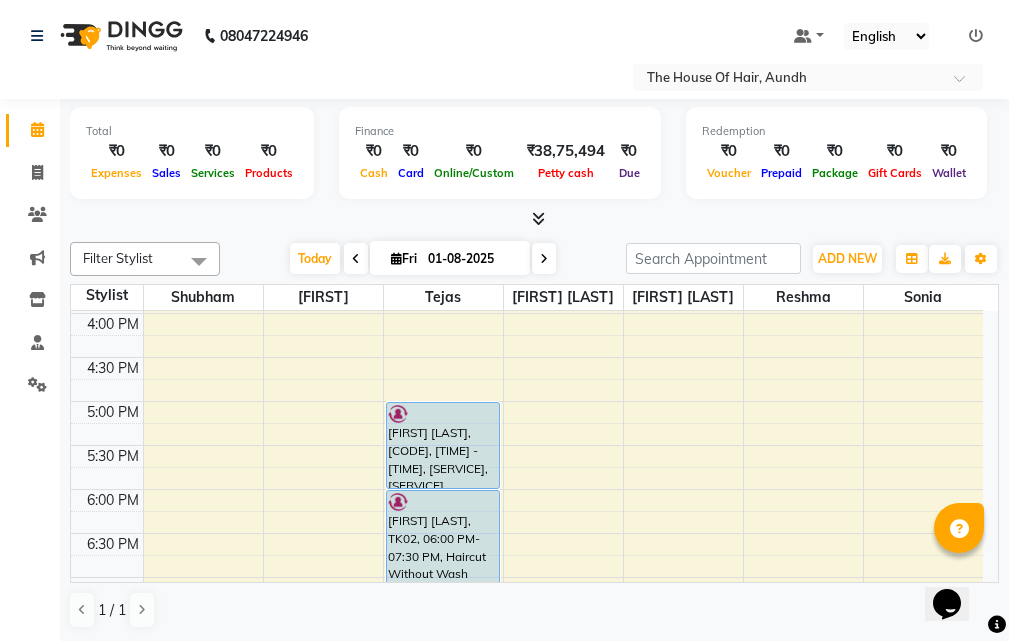 scroll, scrollTop: 660, scrollLeft: 0, axis: vertical 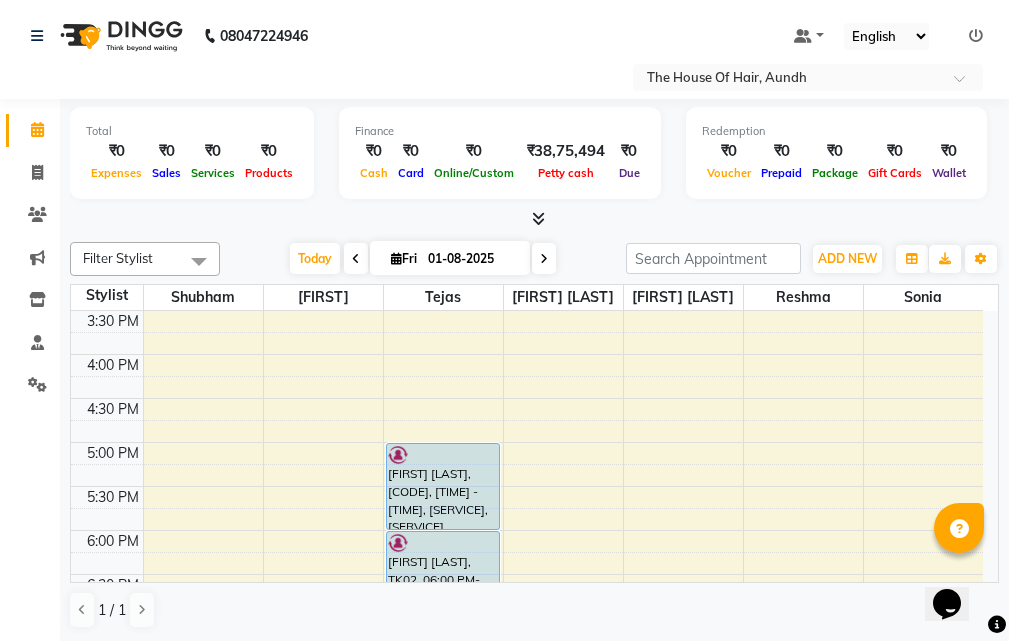 click on "[FIRST] [LAST], TK03, 10:00 AM-11:00 AM, Haircut With Wash (Male),Beard    [FIRST] [LAST], TK06, 11:15 AM-12:15 PM, Haircut Without Wash (Male),Beard     Nishant Choudhary, TK07, 05:00 PM-06:00 PM, Beard,Haircut Without Wash (Male)     ANURAG SARDA, TK02, 06:00 PM-07:30 PM, Haircut Without Wash (Male),Beard,Head Massage With Wash (Male)    Arush Bagde, TK04, 07:30 PM-08:00 PM, Haircut Without Wash (Male)             Shantanu Mundra, TK05, 11:00 AM-11:30 AM, Haircut With Wash (Male)    Anuradha Gandhi, TK01, 02:45 PM-03:15 PM, Deep Cleansing Clean Up" at bounding box center (527, 266) 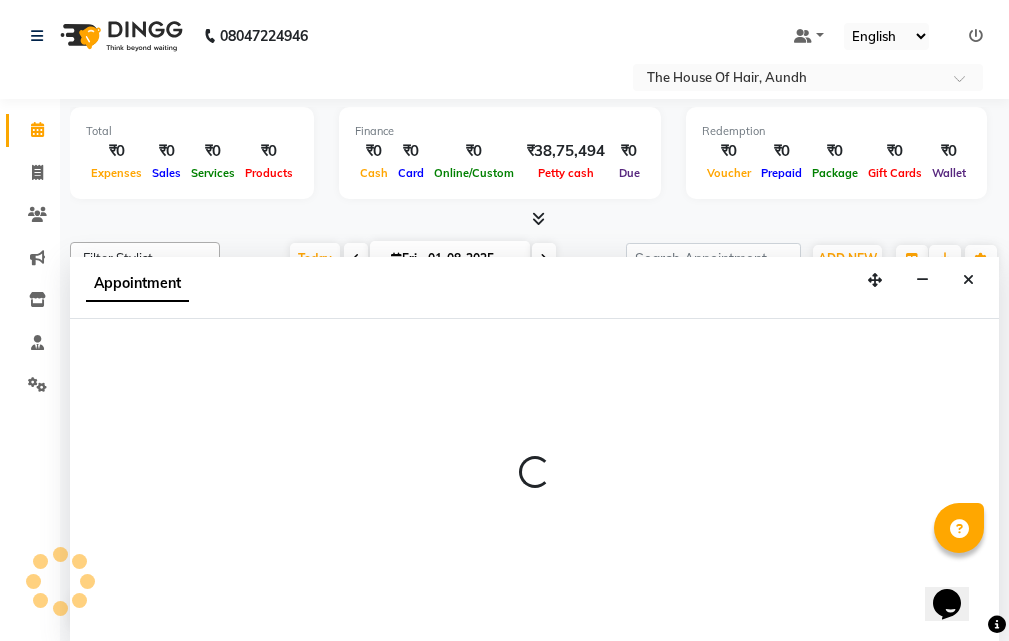 scroll, scrollTop: 1, scrollLeft: 0, axis: vertical 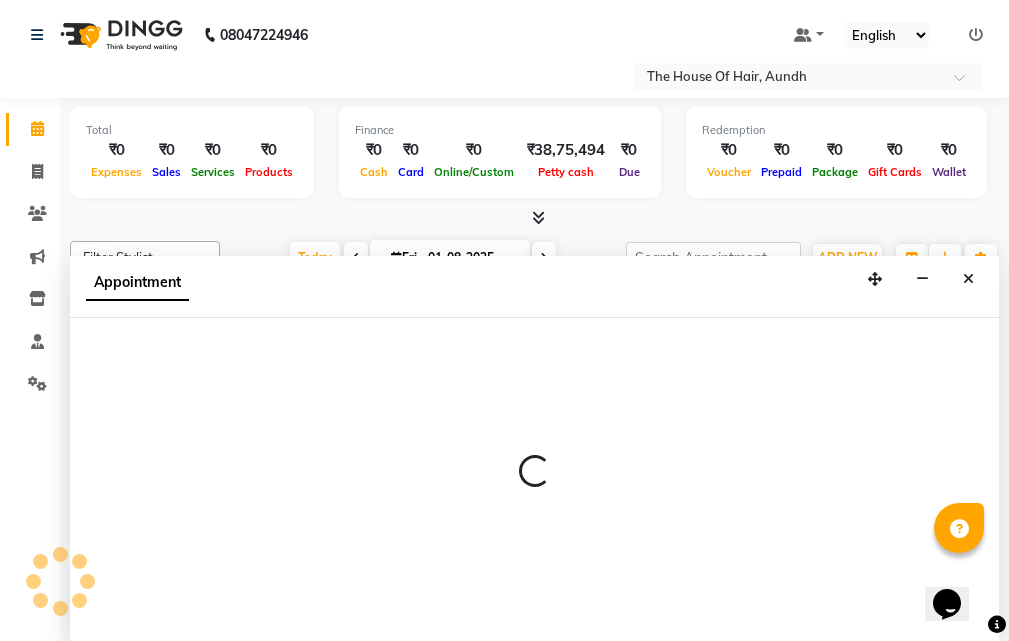select on "6864" 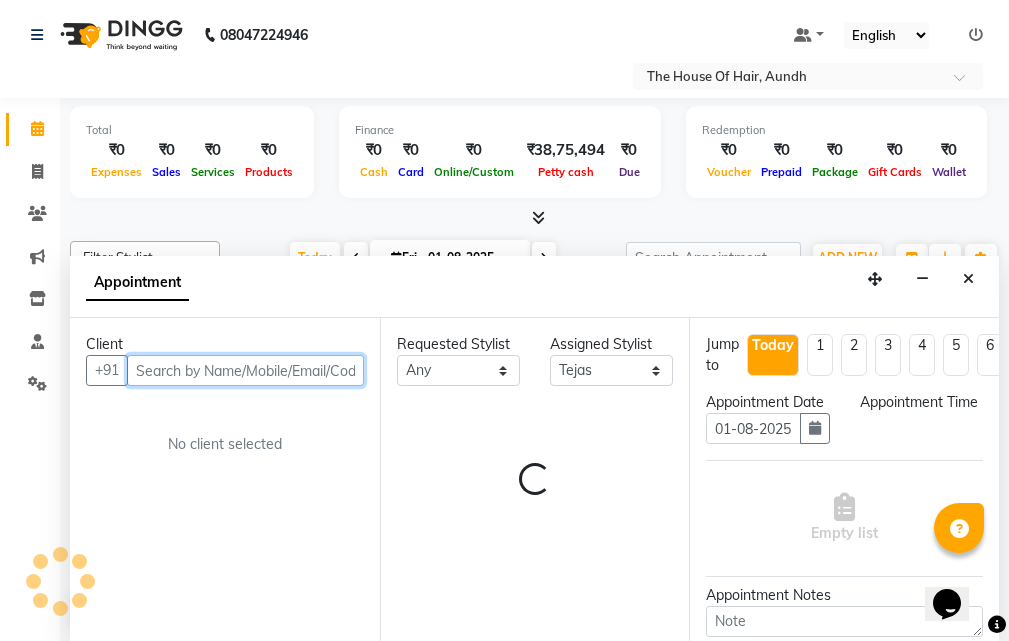 select on "960" 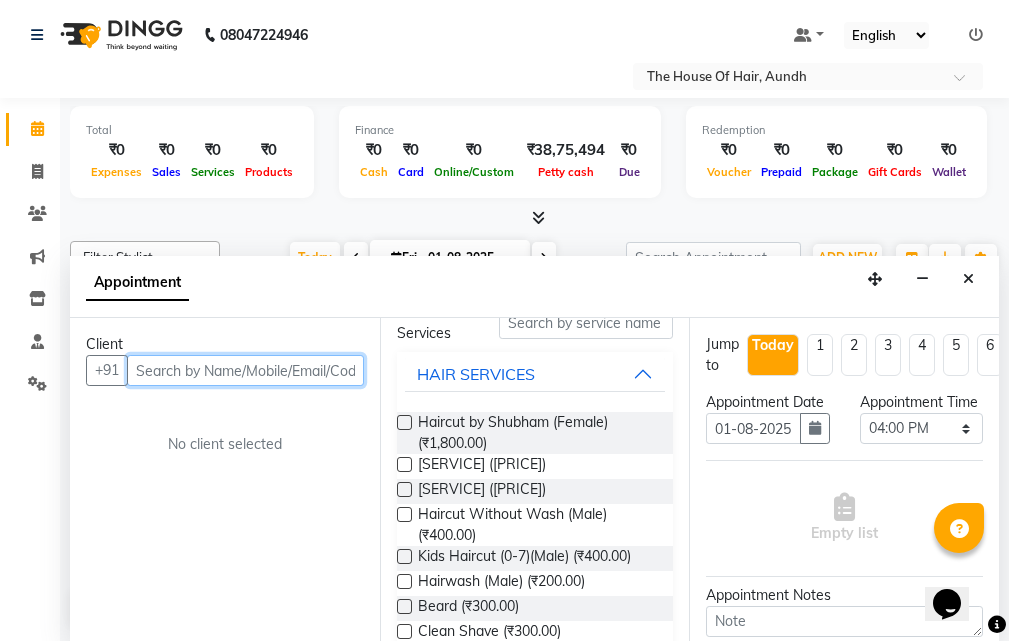 scroll, scrollTop: 200, scrollLeft: 0, axis: vertical 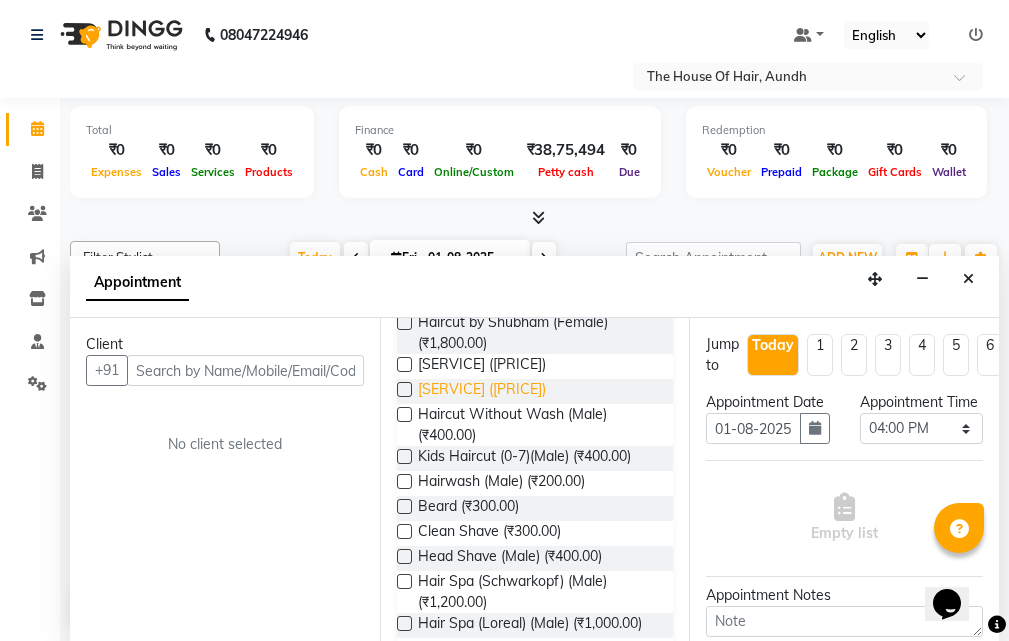 click on "[SERVICE] ([PRICE])" at bounding box center (482, 391) 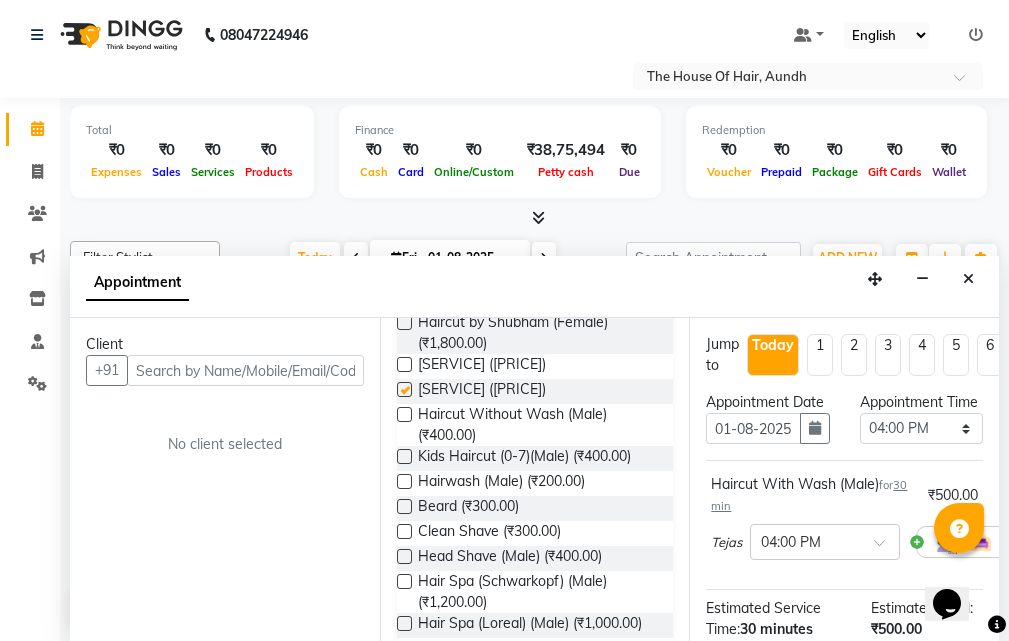 checkbox on "false" 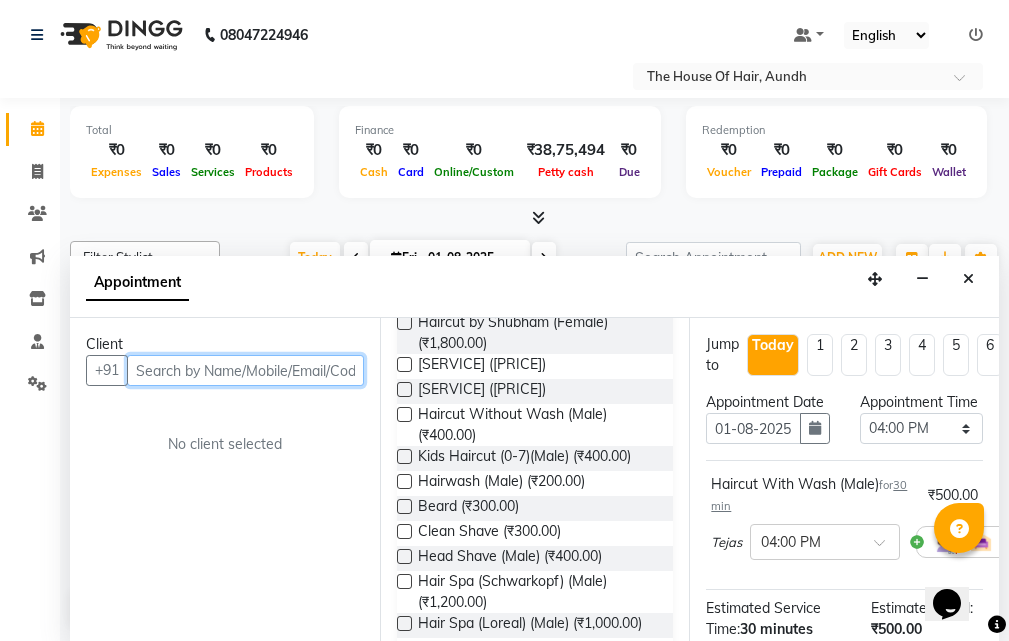 click at bounding box center [245, 370] 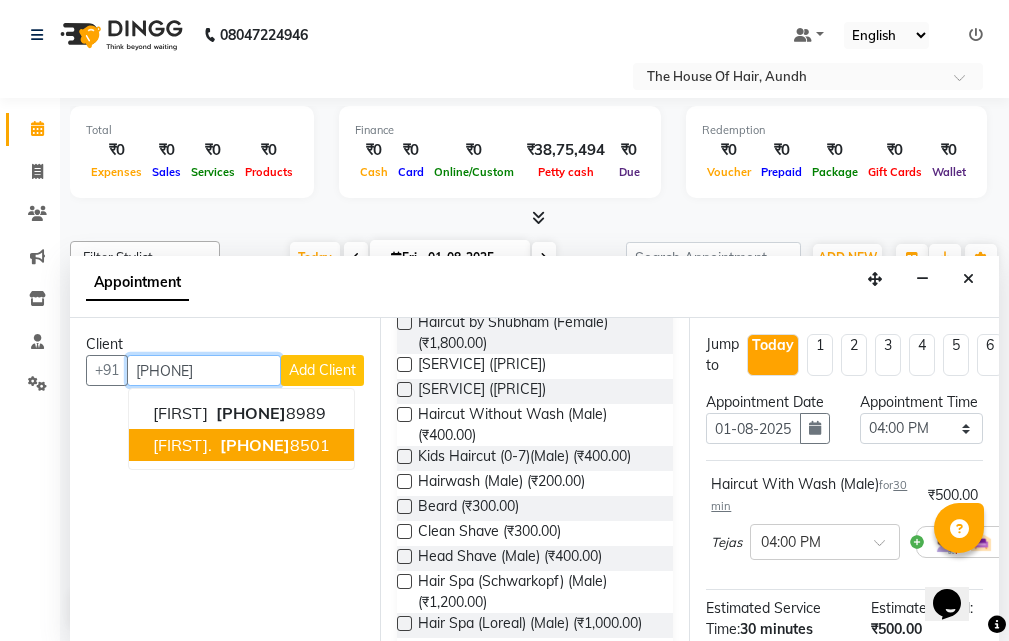 click on "[PHONE]" at bounding box center [255, 445] 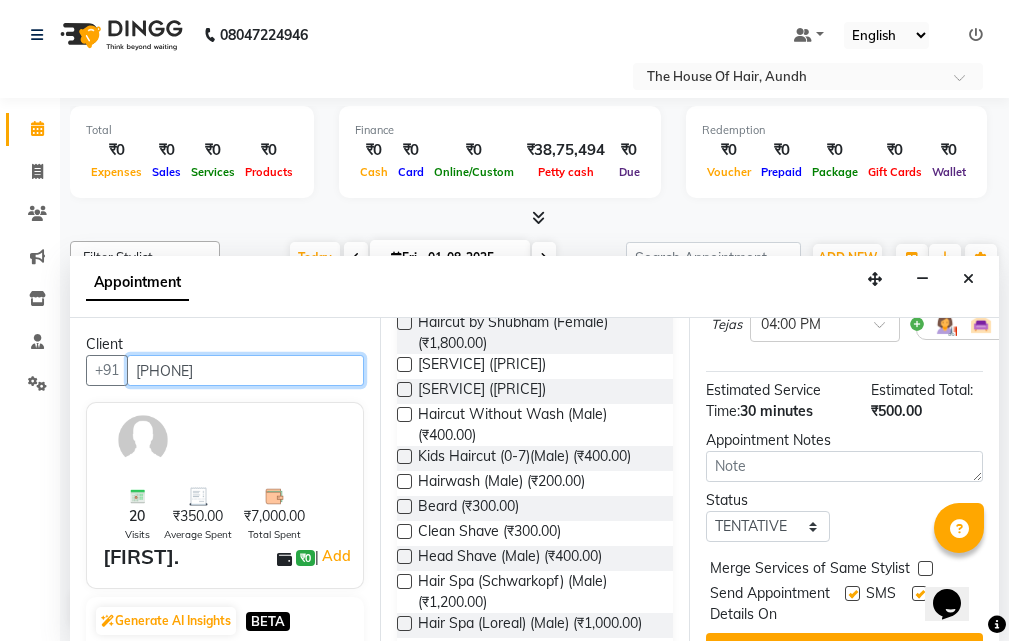 scroll, scrollTop: 300, scrollLeft: 0, axis: vertical 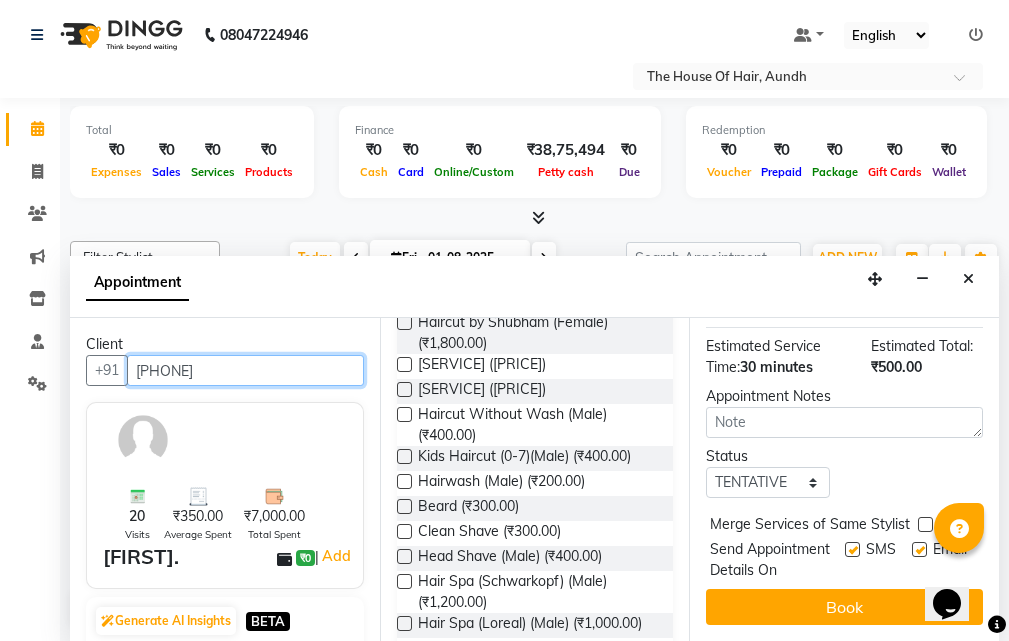 type on "[PHONE]" 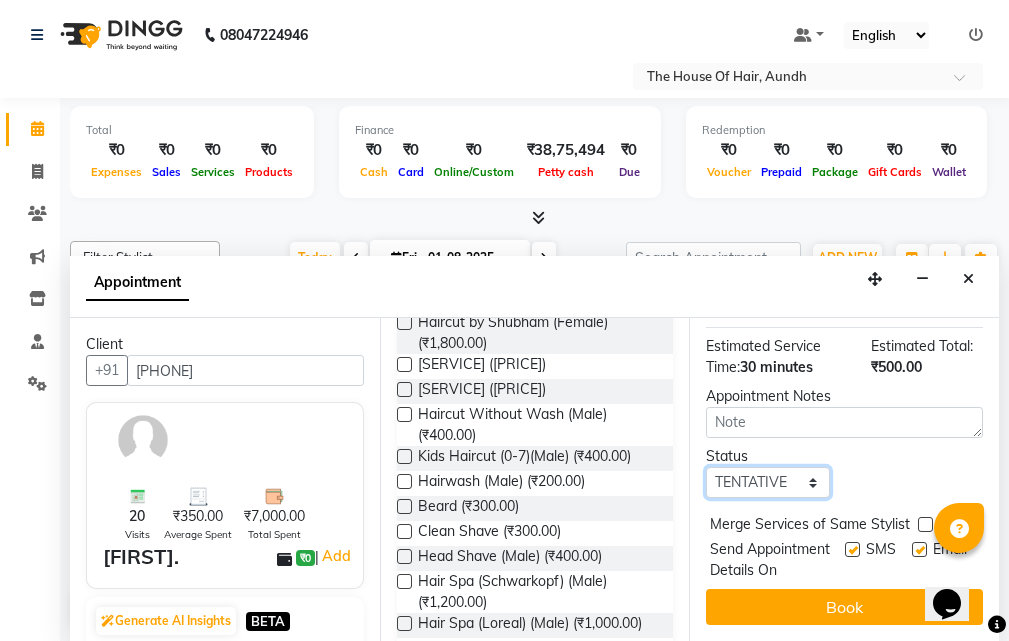click on "Select TENTATIVE CONFIRM CHECK-IN UPCOMING" at bounding box center (767, 482) 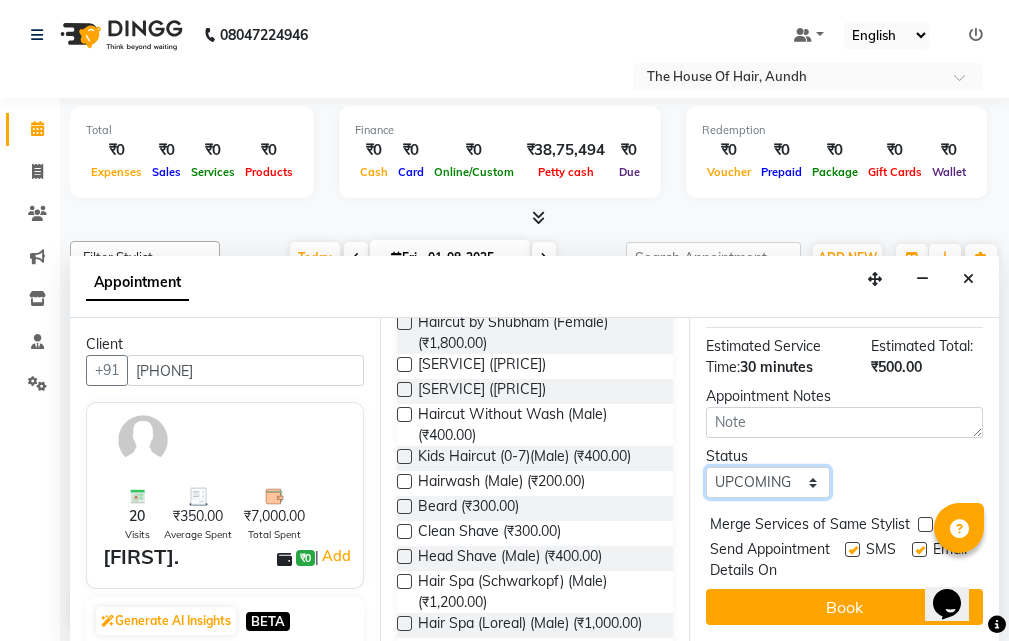 click on "Select TENTATIVE CONFIRM CHECK-IN UPCOMING" at bounding box center [767, 482] 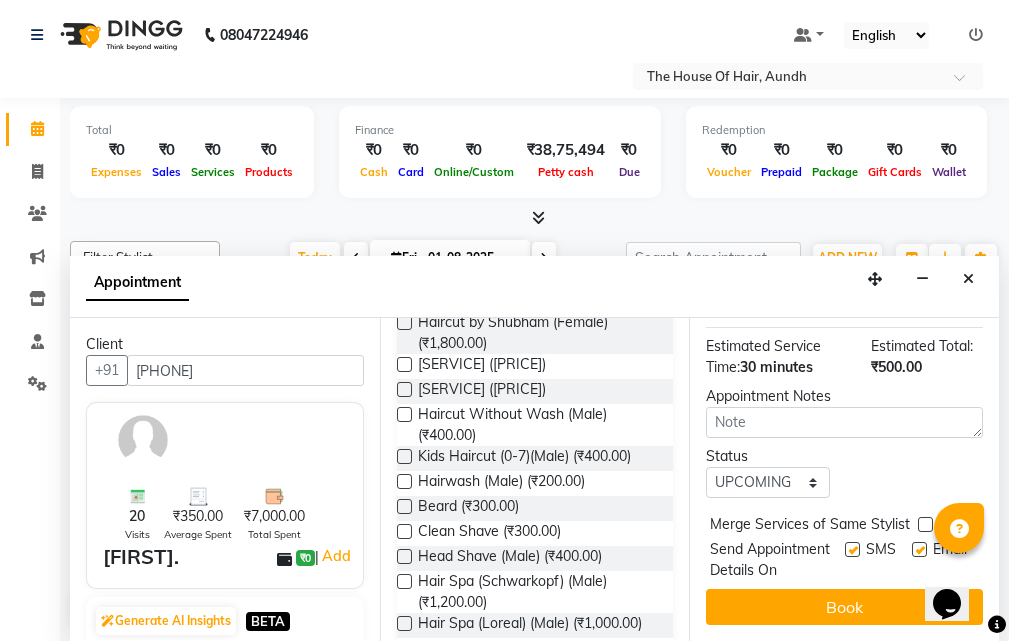 click at bounding box center [925, 524] 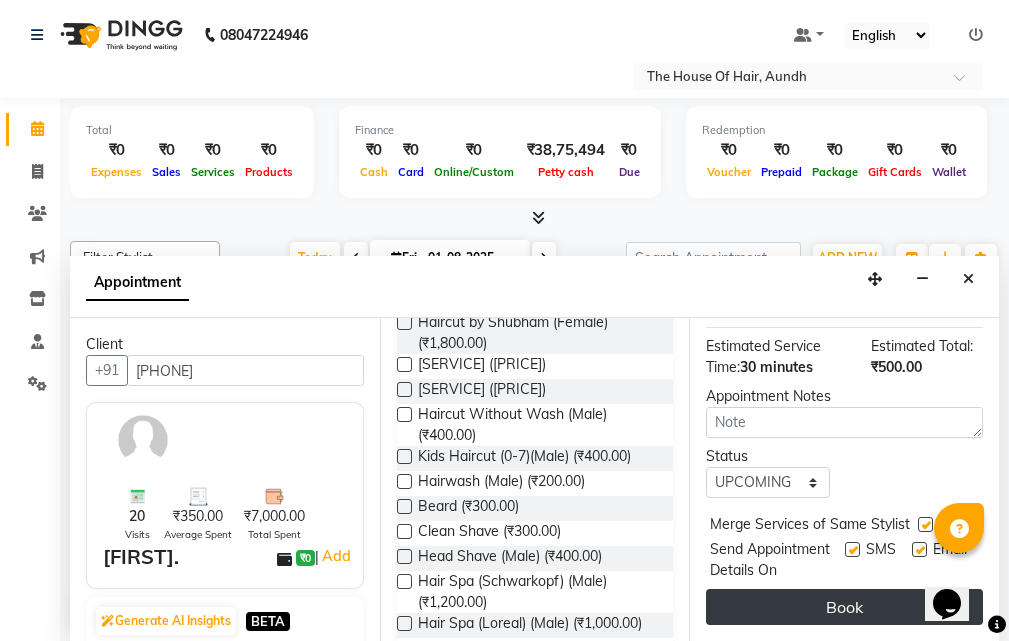 click on "Book" at bounding box center (844, 607) 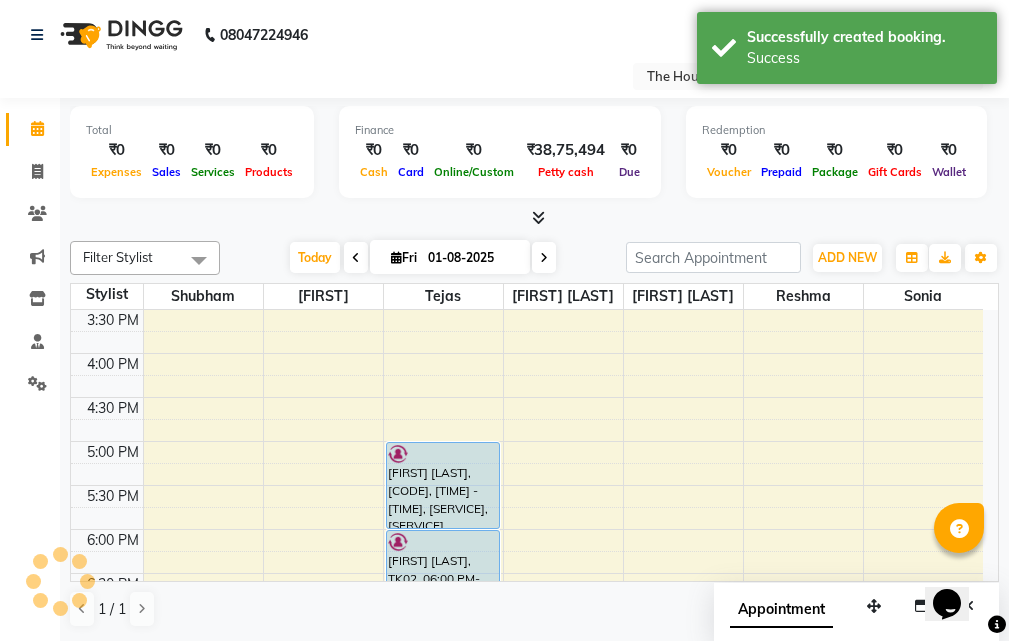 scroll, scrollTop: 0, scrollLeft: 0, axis: both 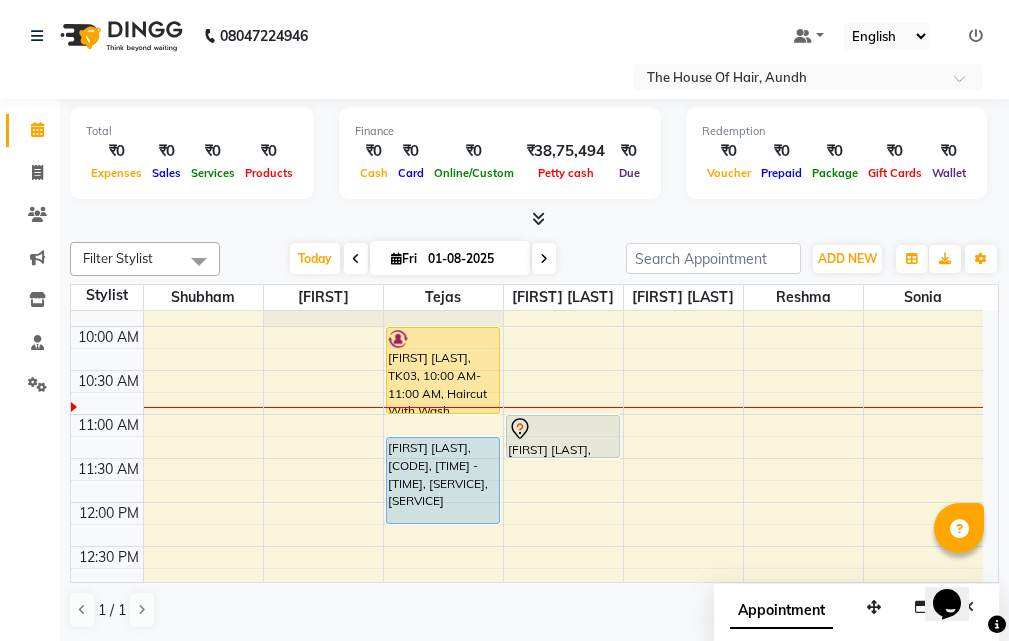 click on "[FIRST] [LAST], TK03, 10:00 AM-11:00 AM, Haircut With Wash (Male),Beard    [FIRST] [LAST], TK06, 11:15 AM-12:15 PM, Haircut Without Wash (Male),Beard    [LAST]., TK08, 04:00 PM-04:30 PM, Haircut With Wash (Male)     [FIRST] [LAST], TK07, 05:00 PM-06:00 PM, Beard,Haircut Without Wash (Male)     [FIRST] [LAST], TK02, 06:00 PM-07:30 PM, Haircut Without Wash (Male),Beard,Head Massage With Wash (Male)    [FIRST] [LAST], TK04, 07:30 PM-08:00 PM, Haircut Without Wash (Male)             [FIRST] [LAST], TK05, 11:00 AM-11:30 AM, Haircut With Wash (Male)    [FIRST] [LAST], TK01, 02:45 PM-03:15 PM, Deep Cleansing Clean Up" at bounding box center [527, 766] 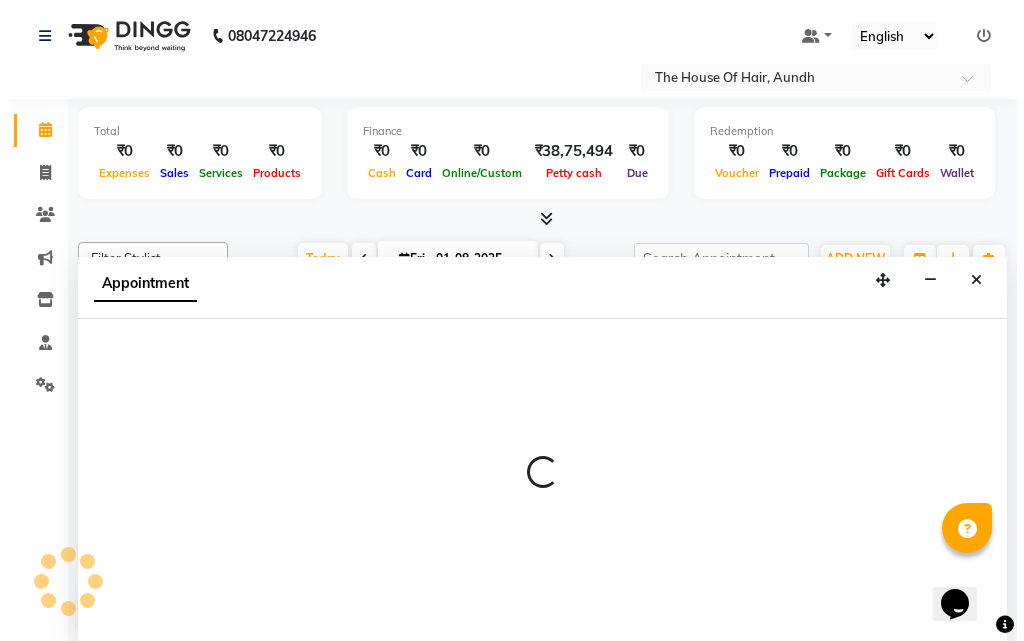 scroll, scrollTop: 1, scrollLeft: 0, axis: vertical 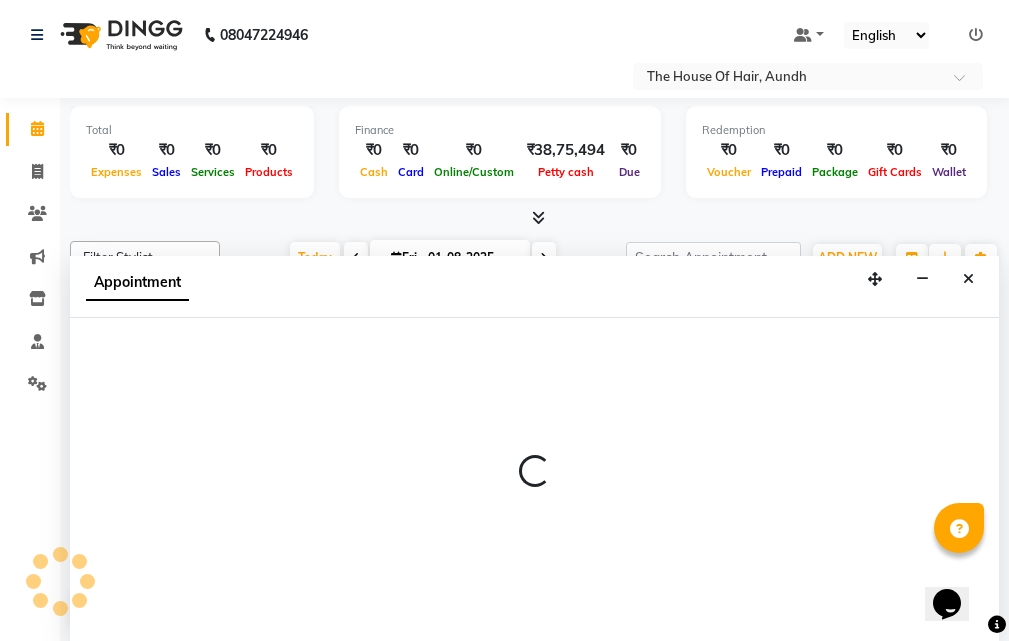 select on "57809" 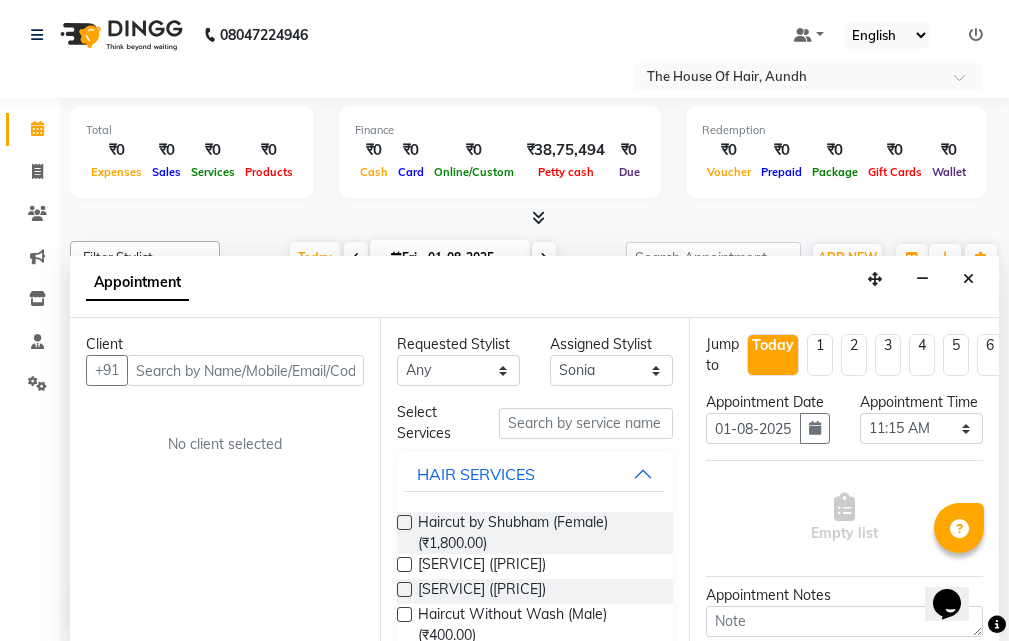 click at bounding box center (245, 370) 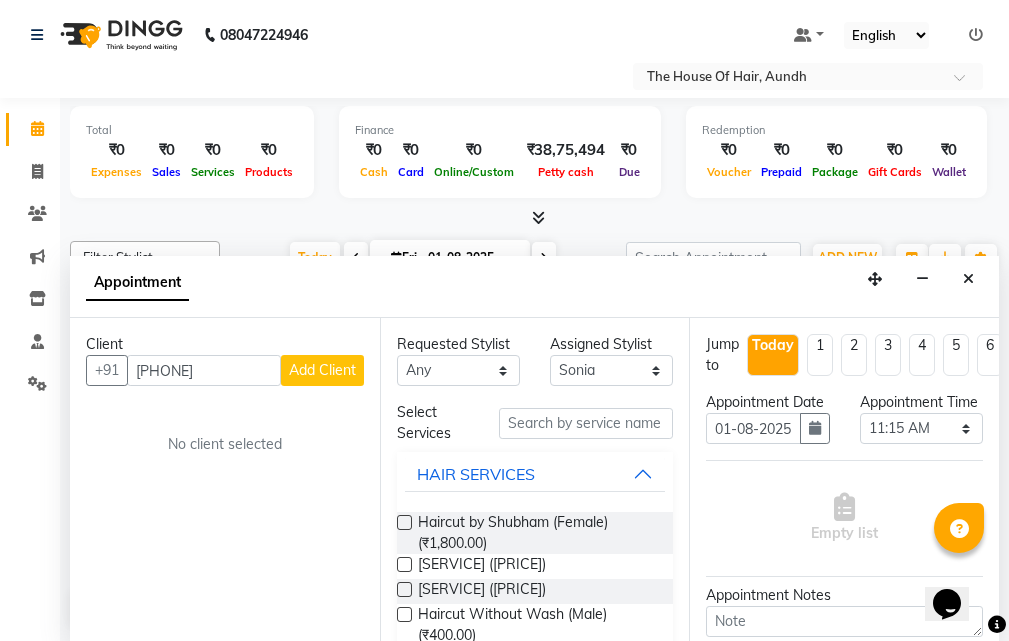 type on "[PHONE]" 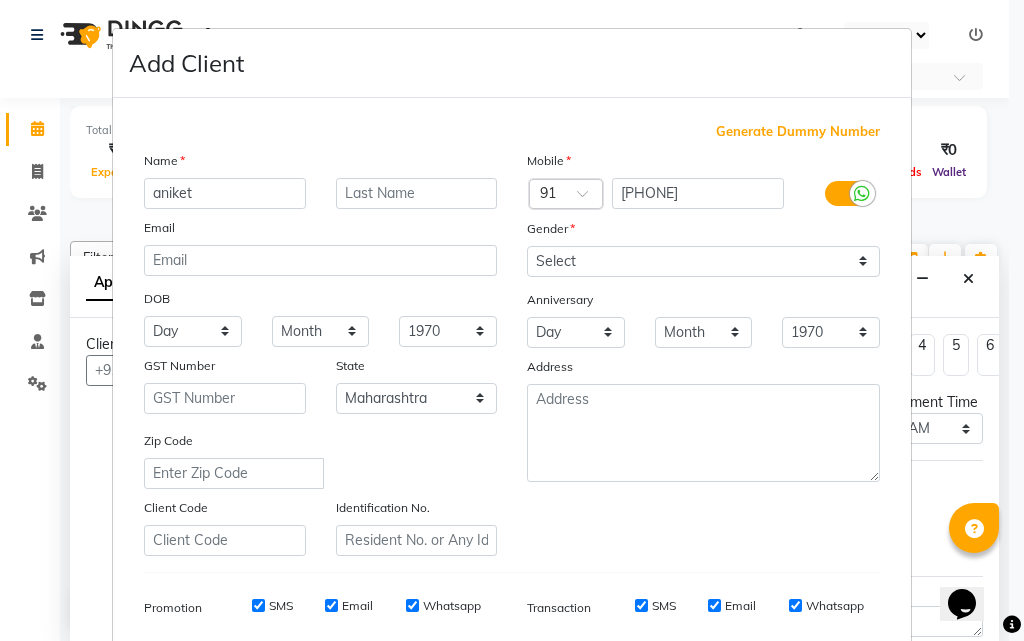 type on "aniket" 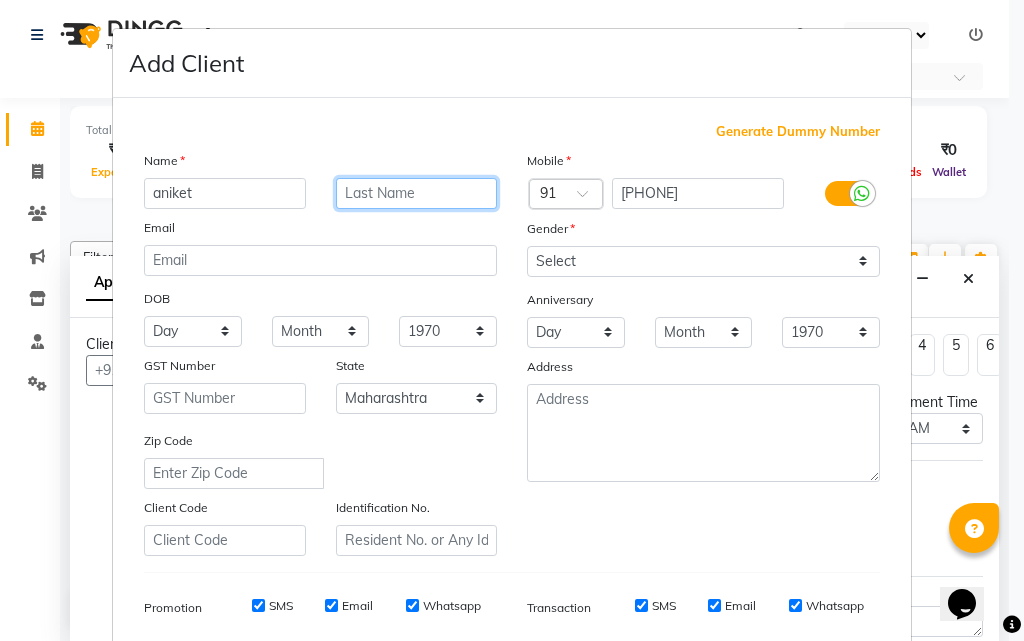 click at bounding box center [417, 193] 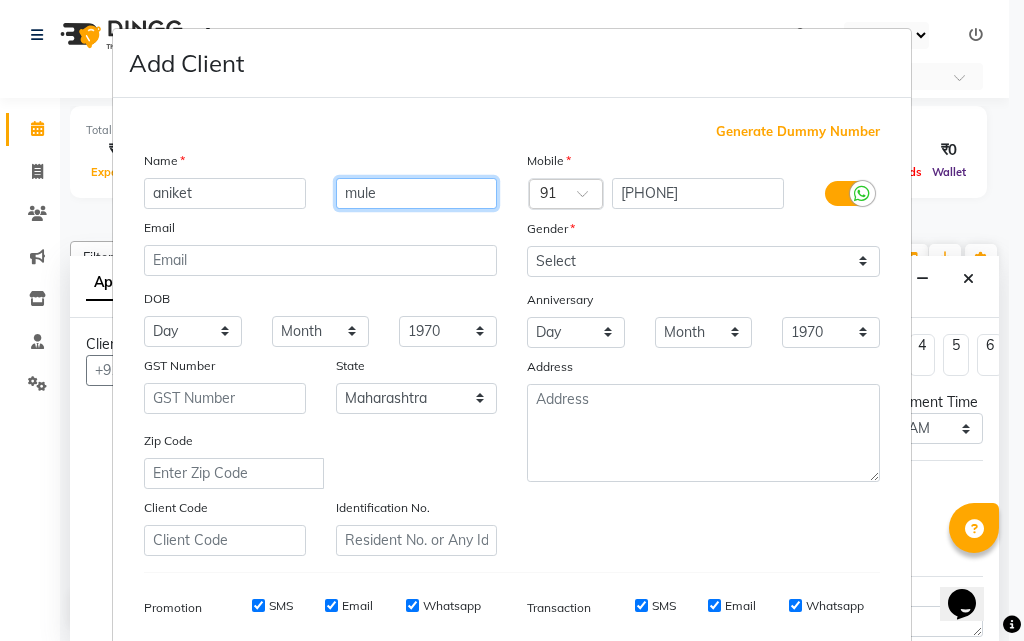 type on "mule" 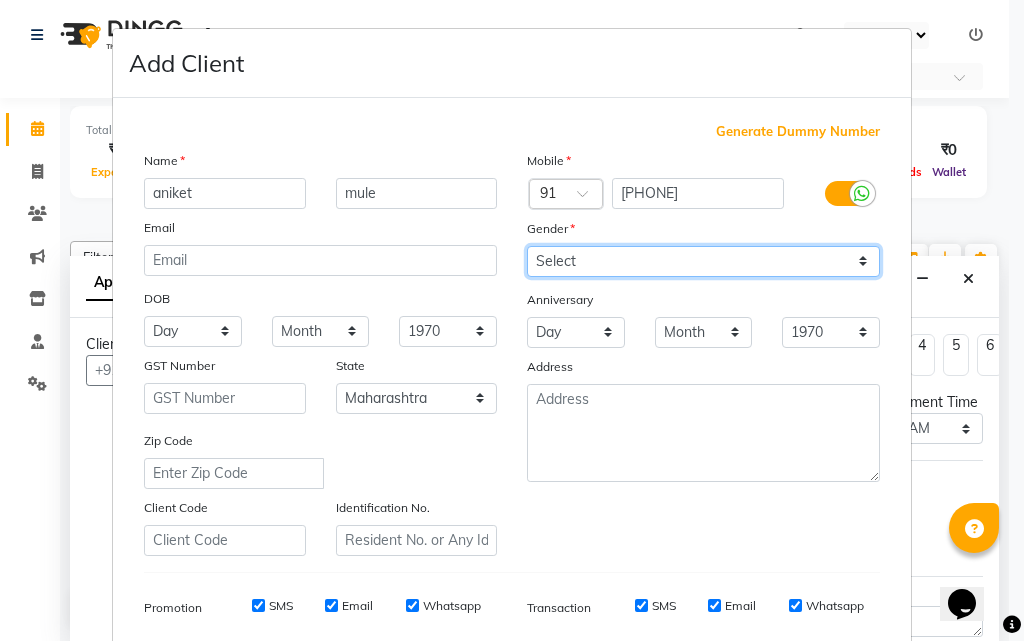 click on "Select Male Female Other Prefer Not To Say" at bounding box center [703, 261] 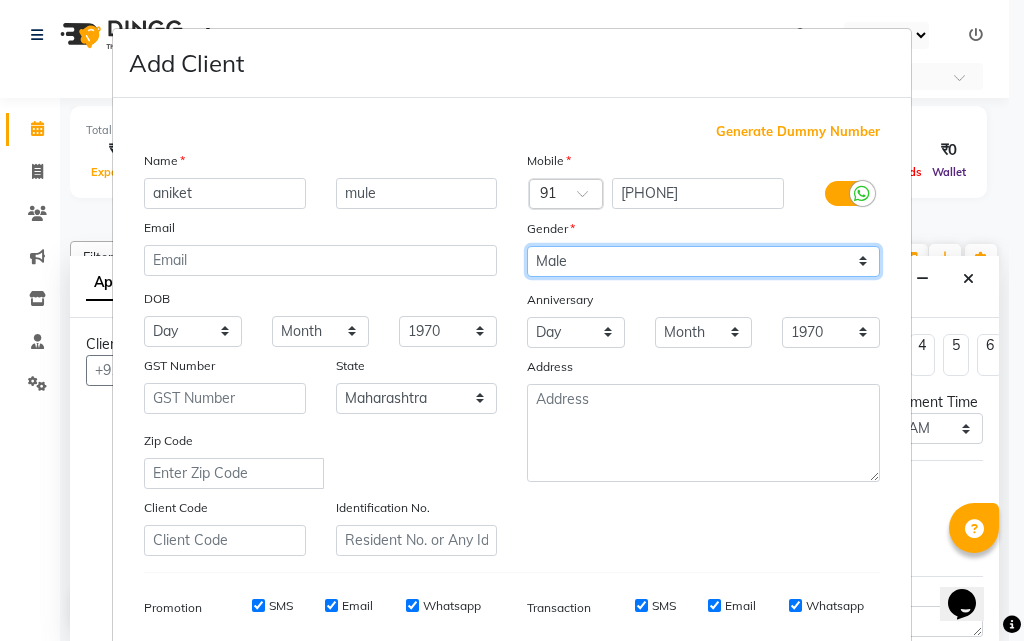 click on "Select Male Female Other Prefer Not To Say" at bounding box center [703, 261] 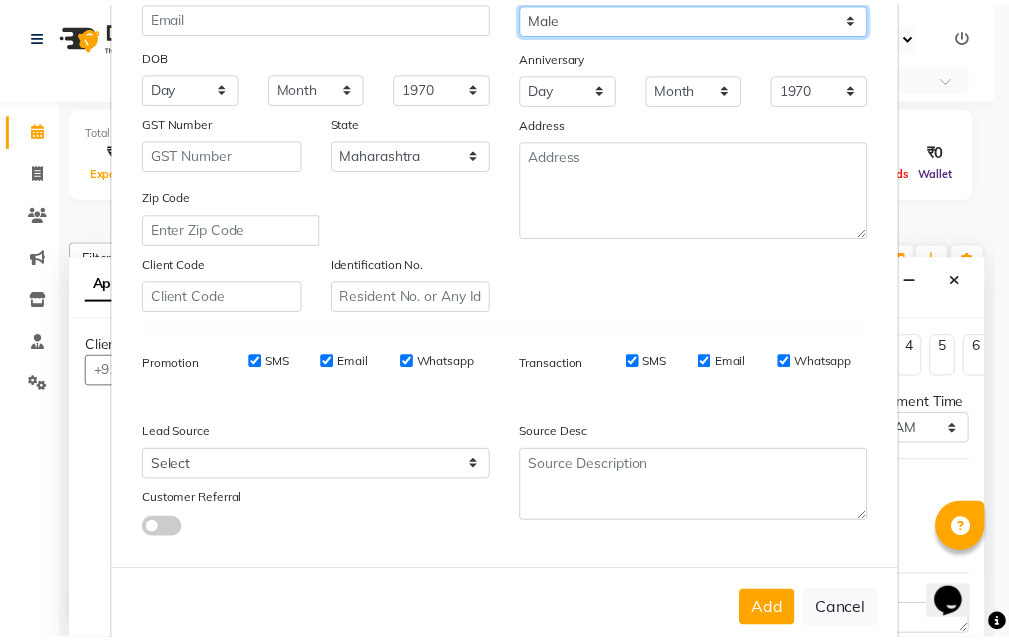 scroll, scrollTop: 282, scrollLeft: 0, axis: vertical 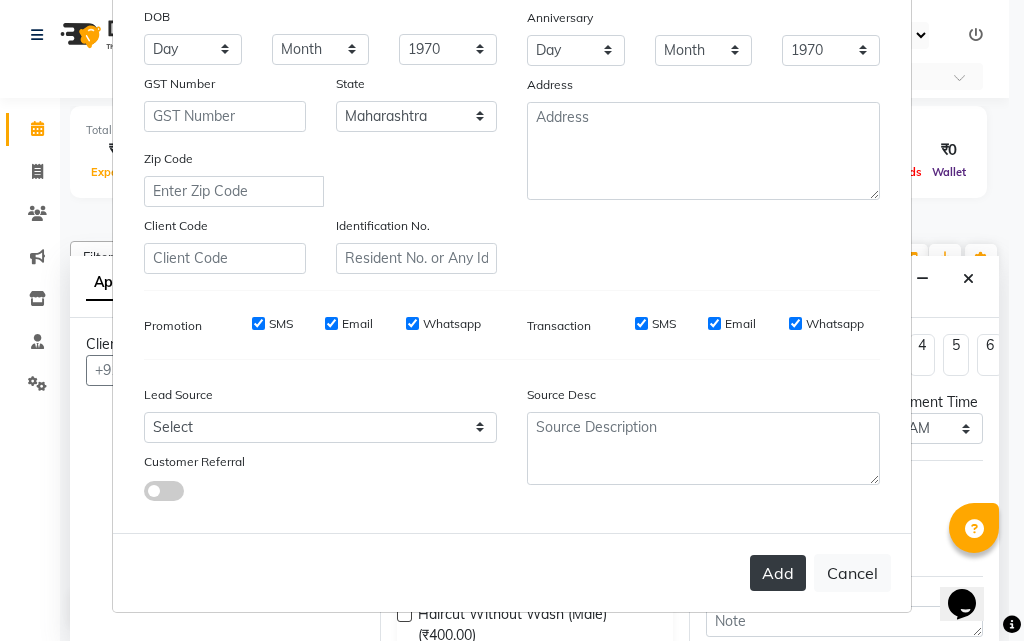 click on "Add" at bounding box center [778, 573] 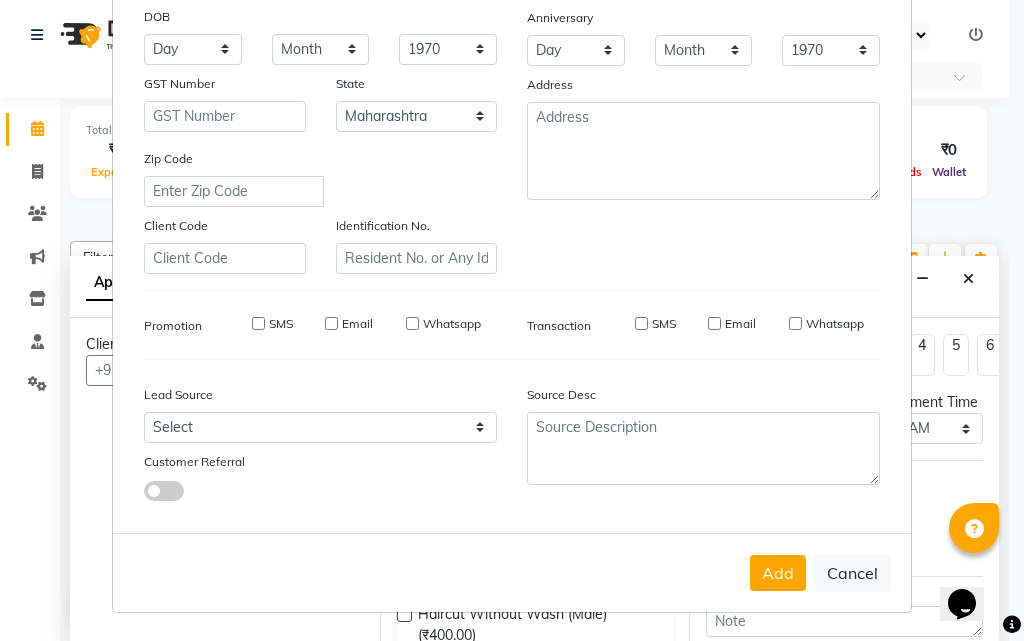 type 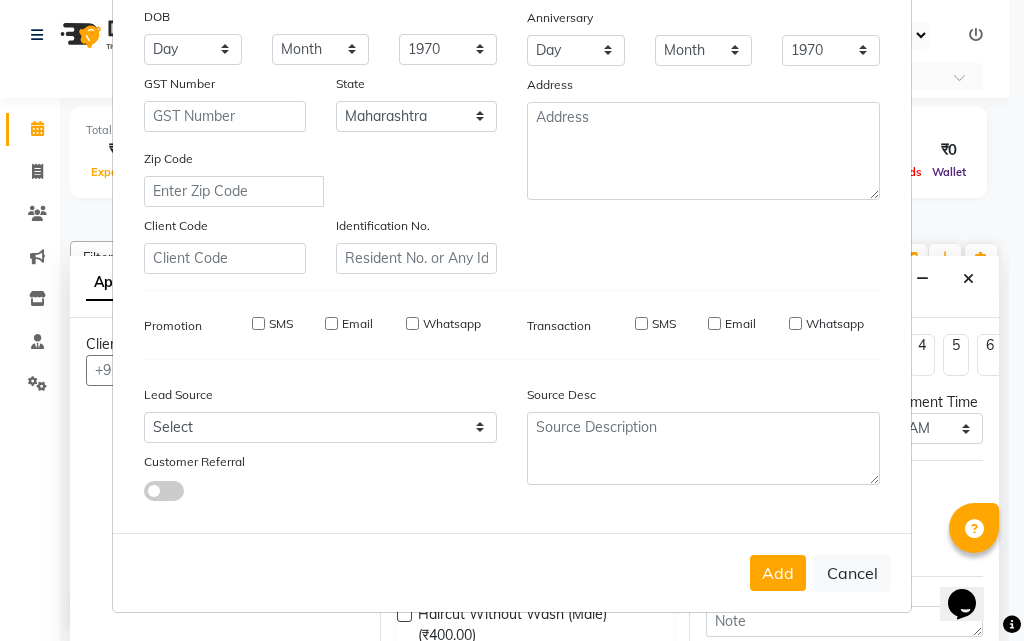 type 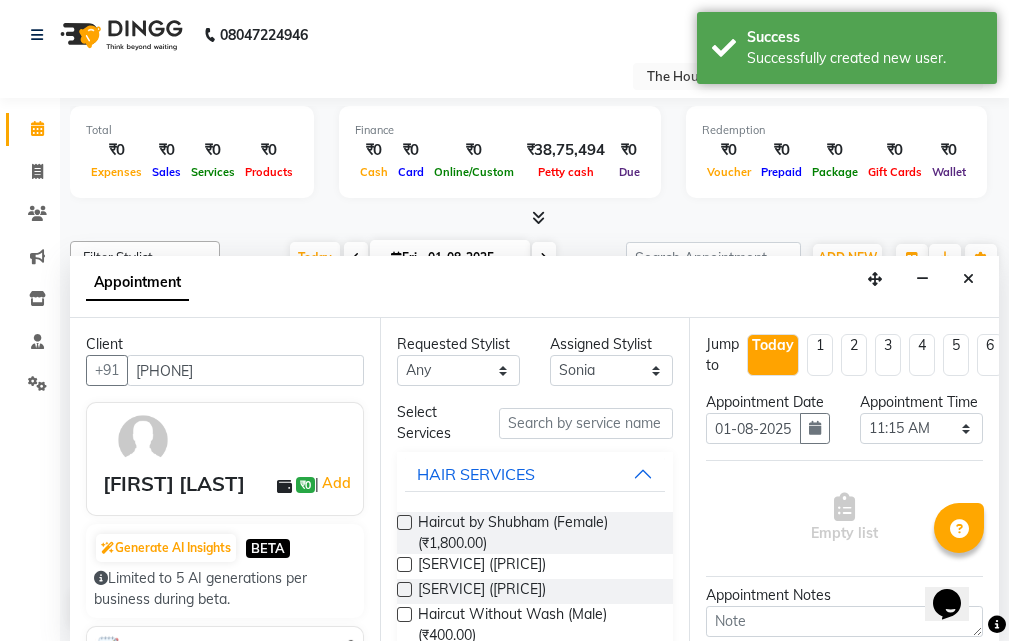 scroll, scrollTop: 100, scrollLeft: 0, axis: vertical 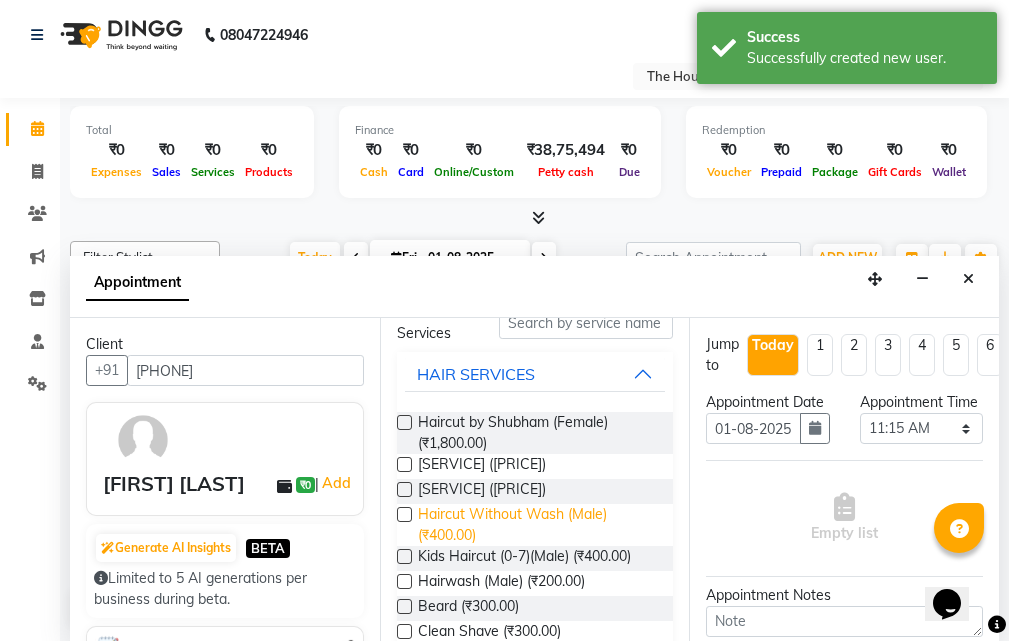 click on "Haircut Without Wash (Male) (₹400.00)" at bounding box center [538, 525] 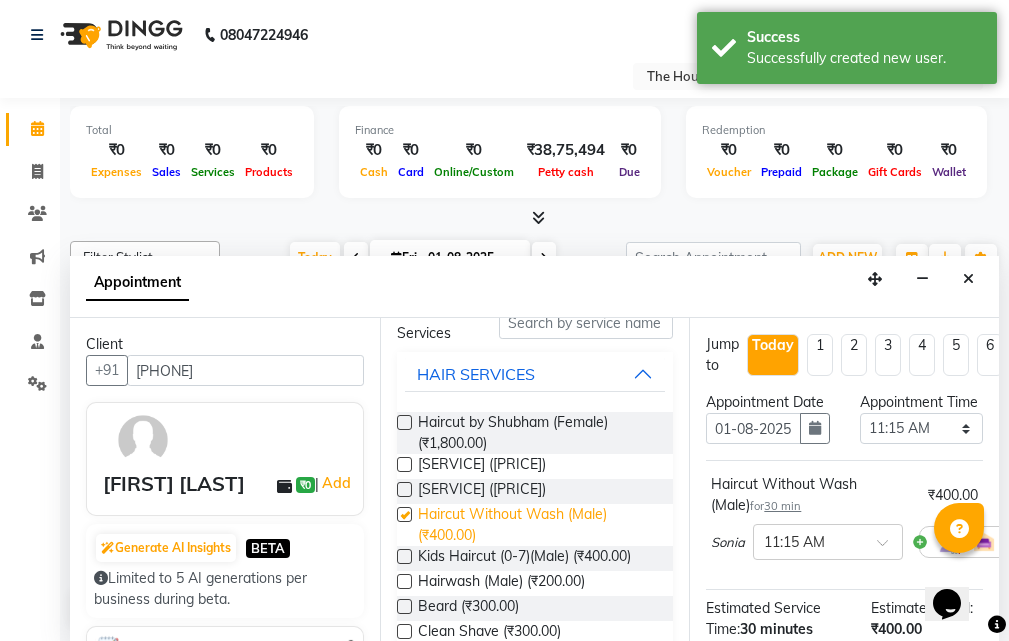 checkbox on "false" 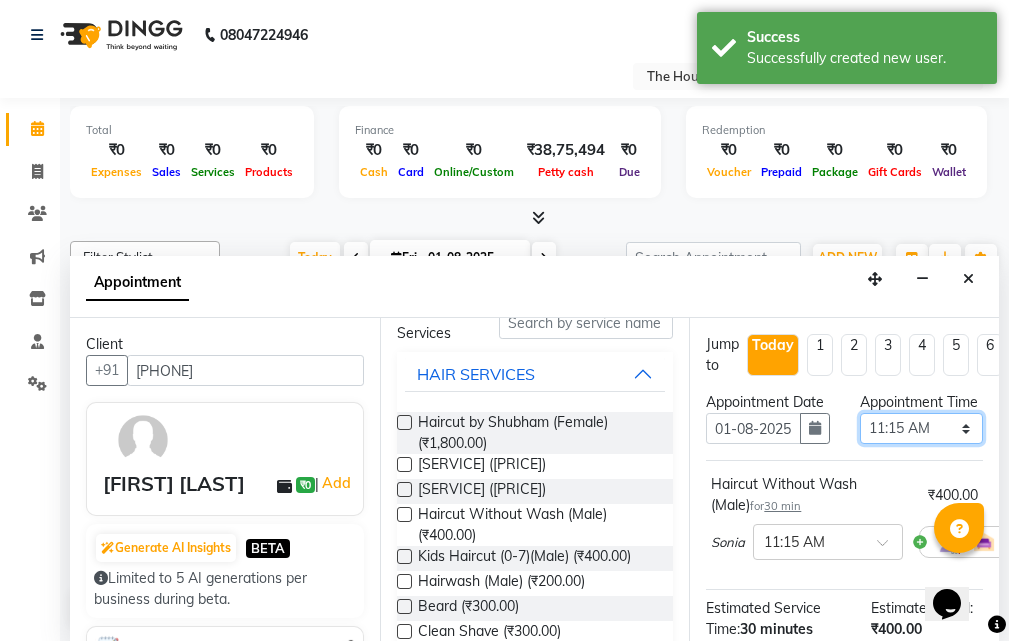 click on "Select 09:00 AM 09:15 AM 09:30 AM 09:45 AM 10:00 AM 10:15 AM 10:30 AM 10:45 AM 11:00 AM 11:15 AM 11:30 AM 11:45 AM 12:00 PM 12:15 PM 12:30 PM 12:45 PM 01:00 PM 01:15 PM 01:30 PM 01:45 PM 02:00 PM 02:15 PM 02:30 PM 02:45 PM 03:00 PM 03:15 PM 03:30 PM 03:45 PM 04:00 PM 04:15 PM 04:30 PM 04:45 PM 05:00 PM 05:15 PM 05:30 PM 05:45 PM 06:00 PM 06:15 PM 06:30 PM 06:45 PM 07:00 PM 07:15 PM 07:30 PM 07:45 PM 08:00 PM 08:15 PM 08:30 PM 08:45 PM 09:00 PM 09:15 PM 09:30 PM" at bounding box center [921, 428] 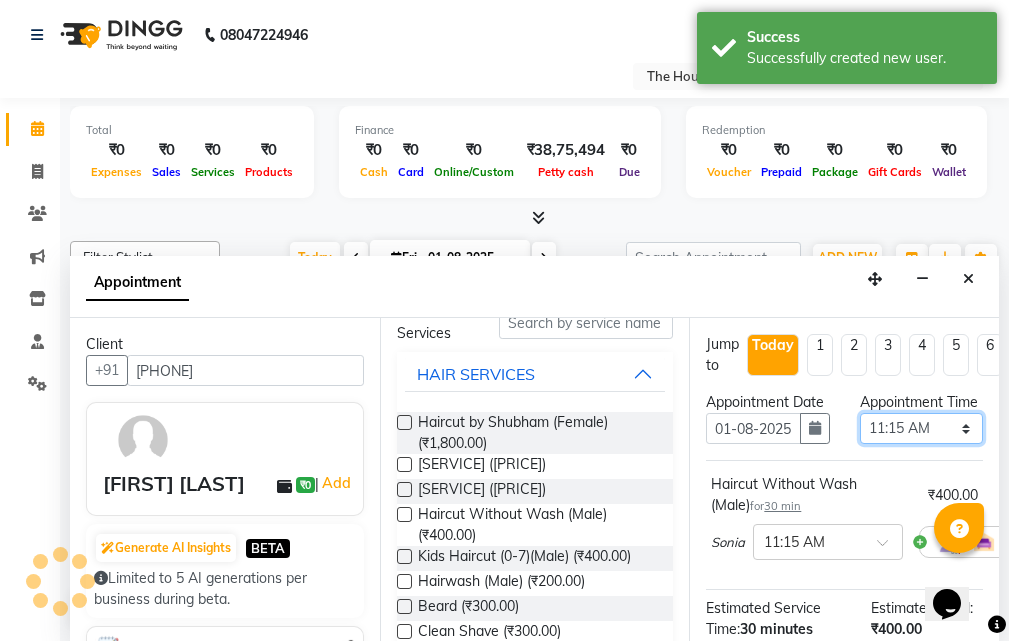 select on "690" 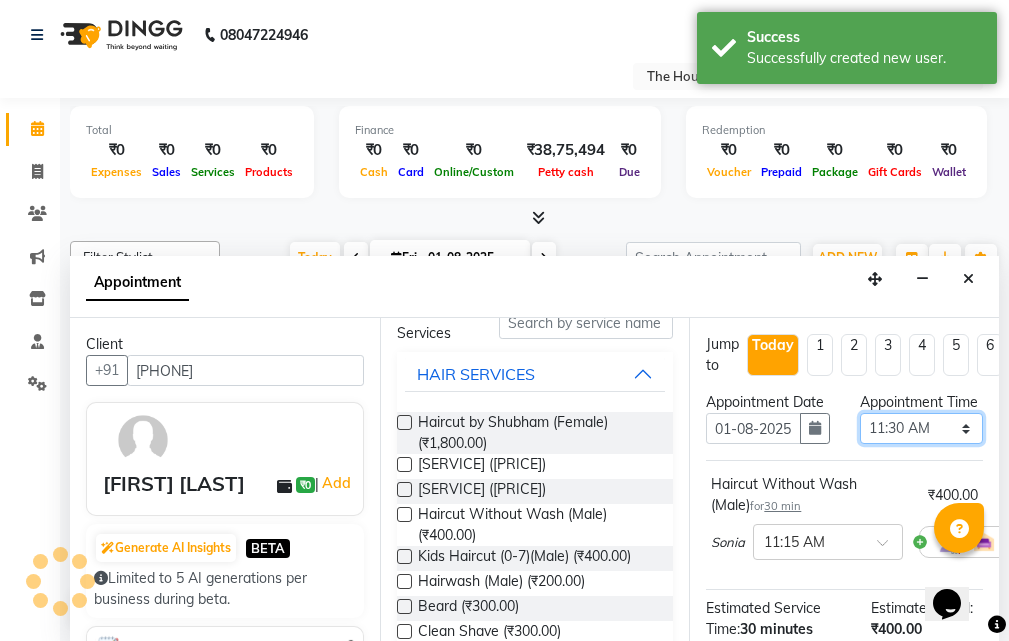 click on "Select 09:00 AM 09:15 AM 09:30 AM 09:45 AM 10:00 AM 10:15 AM 10:30 AM 10:45 AM 11:00 AM 11:15 AM 11:30 AM 11:45 AM 12:00 PM 12:15 PM 12:30 PM 12:45 PM 01:00 PM 01:15 PM 01:30 PM 01:45 PM 02:00 PM 02:15 PM 02:30 PM 02:45 PM 03:00 PM 03:15 PM 03:30 PM 03:45 PM 04:00 PM 04:15 PM 04:30 PM 04:45 PM 05:00 PM 05:15 PM 05:30 PM 05:45 PM 06:00 PM 06:15 PM 06:30 PM 06:45 PM 07:00 PM 07:15 PM 07:30 PM 07:45 PM 08:00 PM 08:15 PM 08:30 PM 08:45 PM 09:00 PM 09:15 PM 09:30 PM" at bounding box center (921, 428) 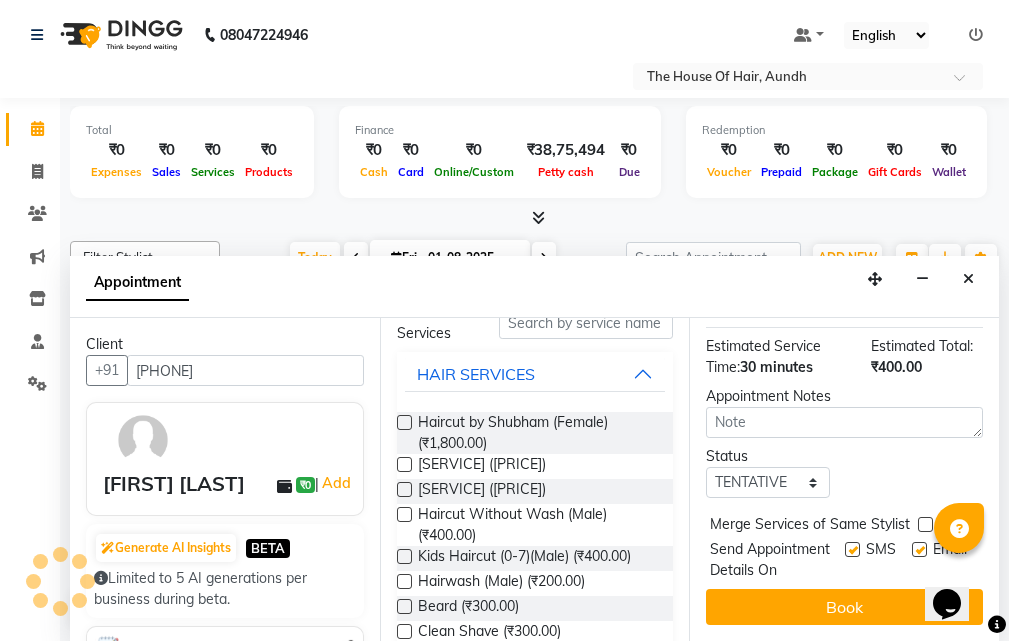 scroll, scrollTop: 319, scrollLeft: 0, axis: vertical 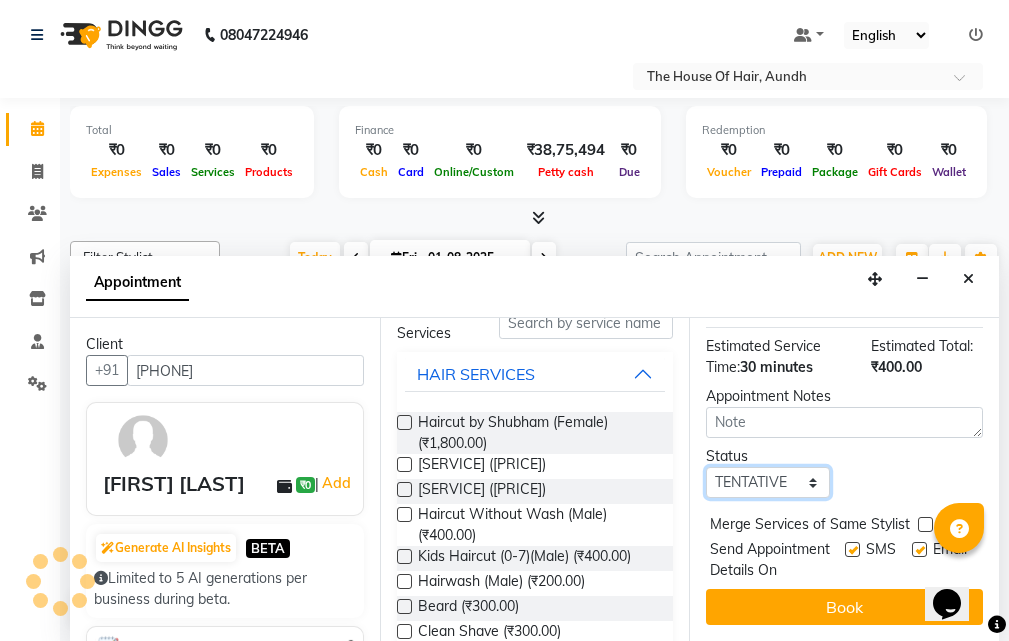 click on "Select TENTATIVE CONFIRM CHECK-IN UPCOMING" at bounding box center (767, 482) 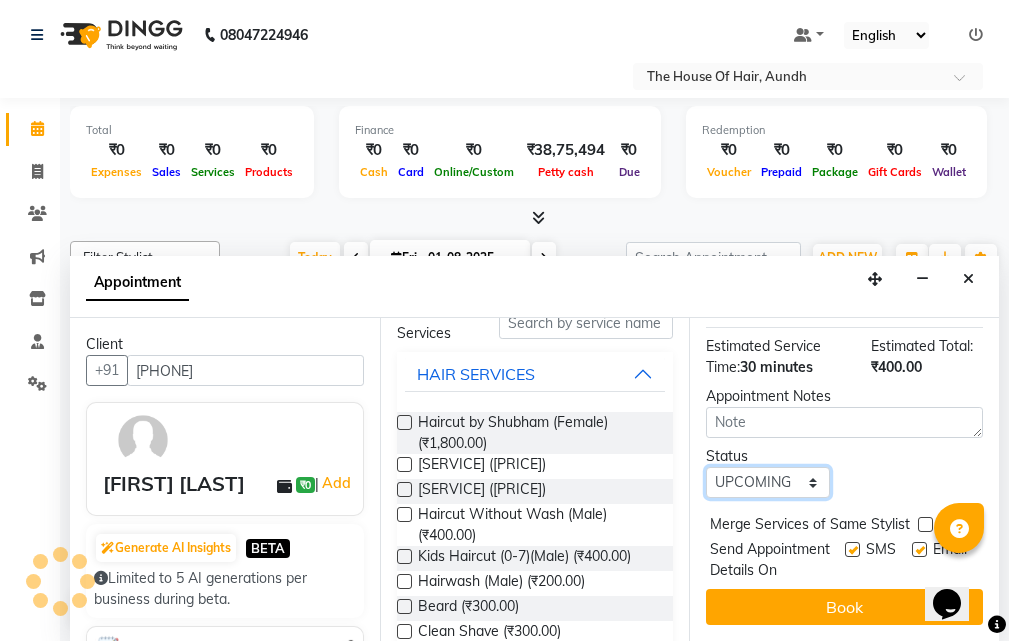 click on "Select TENTATIVE CONFIRM CHECK-IN UPCOMING" at bounding box center [767, 482] 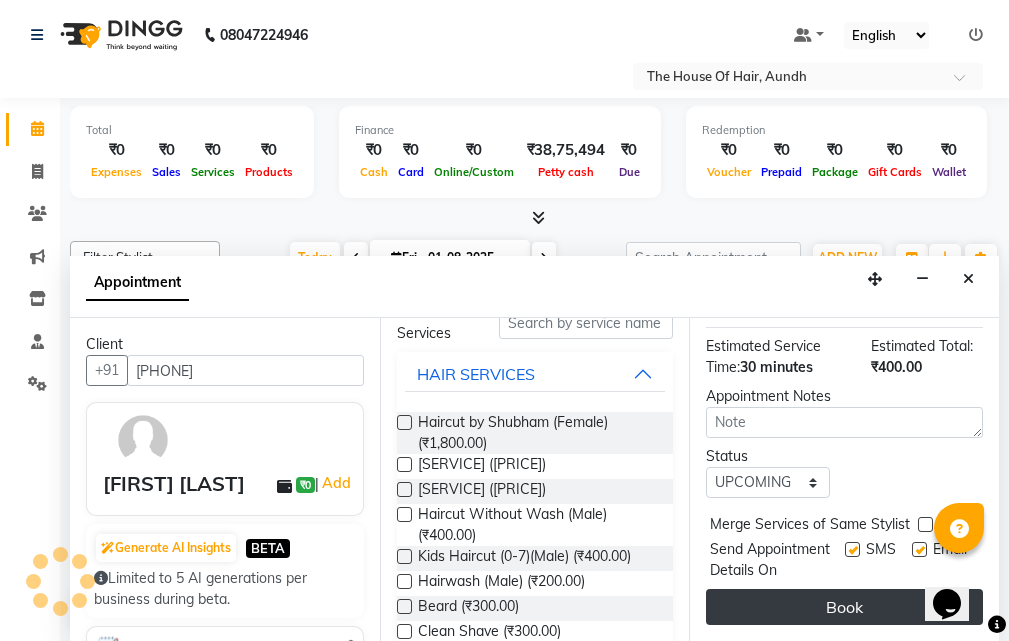 click on "Book" at bounding box center (844, 607) 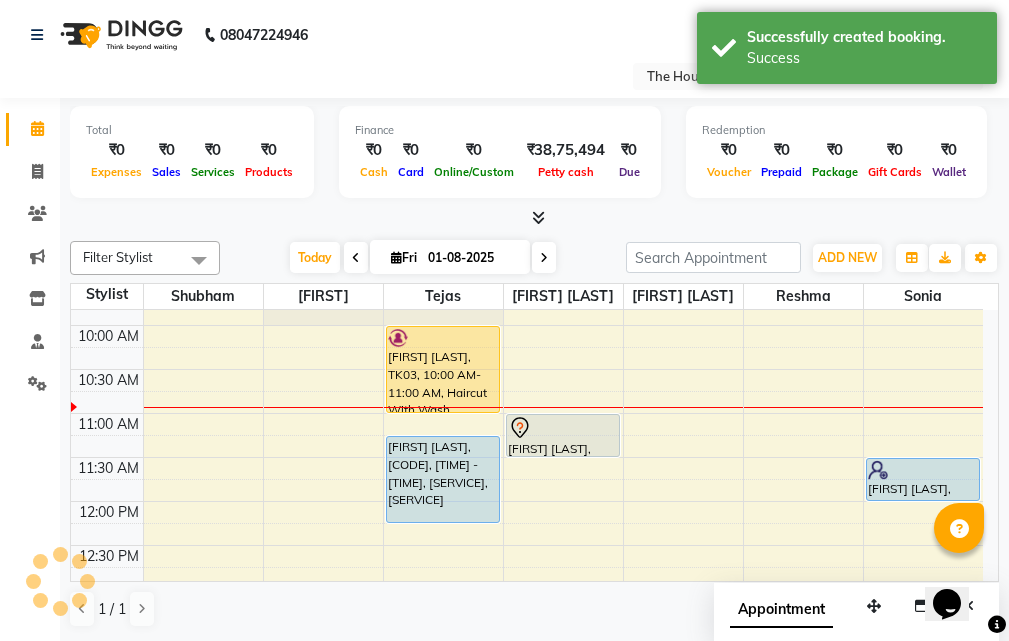 scroll, scrollTop: 0, scrollLeft: 0, axis: both 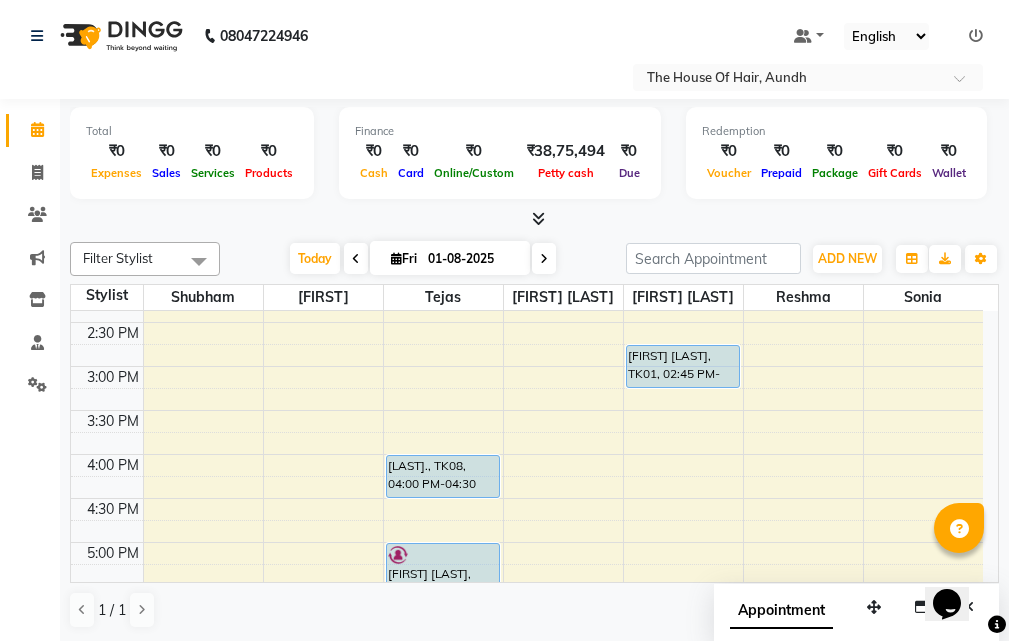 click on "[FIRST] [LAST], [CODE], [TIME] - [TIME], [SERVICE], [SERVICE]    [FIRST] [LAST], [CODE], [TIME] - [TIME], [SERVICE], [SERVICE]    [FIRST]., [CODE], [TIME] - [TIME], [SERVICE]     [FIRST] [LAST], [CODE], [TIME] - [TIME], [SERVICE], [SERVICE]     [FIRST] [LAST], [CODE], [TIME] - [TIME], [SERVICE], [SERVICE], [SERVICE]    [FIRST] [LAST], [CODE], [TIME] - [TIME], [SERVICE]             [FIRST] [LAST], [CODE], [TIME] - [TIME], [SERVICE]    [FIRST] [LAST], [CODE], [TIME] - [TIME], [SERVICE]" at bounding box center (527, 366) 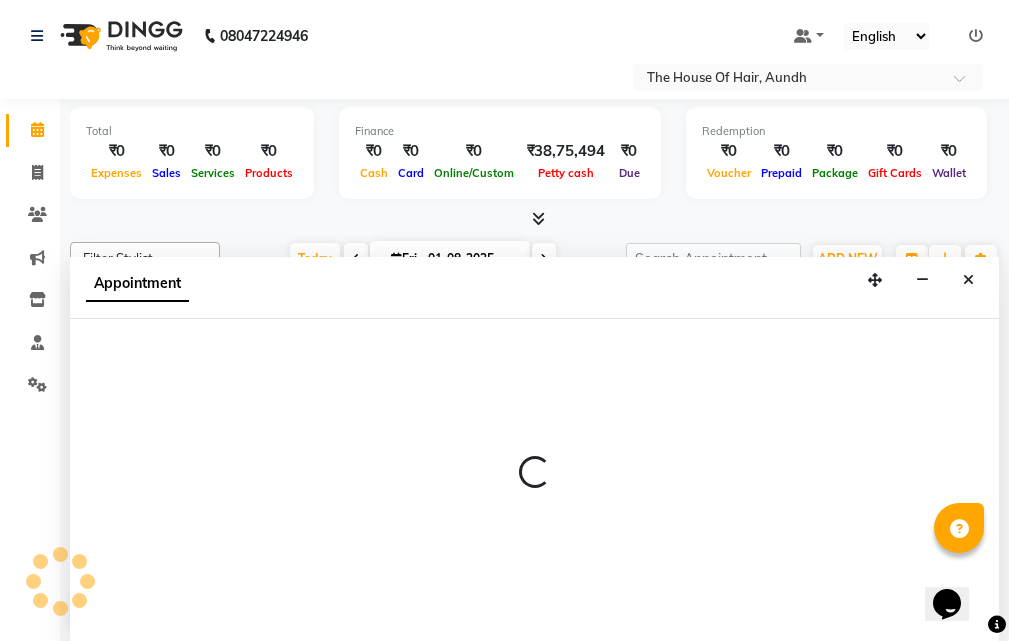 scroll, scrollTop: 1, scrollLeft: 0, axis: vertical 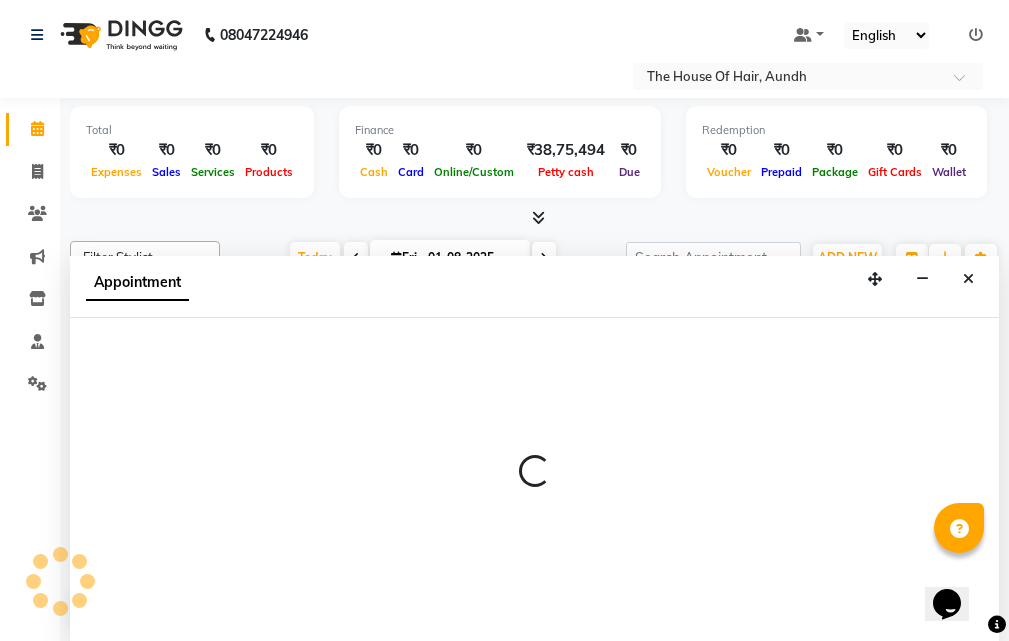 select on "6864" 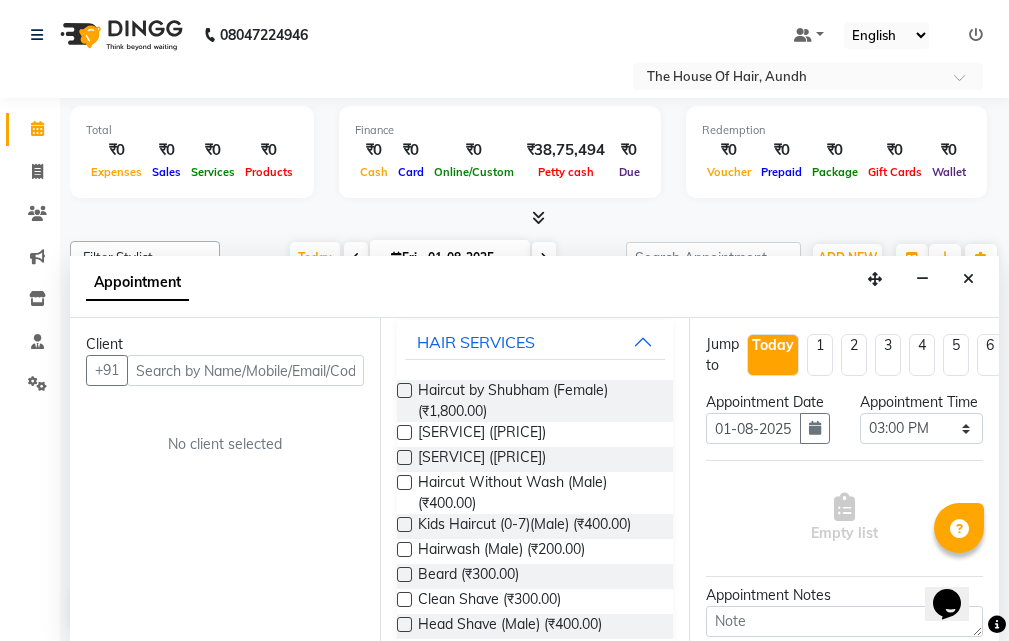 scroll, scrollTop: 200, scrollLeft: 0, axis: vertical 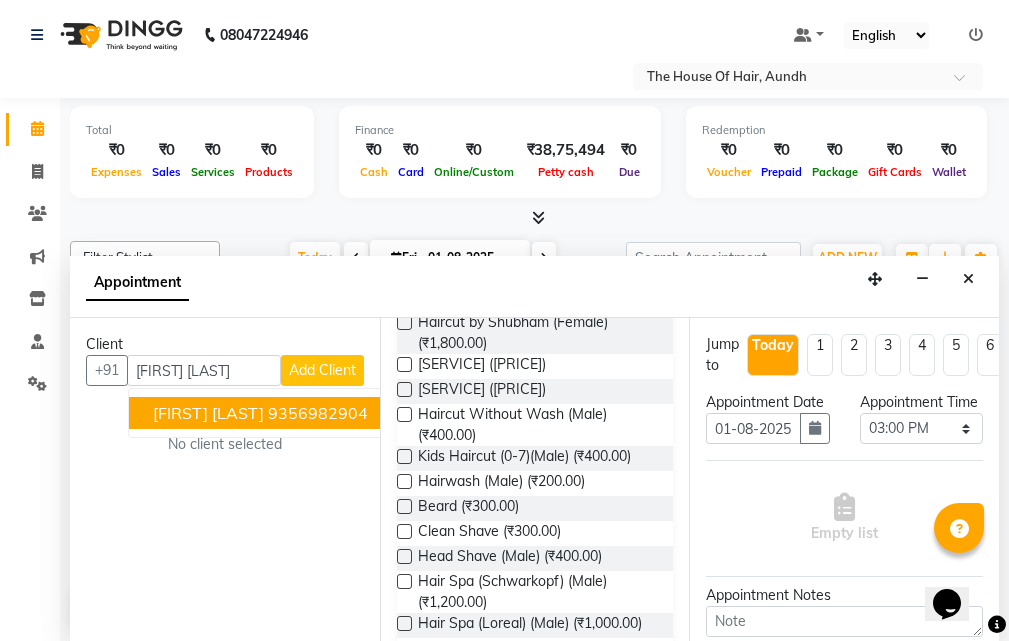 click on "[FIRST] [LAST]" at bounding box center (208, 413) 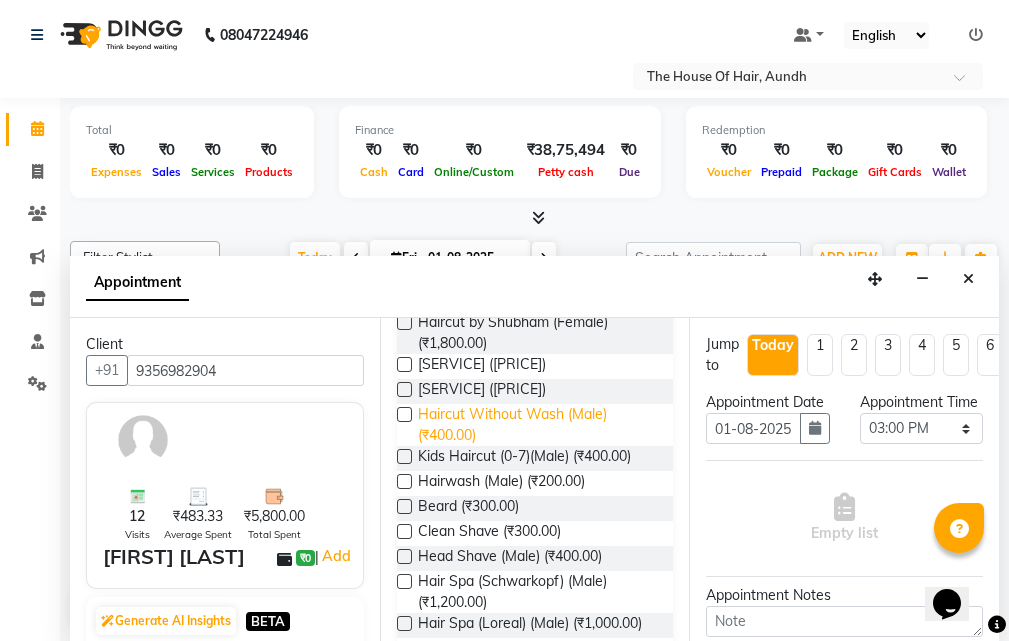 type on "9356982904" 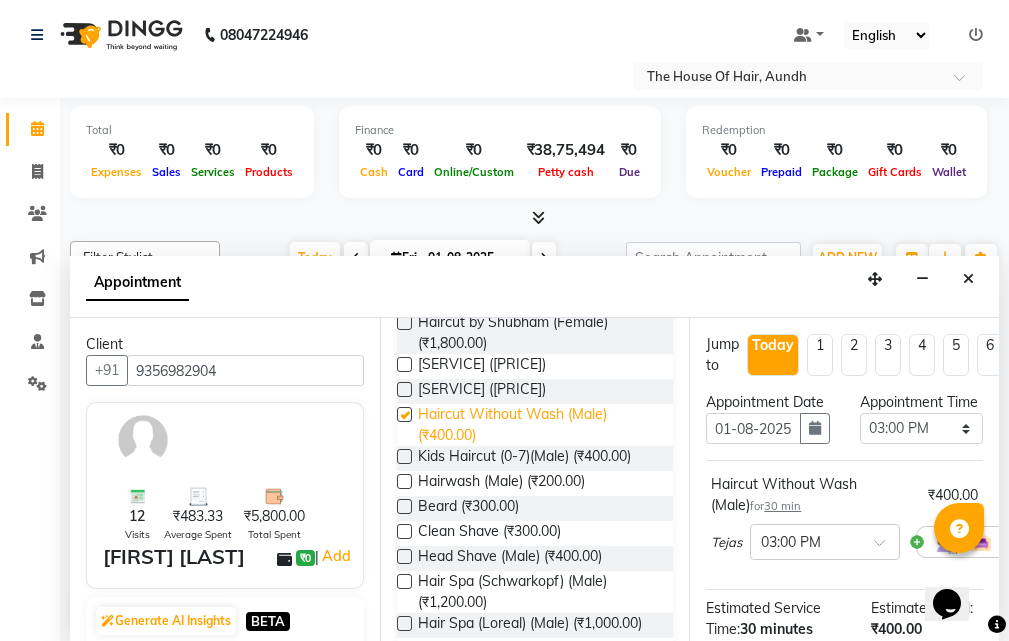 checkbox on "false" 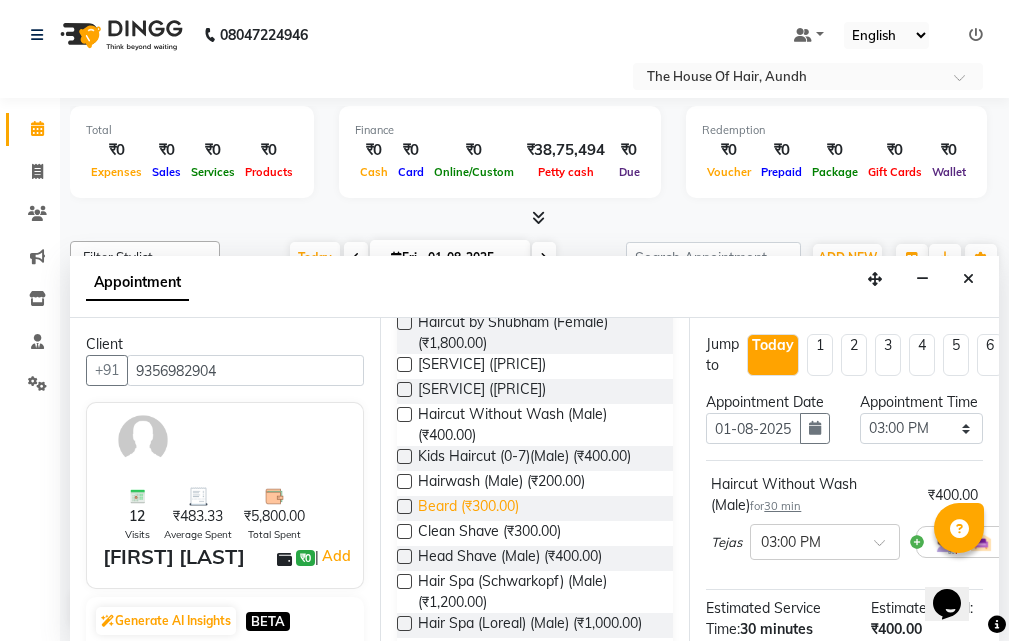click on "Beard (₹300.00)" at bounding box center (468, 508) 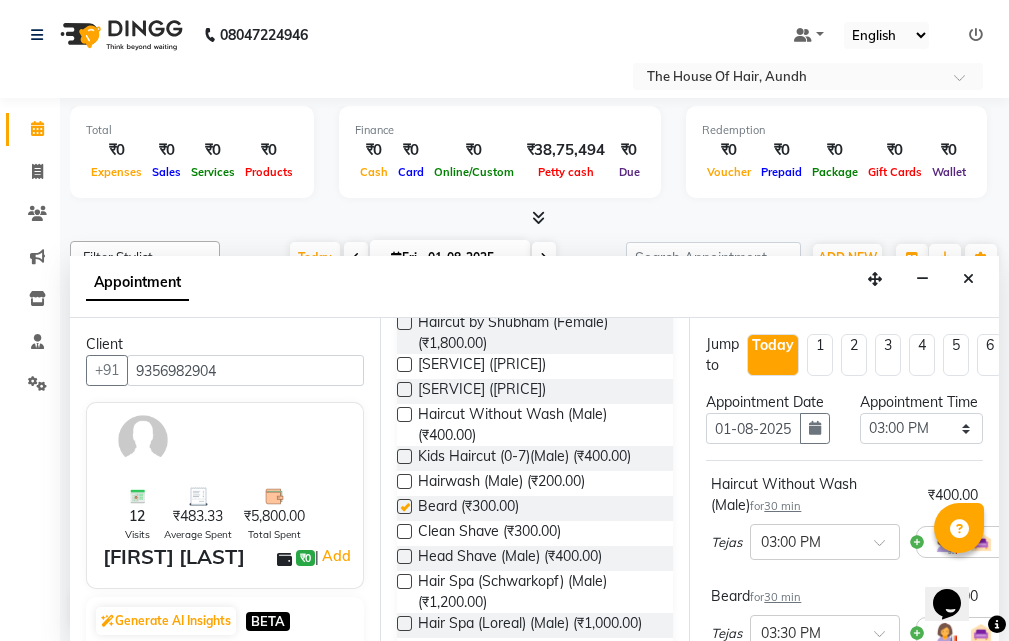 checkbox on "false" 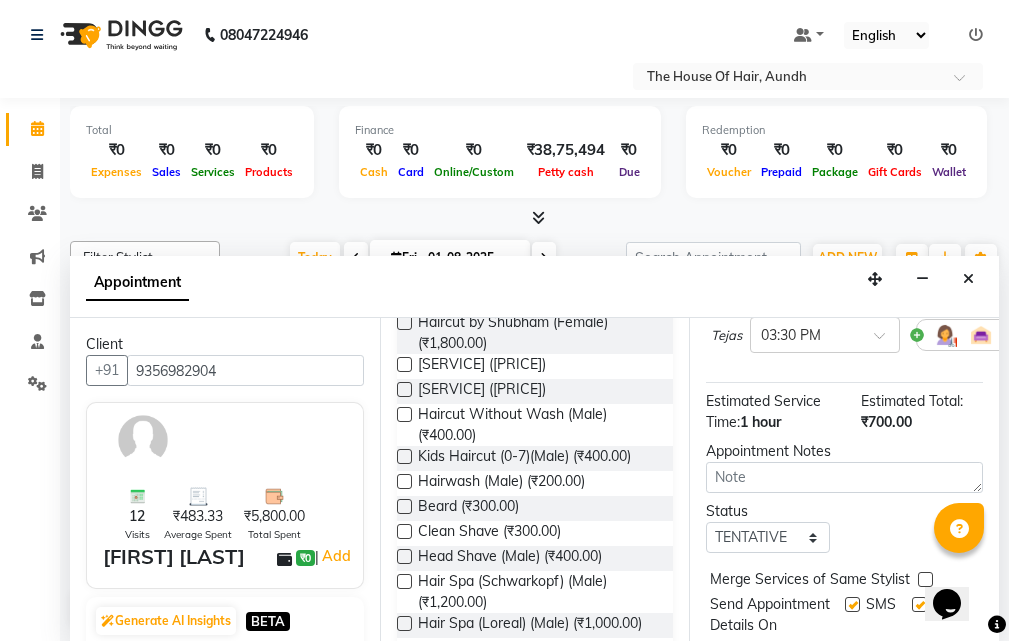 scroll, scrollTop: 300, scrollLeft: 0, axis: vertical 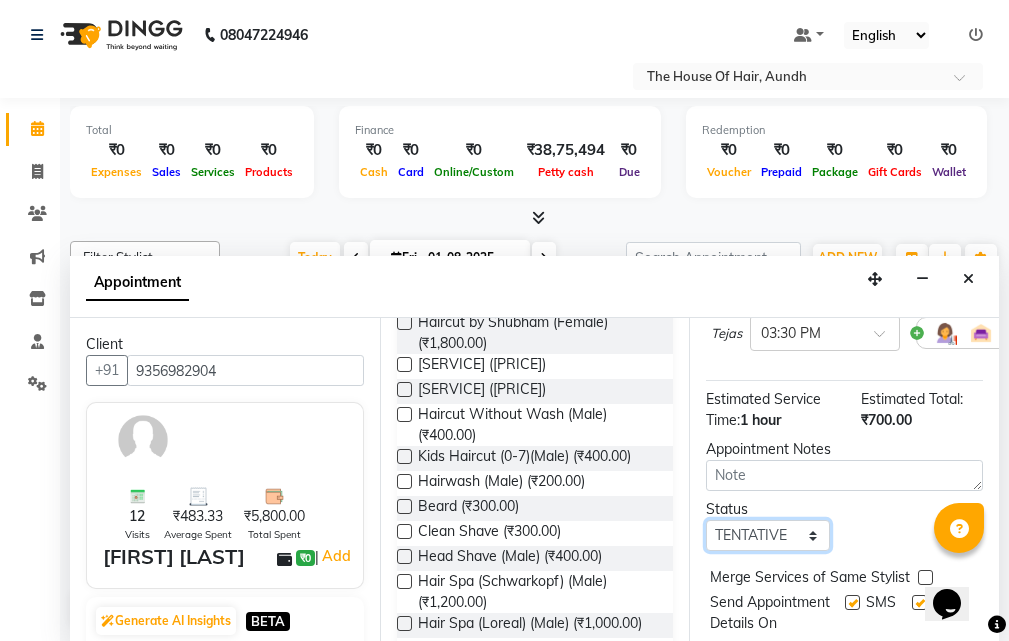 click on "Select TENTATIVE CONFIRM CHECK-IN UPCOMING" at bounding box center [767, 535] 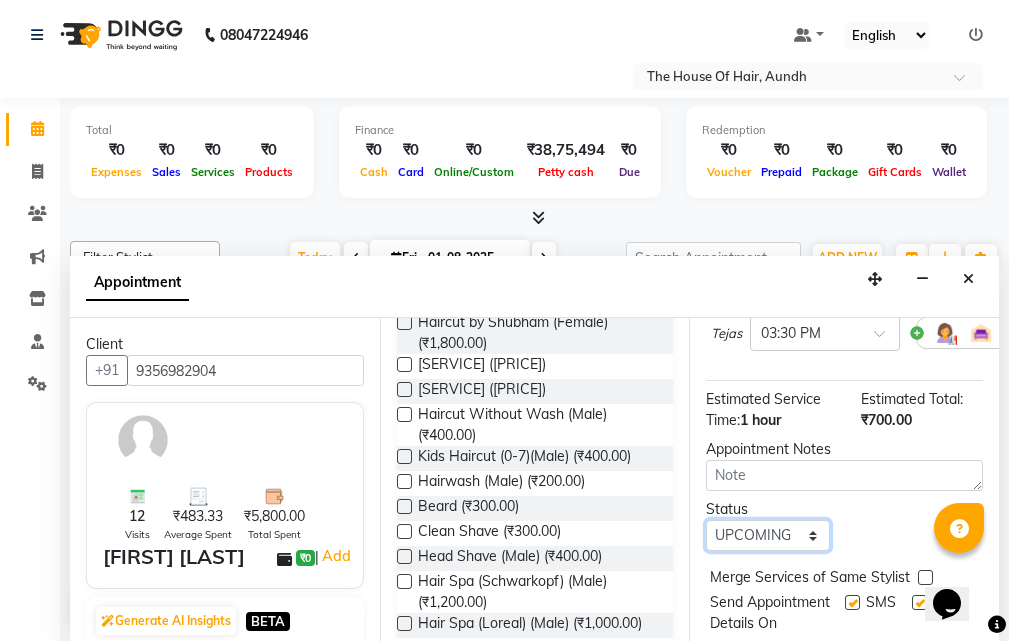 click on "Select TENTATIVE CONFIRM CHECK-IN UPCOMING" at bounding box center (767, 535) 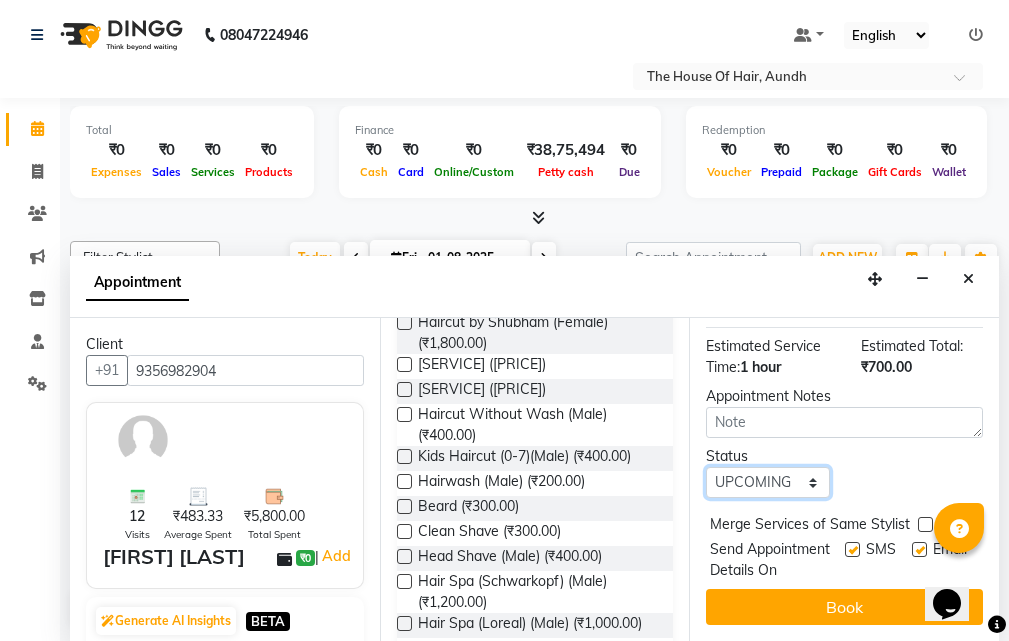 scroll, scrollTop: 410, scrollLeft: 0, axis: vertical 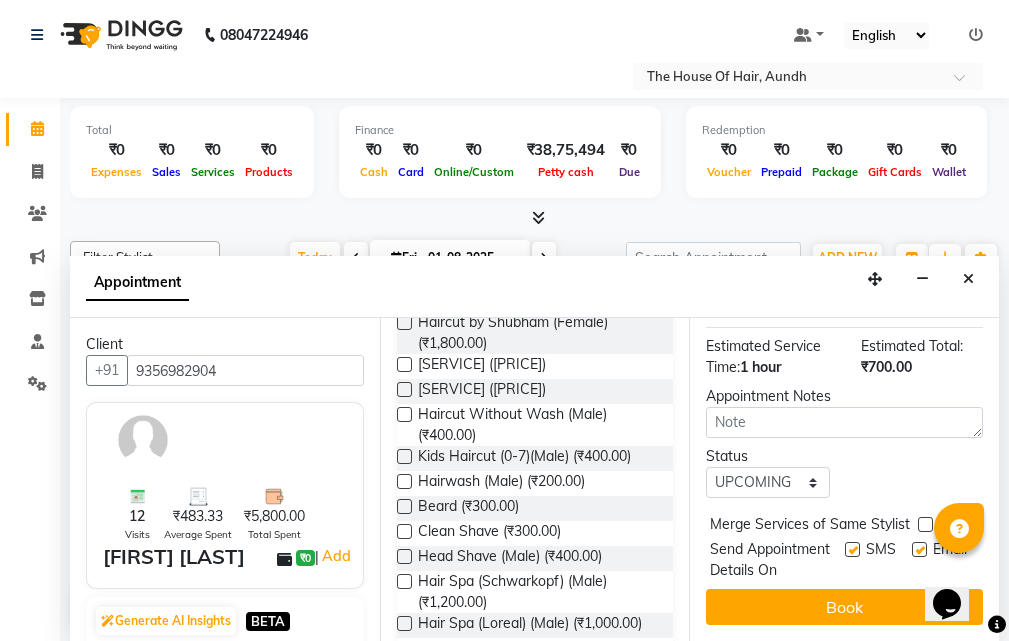 click at bounding box center (925, 524) 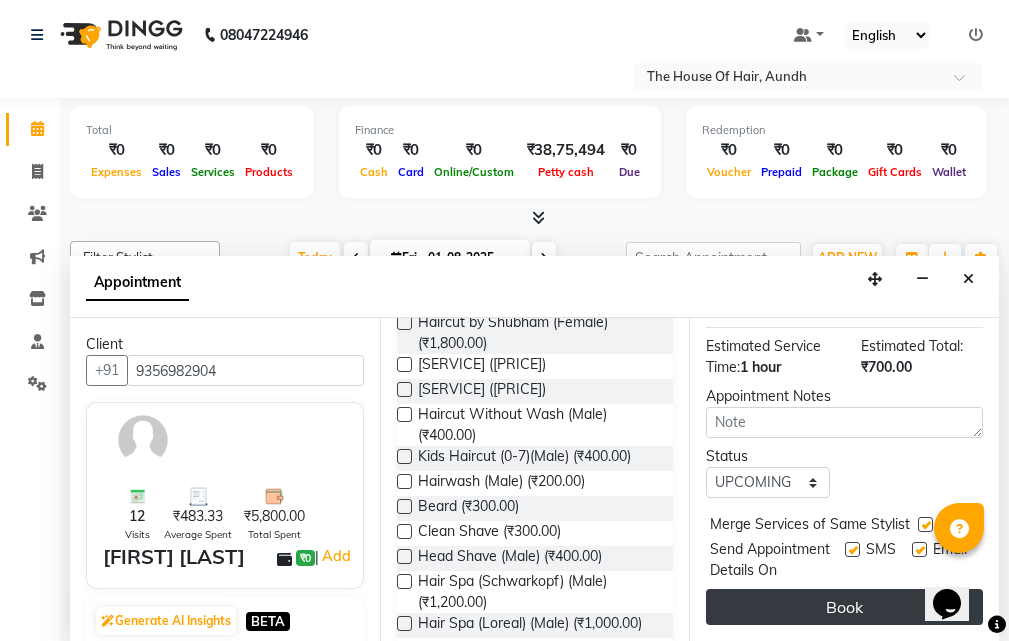 click on "Book" at bounding box center [844, 607] 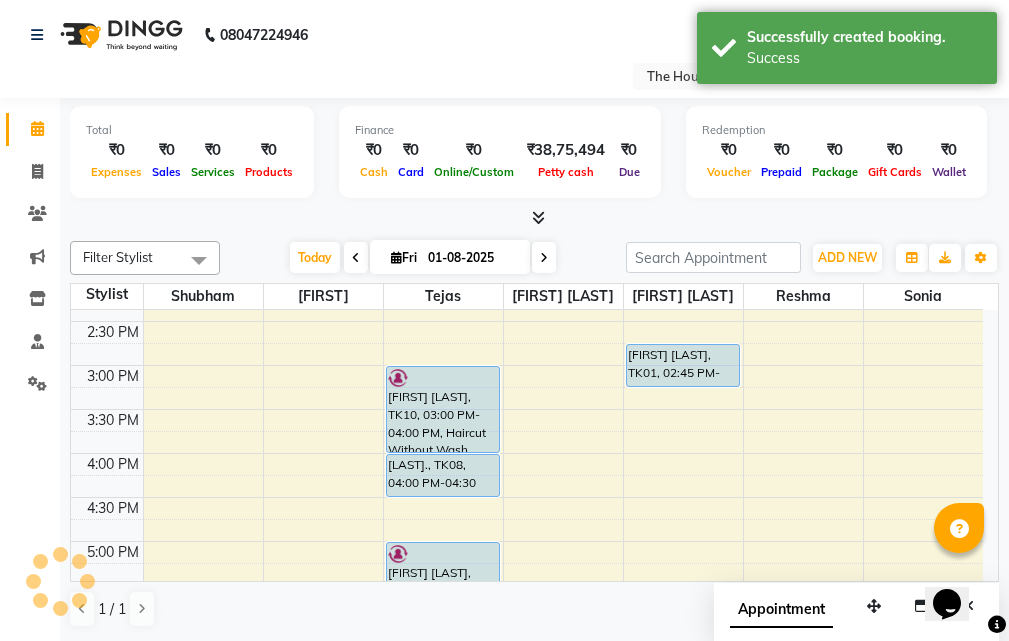 scroll, scrollTop: 0, scrollLeft: 0, axis: both 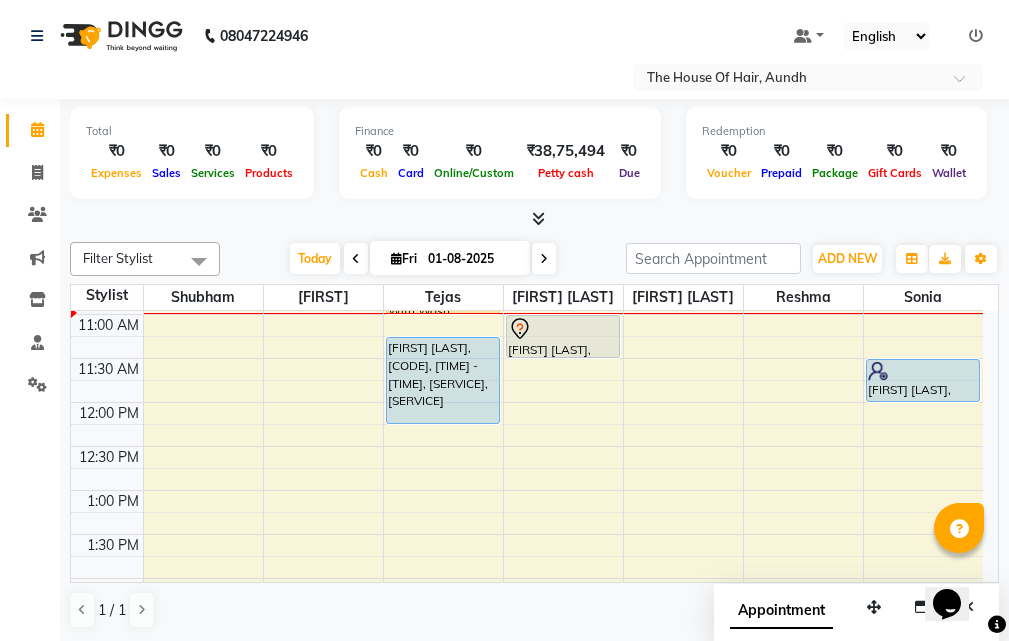 click on "[FIRST] [LAST], TK03, 10:00 AM-11:00 AM, Haircut With Wash (Male),Beard    [FIRST] [LAST], TK06, 11:15 AM-12:15 PM, Haircut Without Wash (Male),Beard     omkar Mathe, TK10, 03:00 PM-04:00 PM, Haircut Without Wash (Male),Beard    Rupesh., TK08, 04:00 PM-04:30 PM, Haircut With Wash (Male)     Nishant Choudhary, TK07, 05:00 PM-06:00 PM, Beard,Haircut Without Wash (Male)     ANURAG SARDA, TK02, 06:00 PM-07:30 PM, Haircut Without Wash (Male),Beard,Head Massage With Wash (Male)    Arush Bagde, TK04, 07:30 PM-08:00 PM, Haircut Without Wash (Male)             Shantanu Mundra, TK05, 11:00 AM-11:30 AM, Haircut With Wash (Male)    Anuradha Gandhi, TK01, 02:45 PM-03:15 PM, Deep Cleansing Clean Up     [FIRST] [LAST], TK09, 11:30 AM-12:00 PM, Haircut Without Wash (Male)" at bounding box center [527, 666] 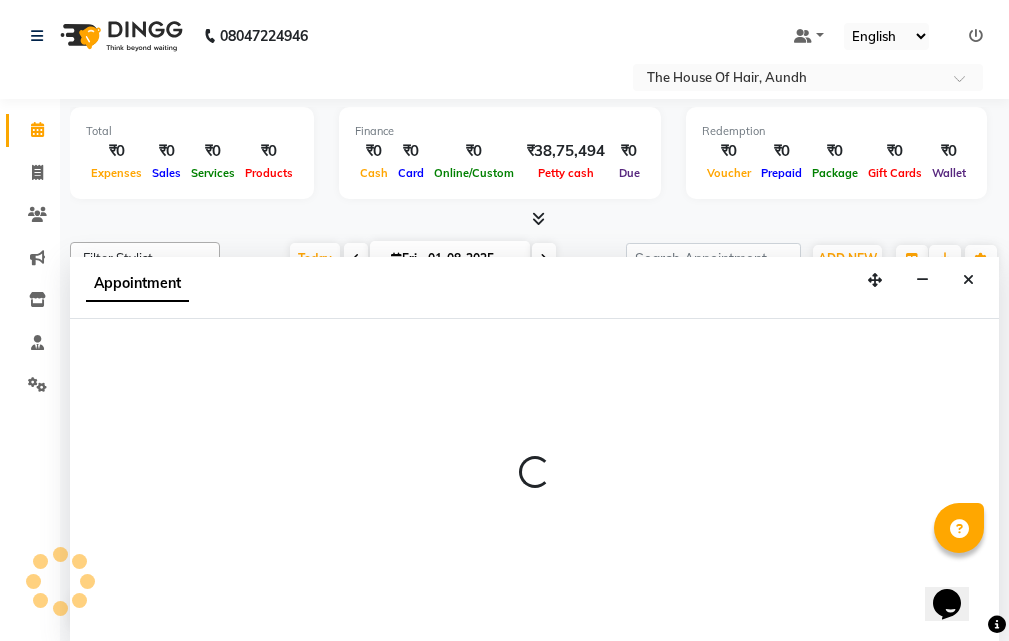 select on "26084" 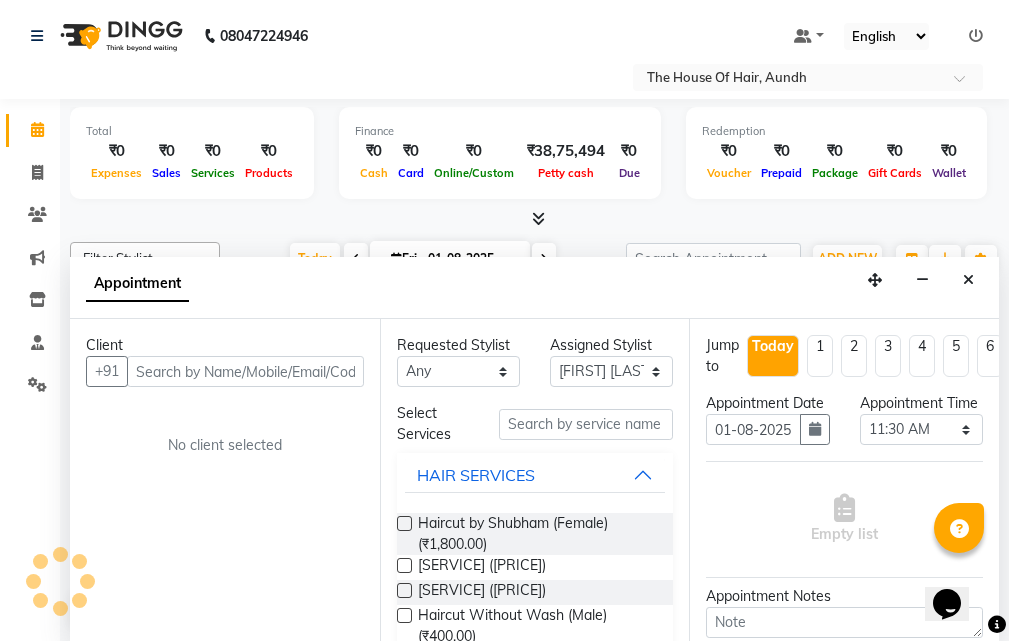 scroll, scrollTop: 1, scrollLeft: 0, axis: vertical 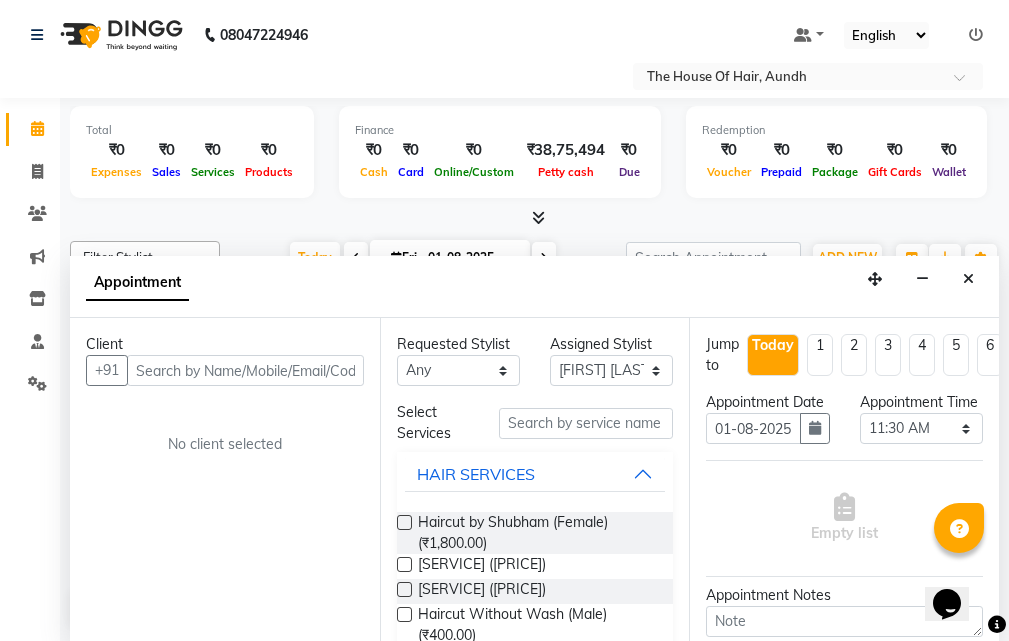 click at bounding box center (245, 370) 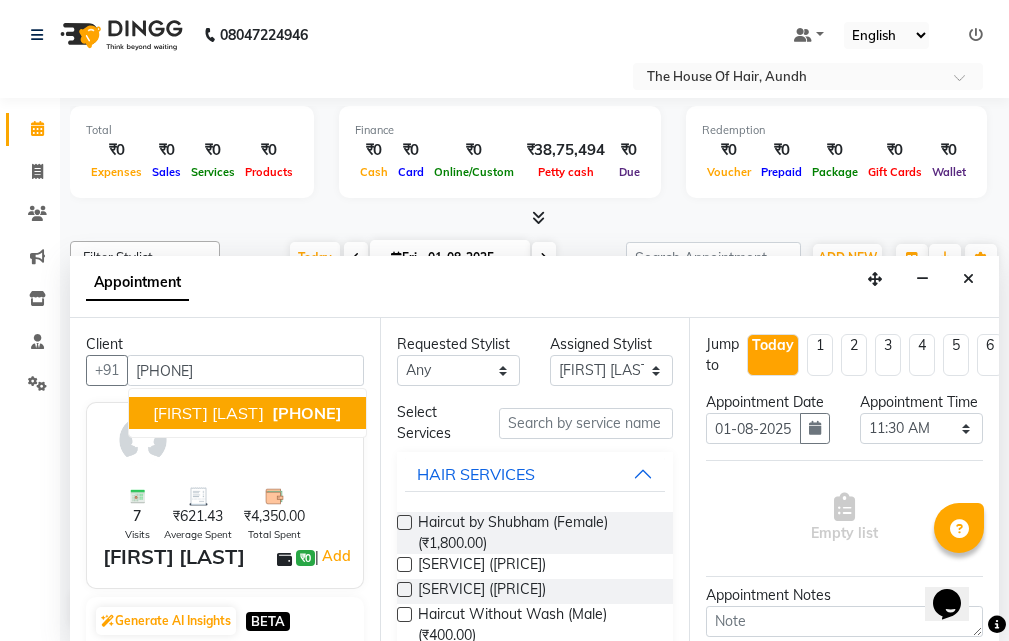 click on "[FIRST] [LAST]" at bounding box center [208, 413] 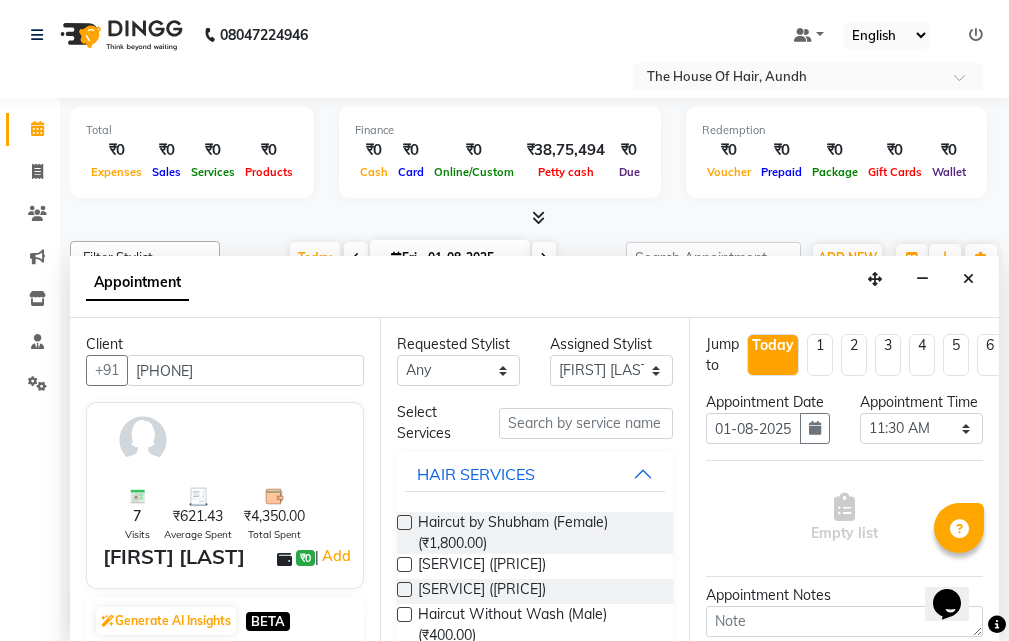 type on "[PHONE]" 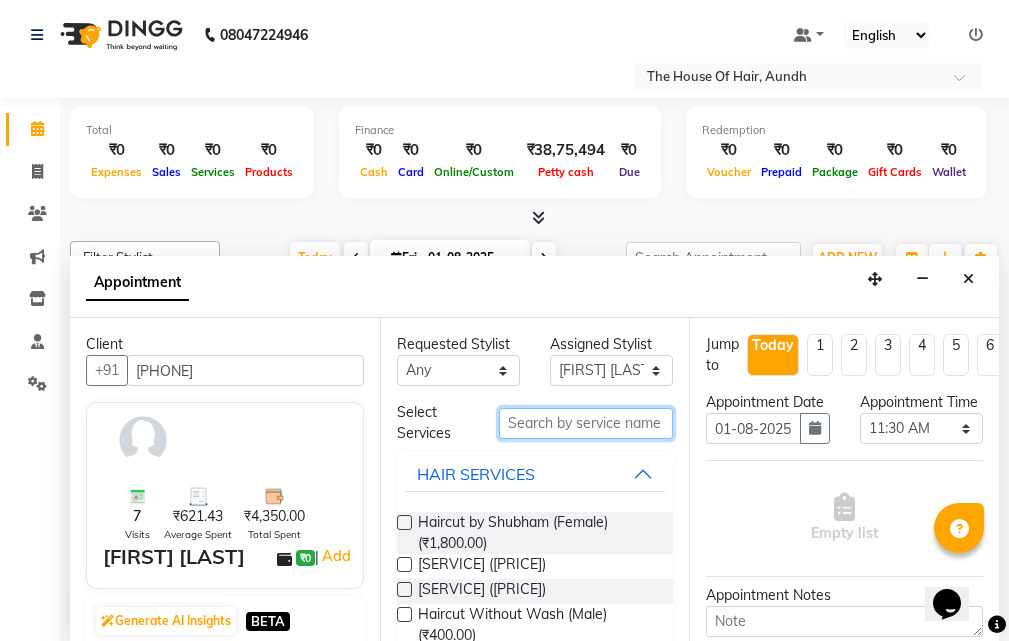 click at bounding box center (586, 423) 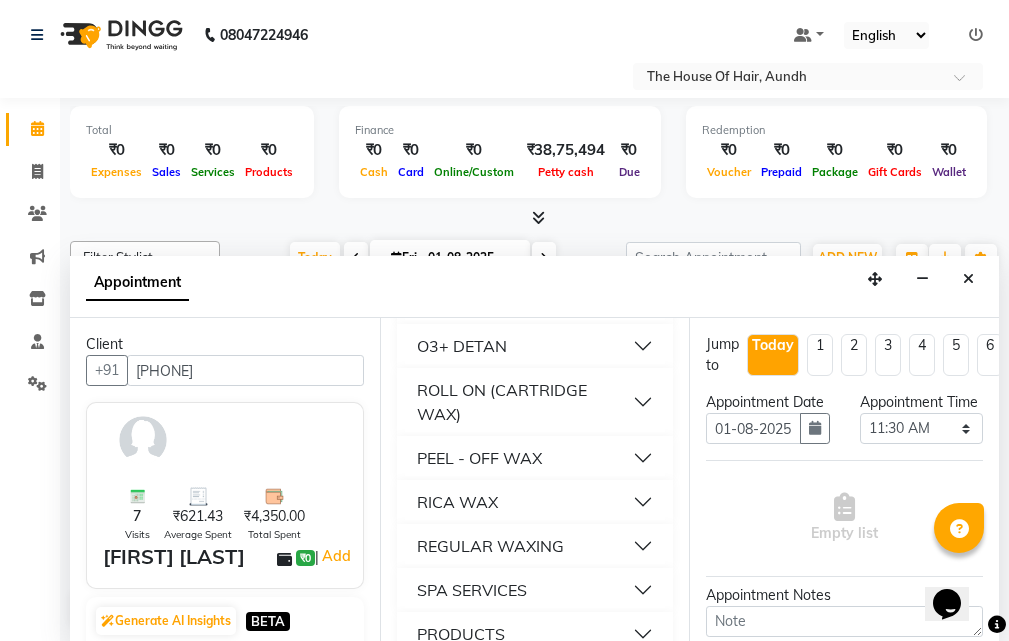 scroll, scrollTop: 300, scrollLeft: 0, axis: vertical 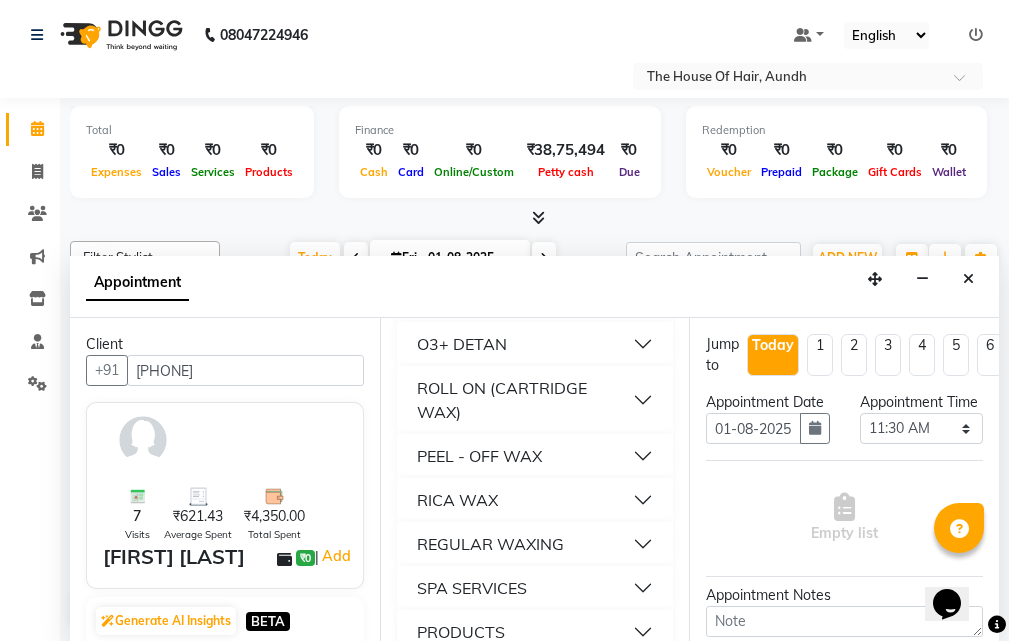 type on "full" 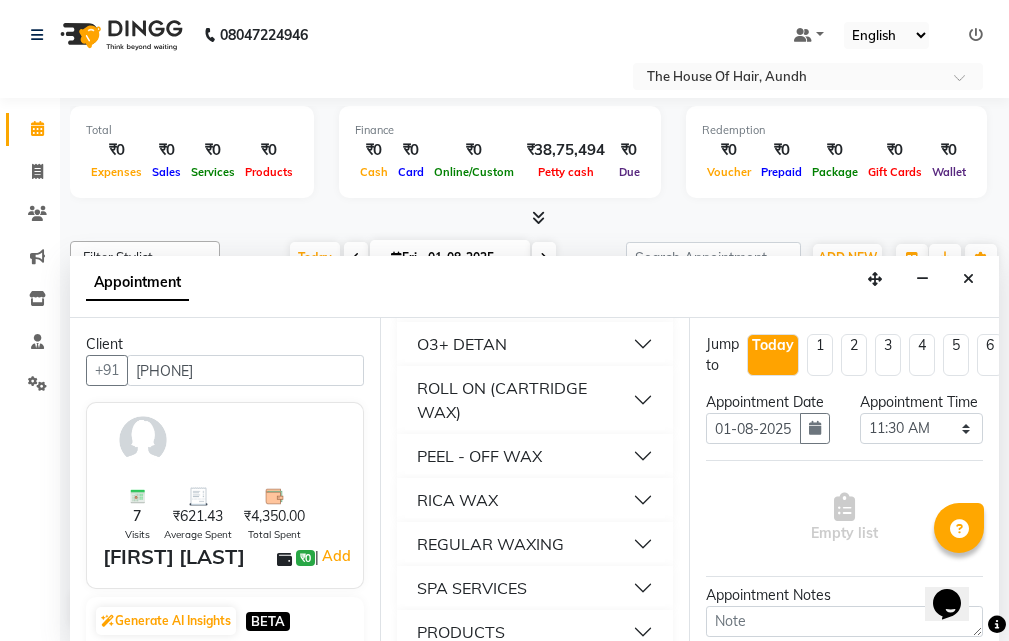 click on "RICA WAX" at bounding box center (535, 500) 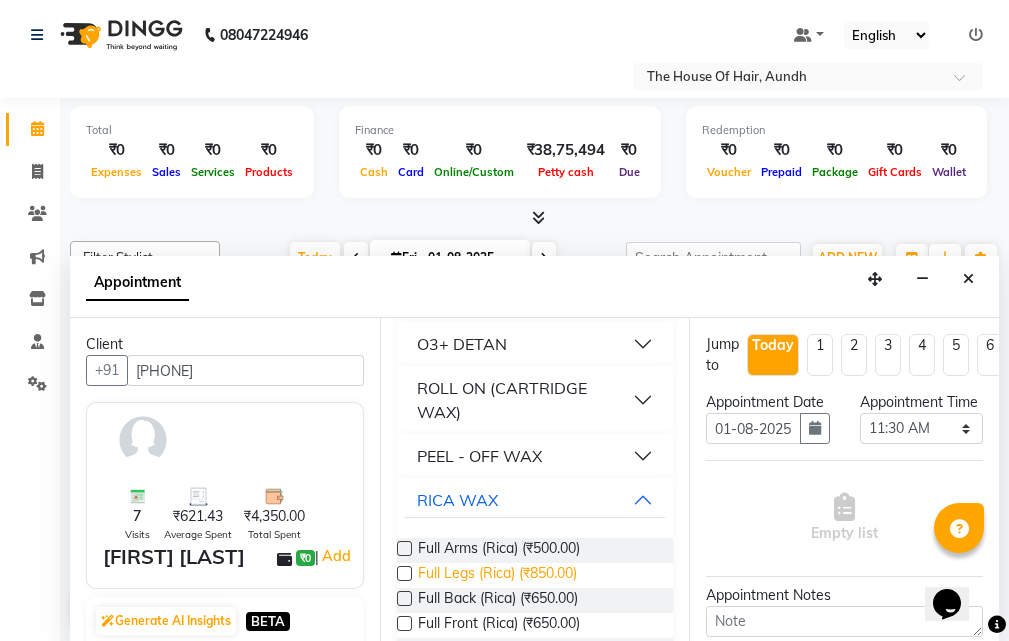 click on "Full Legs (Rica) (₹850.00)" at bounding box center (497, 575) 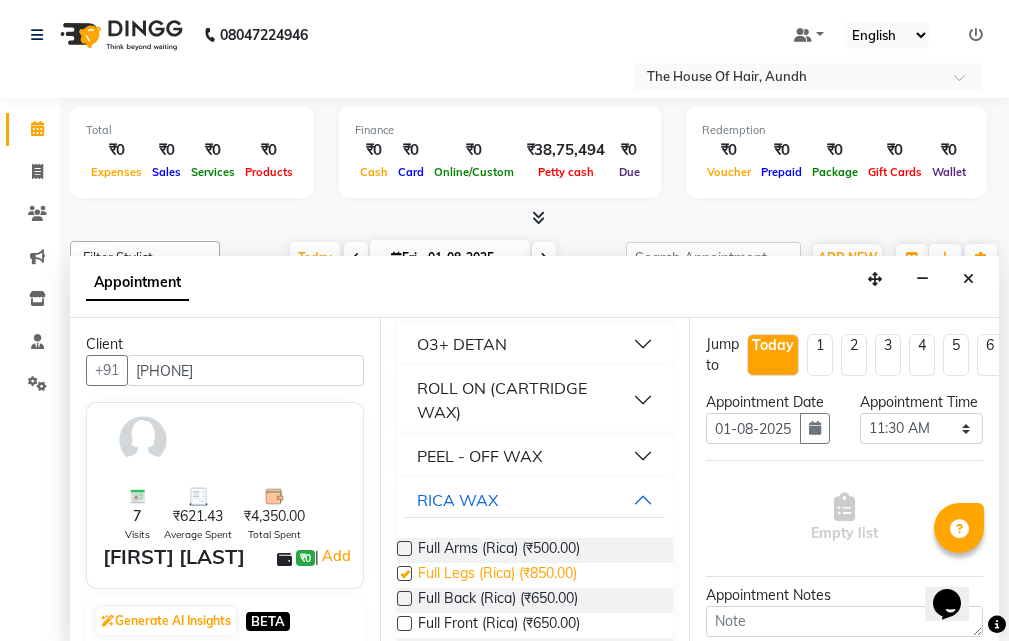 checkbox on "false" 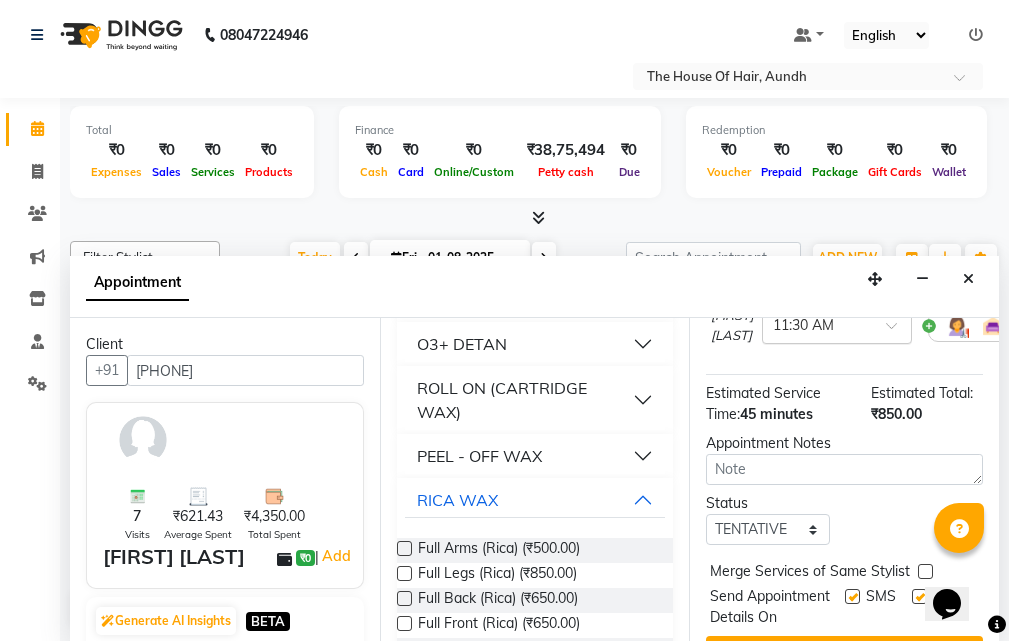 scroll, scrollTop: 200, scrollLeft: 0, axis: vertical 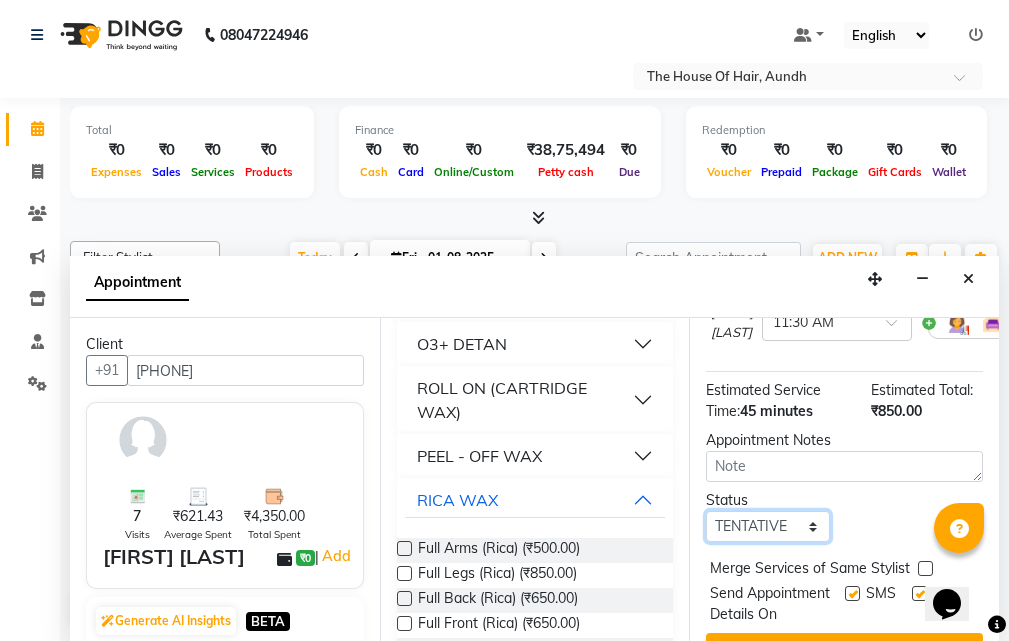 click on "Select TENTATIVE CONFIRM CHECK-IN UPCOMING" at bounding box center [767, 526] 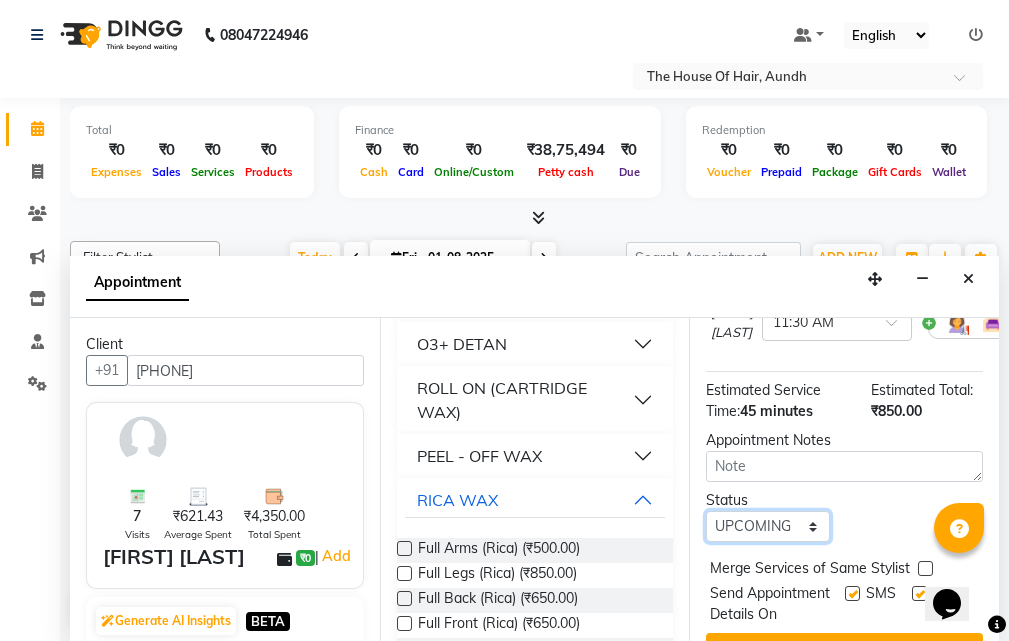 click on "Select TENTATIVE CONFIRM CHECK-IN UPCOMING" at bounding box center (767, 526) 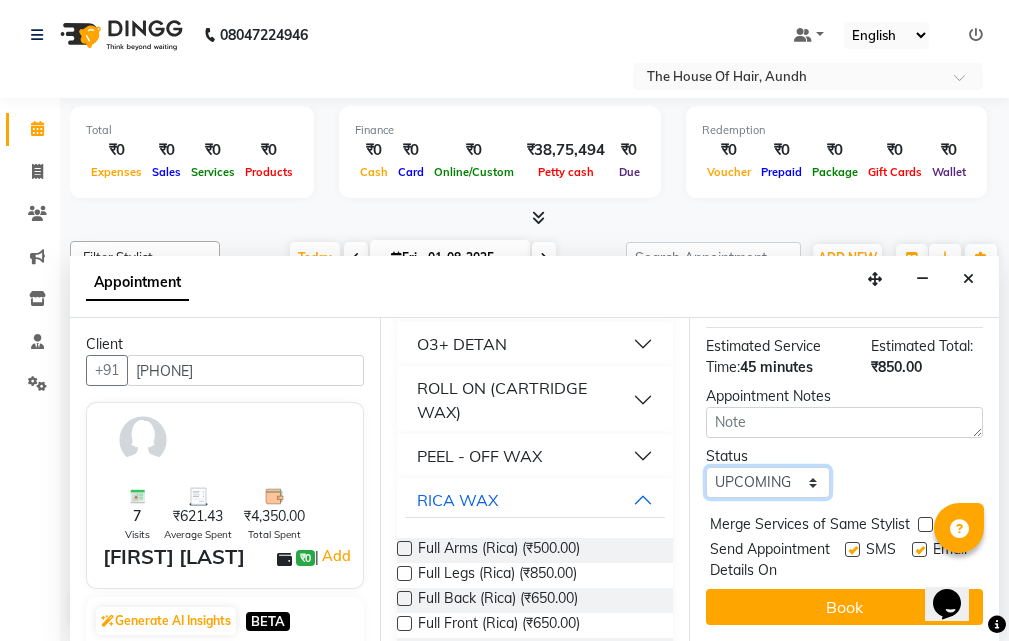 scroll, scrollTop: 301, scrollLeft: 0, axis: vertical 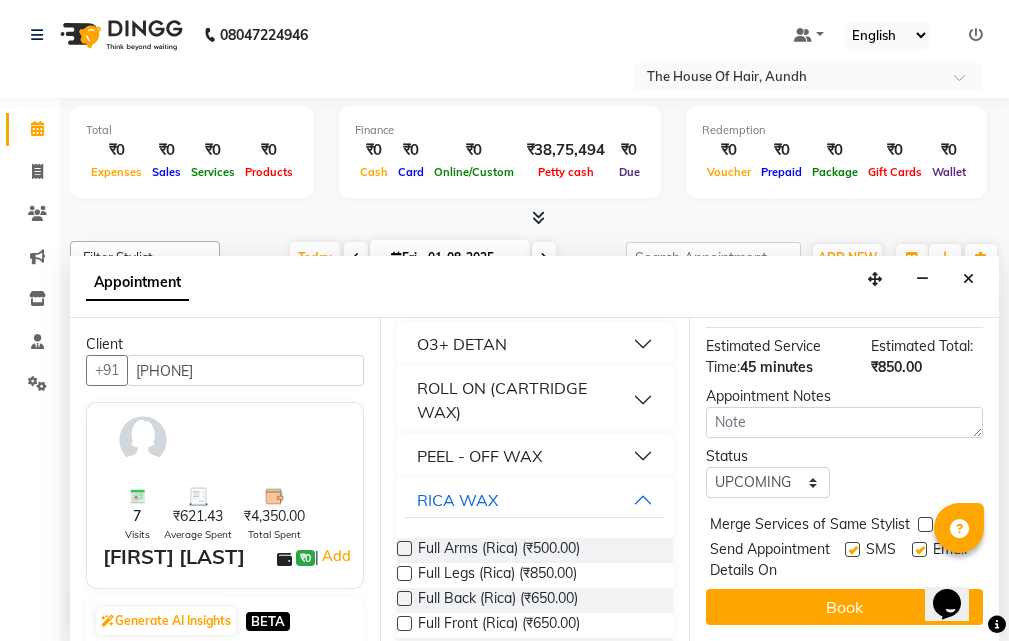 click at bounding box center [925, 524] 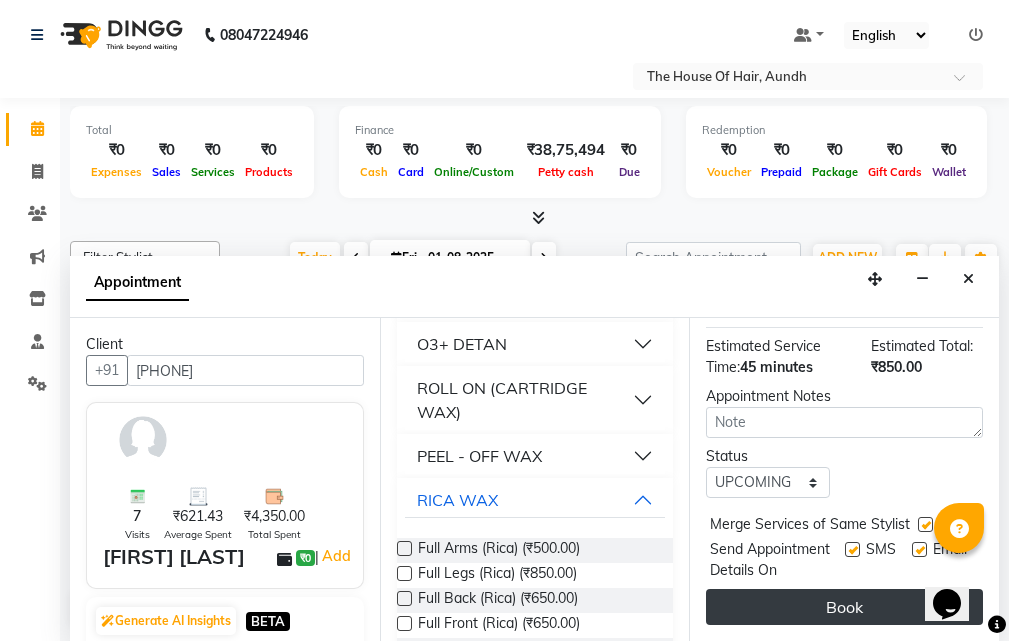 click on "Book" at bounding box center (844, 607) 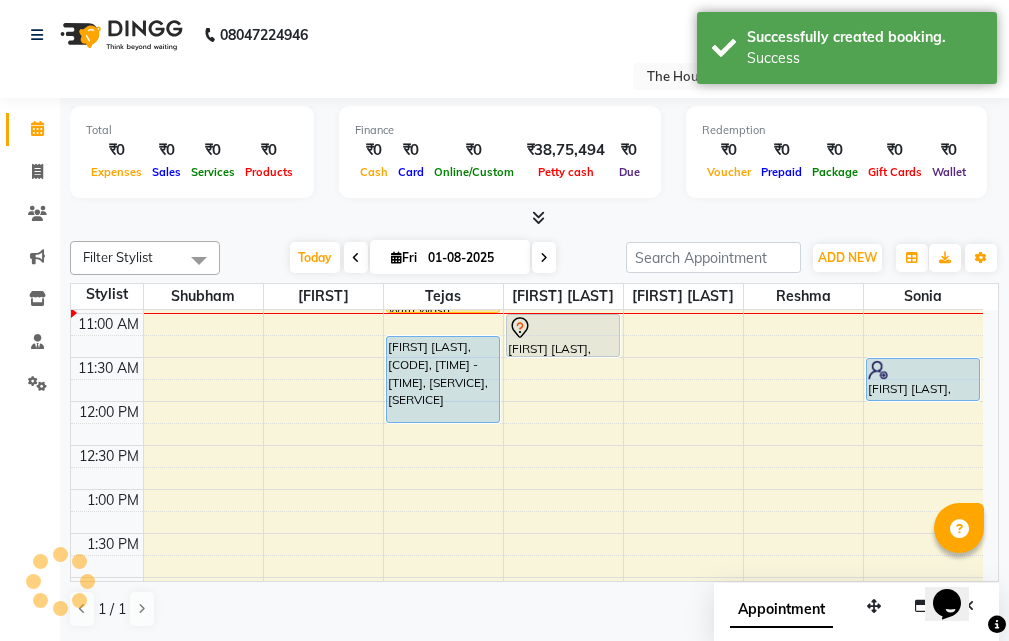 scroll, scrollTop: 0, scrollLeft: 0, axis: both 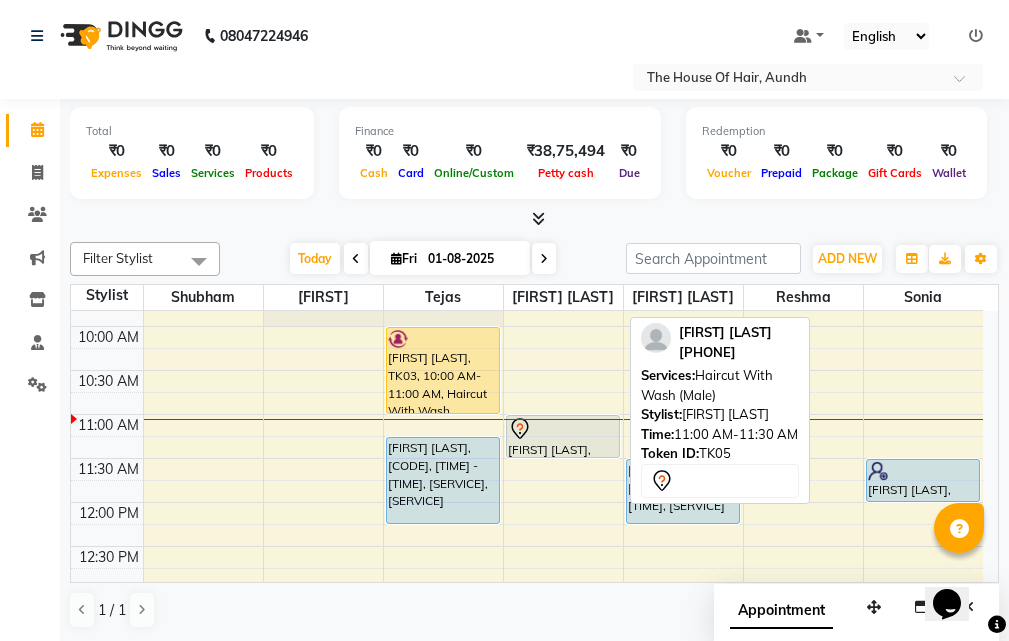 click at bounding box center [563, 429] 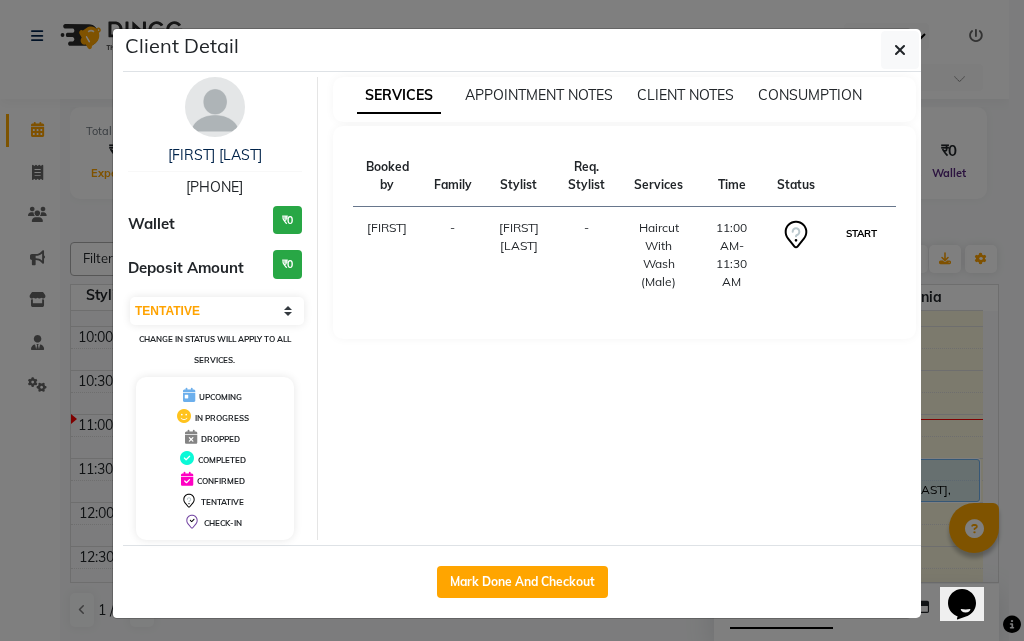 click on "START" at bounding box center [861, 233] 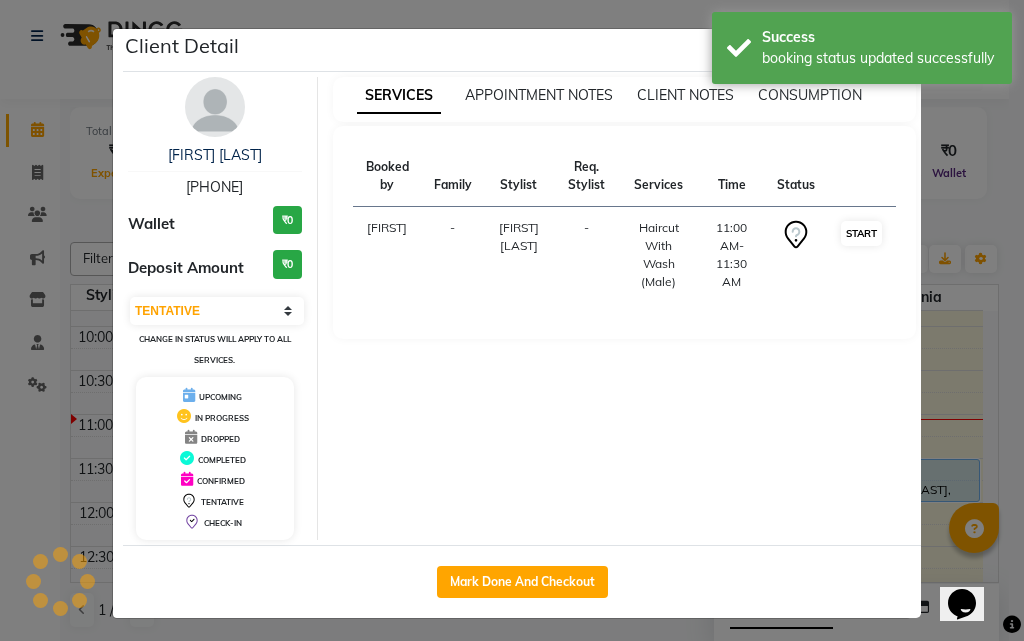 select on "1" 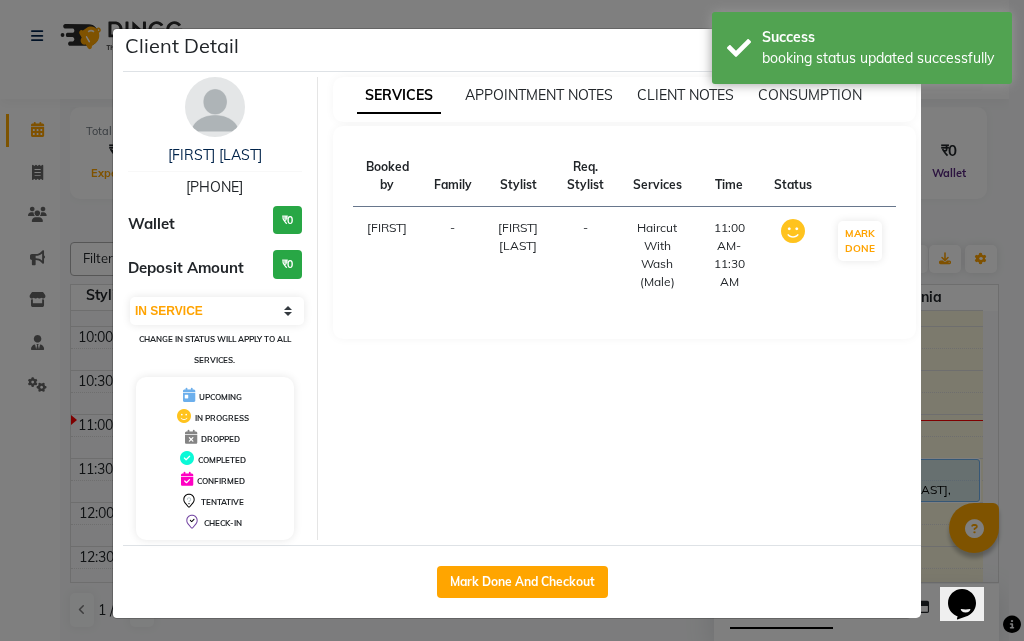 click on "Client Detail  [FIRST] [LAST]   [PHONE] Wallet ₹0 Deposit Amount  ₹0  Select IN SERVICE CONFIRMED TENTATIVE CHECK IN MARK DONE DROPPED UPCOMING Change in status will apply to all services. UPCOMING IN PROGRESS DROPPED COMPLETED CONFIRMED TENTATIVE CHECK-IN SERVICES APPOINTMENT NOTES CLIENT NOTES CONSUMPTION Booked by Family Stylist Req. Stylist Services Time Status  [FIRST]   - [FIRST] [LAST] -  Haircut With Wash (Male)   11:00 AM-11:30 AM   MARK DONE   Mark Done And Checkout" 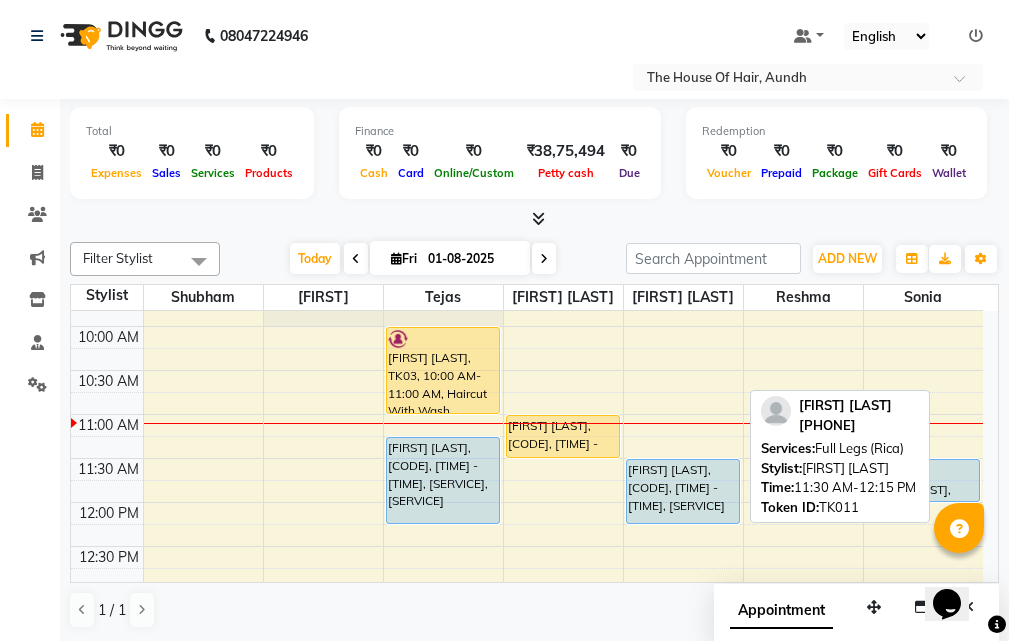 click on "[FIRST] [LAST], [CODE], [TIME] - [TIME], [SERVICE]" at bounding box center (683, 491) 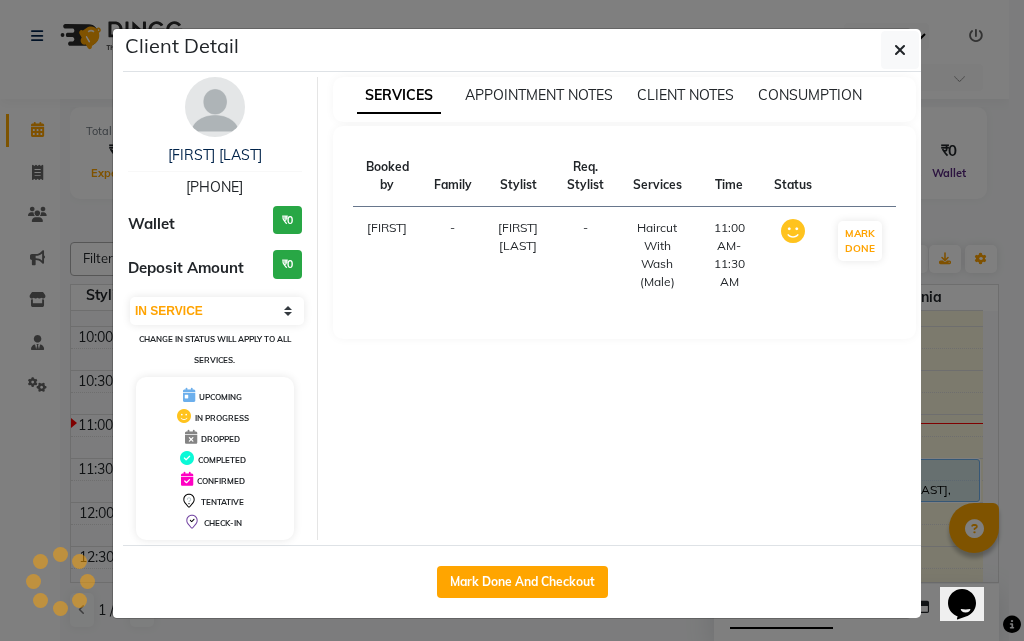 select on "5" 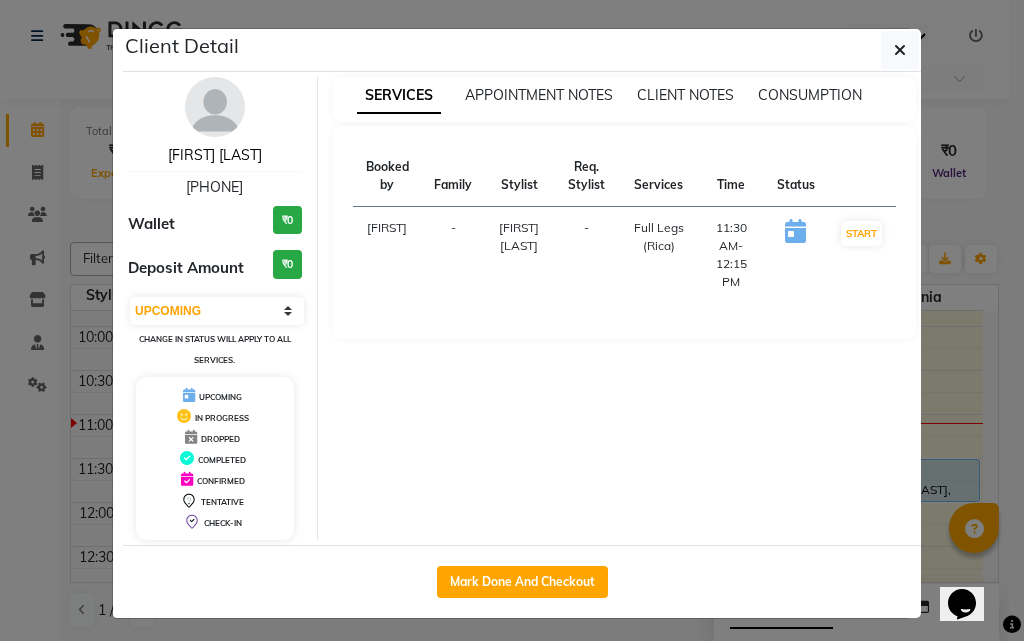 click on "[FIRST] [LAST]" at bounding box center (215, 155) 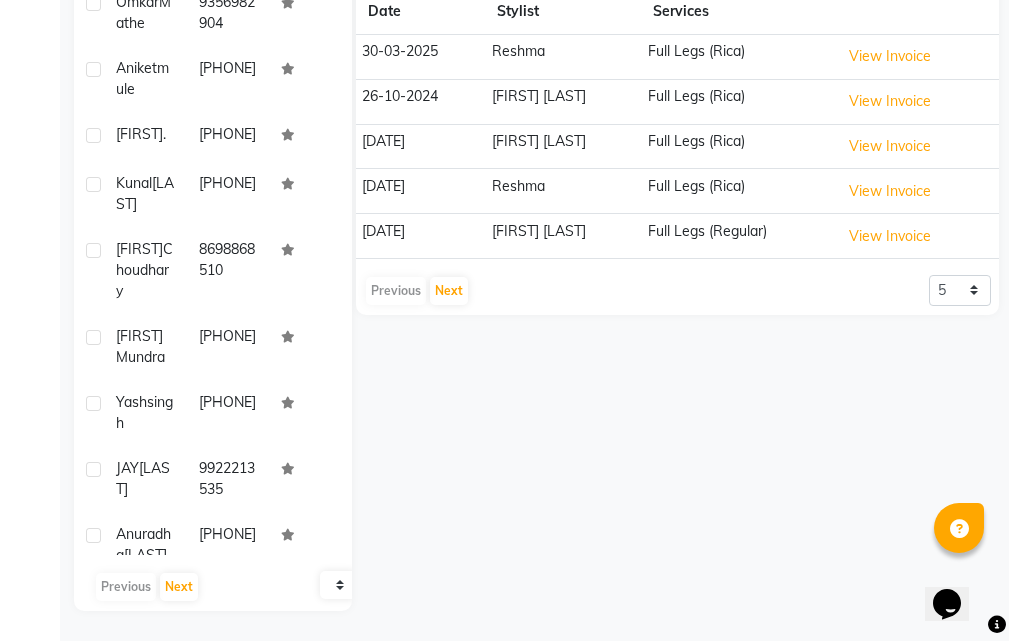 scroll, scrollTop: 308, scrollLeft: 0, axis: vertical 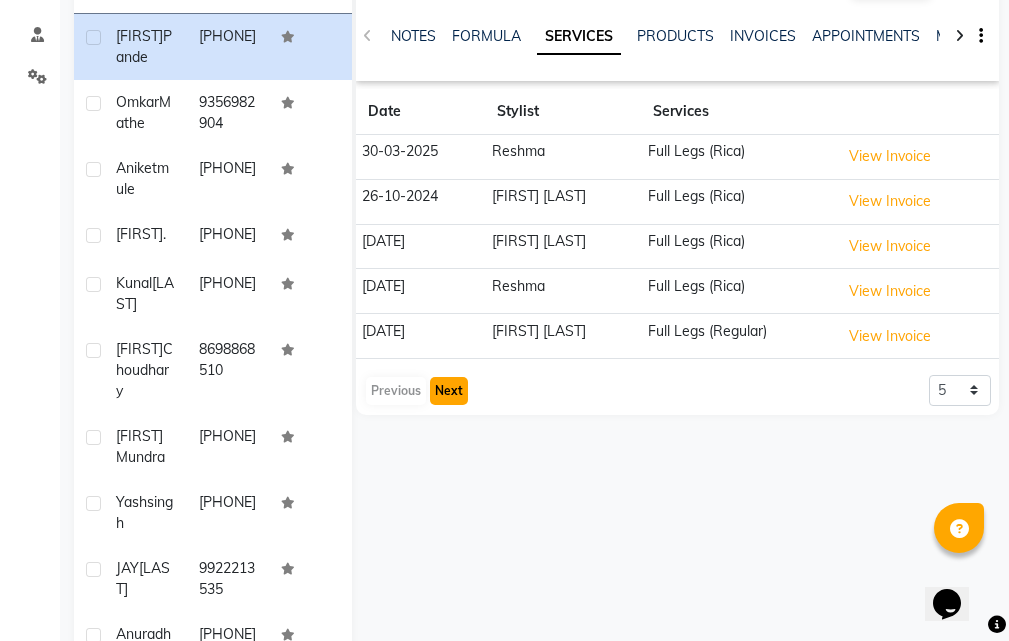 click on "Next" 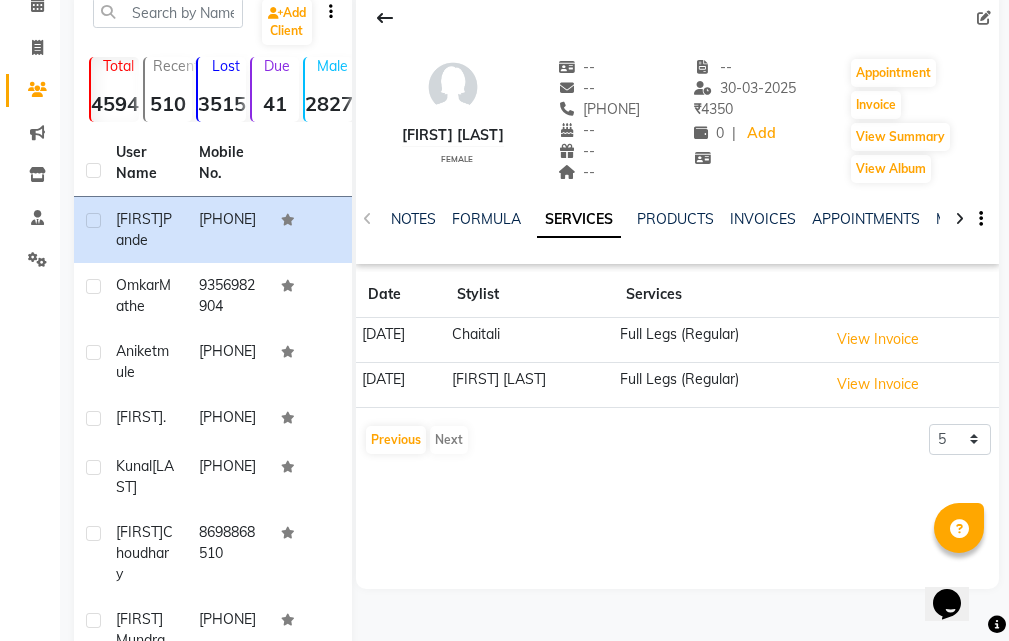 scroll, scrollTop: 108, scrollLeft: 0, axis: vertical 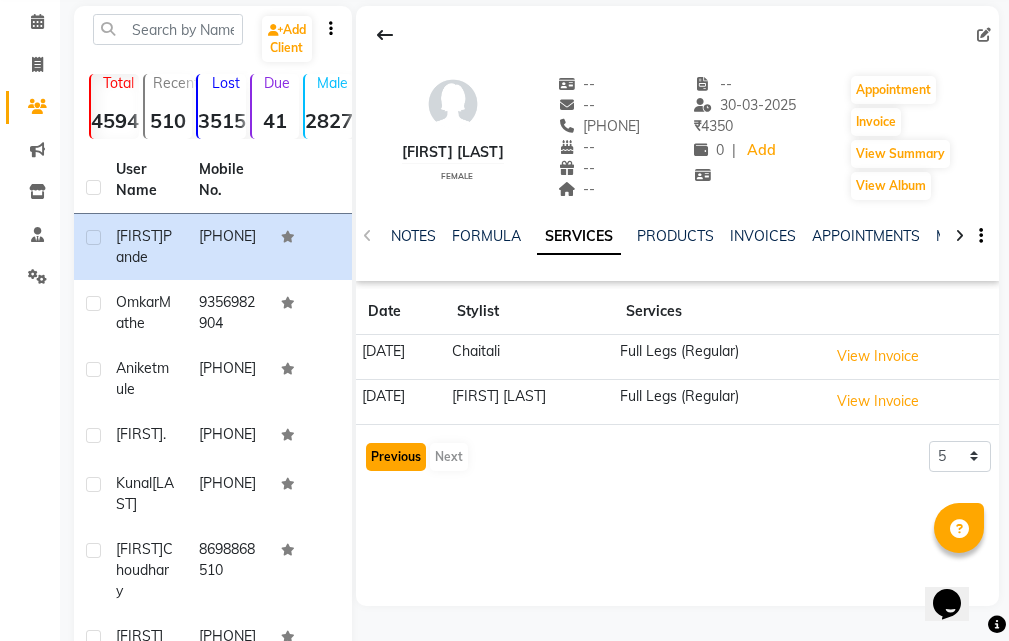 click on "Previous" 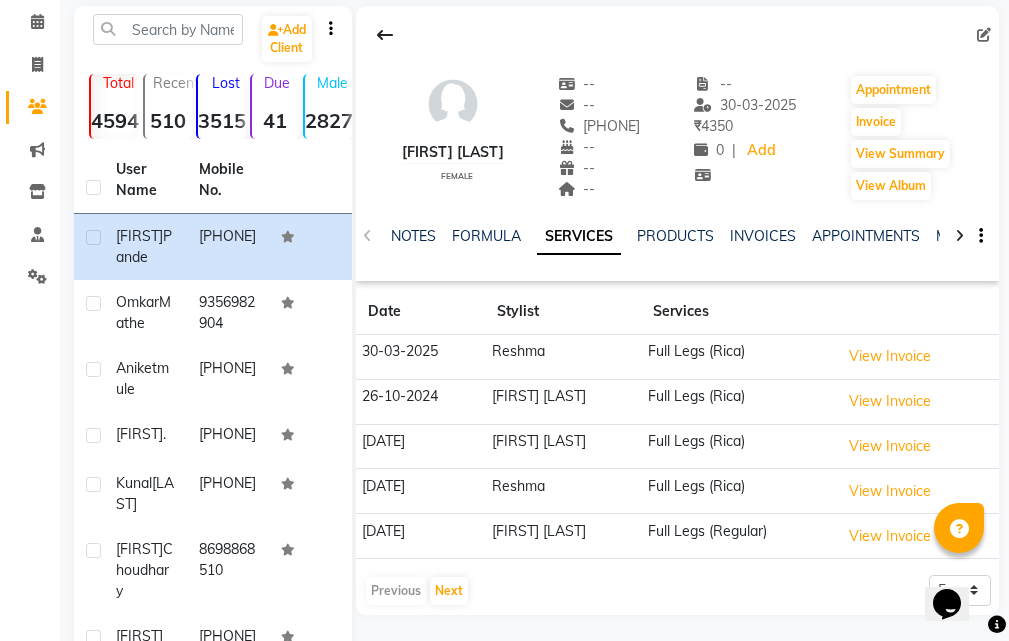 scroll, scrollTop: 0, scrollLeft: 0, axis: both 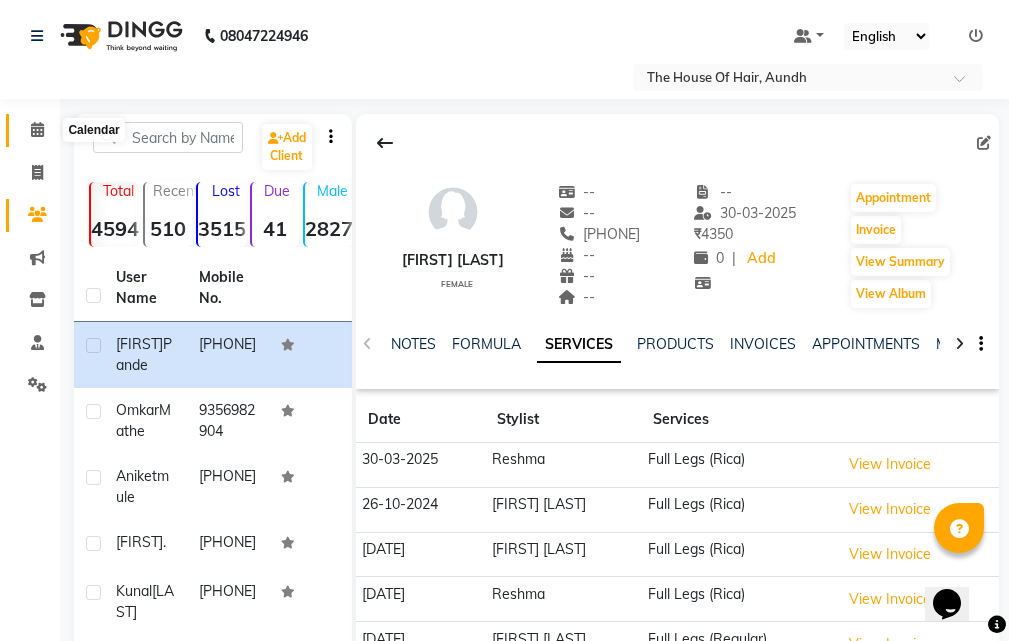 click 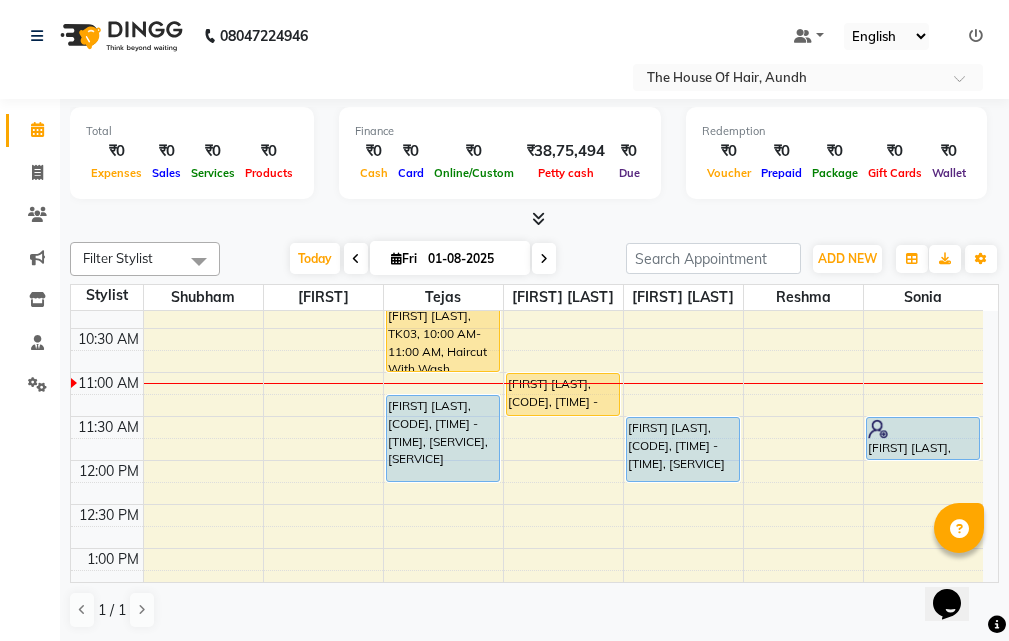 scroll, scrollTop: 200, scrollLeft: 0, axis: vertical 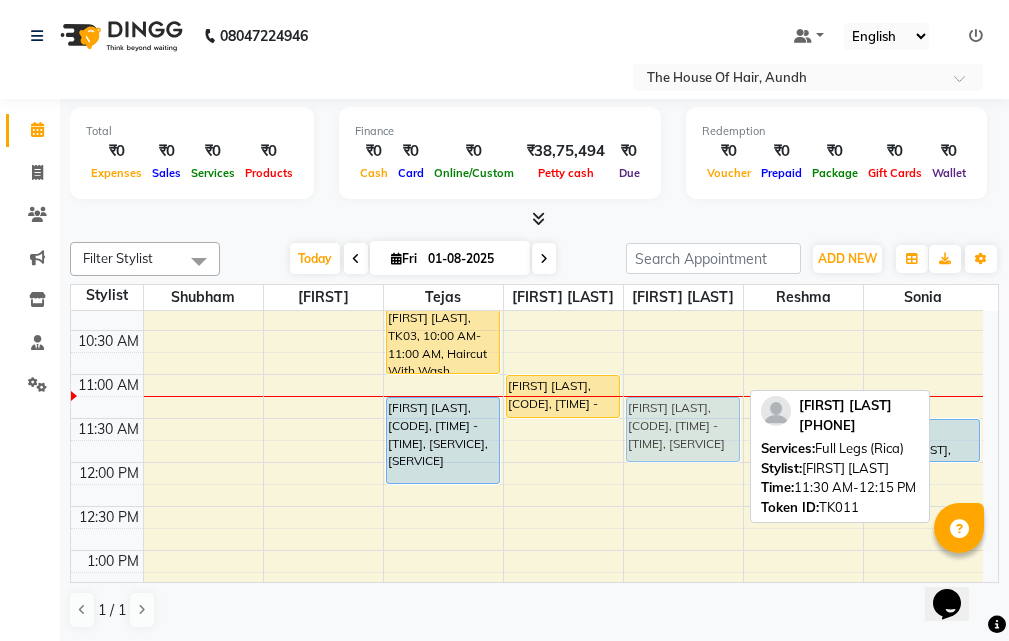 drag, startPoint x: 699, startPoint y: 427, endPoint x: 701, endPoint y: 409, distance: 18.110771 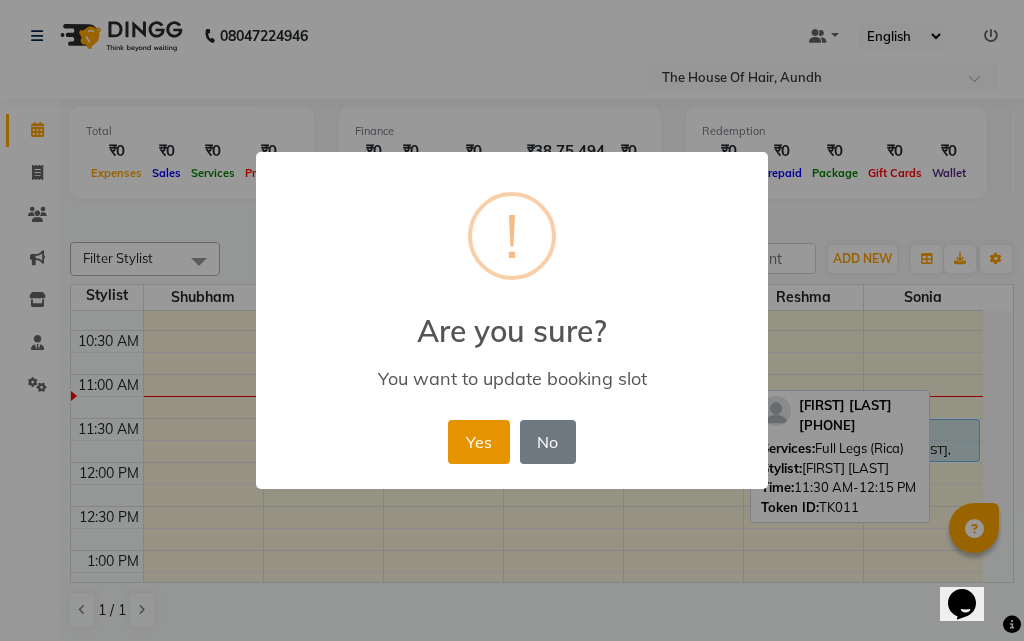 click on "Yes" at bounding box center (478, 442) 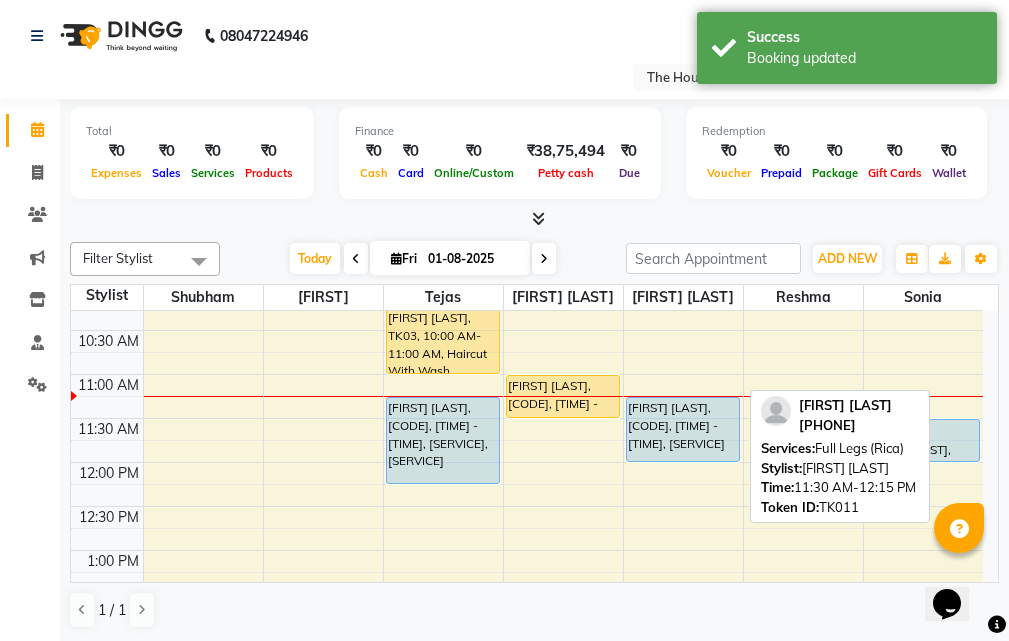 click on "[FIRST] [LAST], [CODE], [TIME] - [TIME], [SERVICE]" at bounding box center [683, 429] 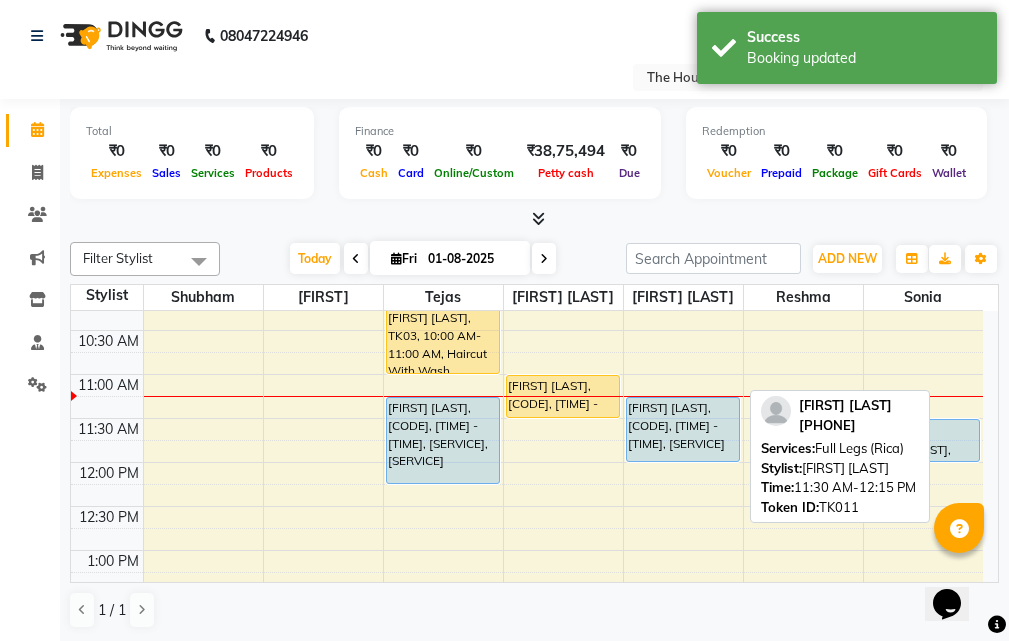 click on "[FIRST] [LAST], [CODE], [TIME] - [TIME], [SERVICE]" at bounding box center (683, 429) 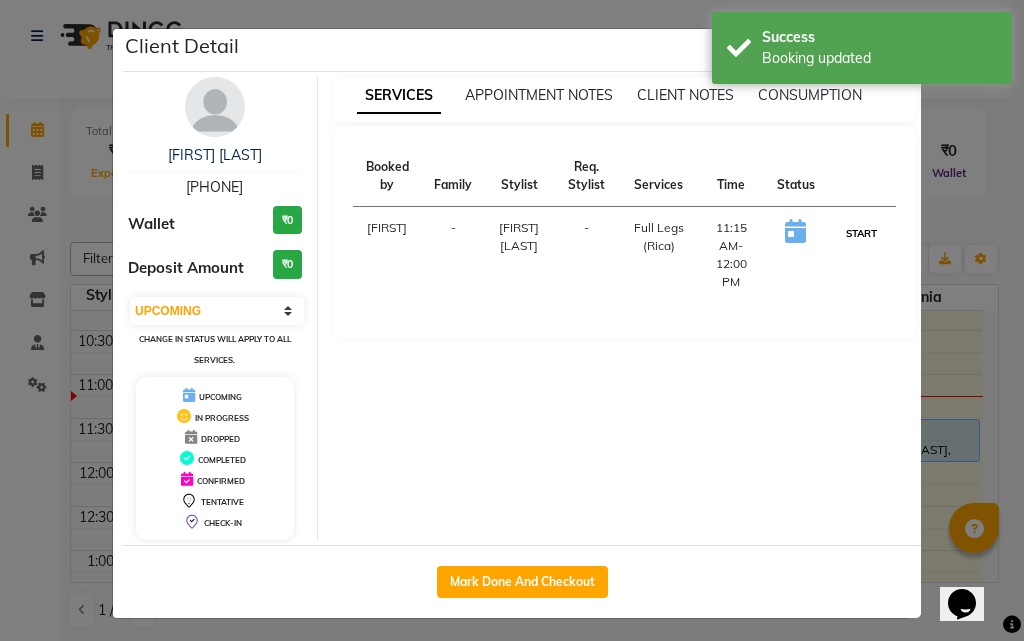 click on "START" at bounding box center (861, 233) 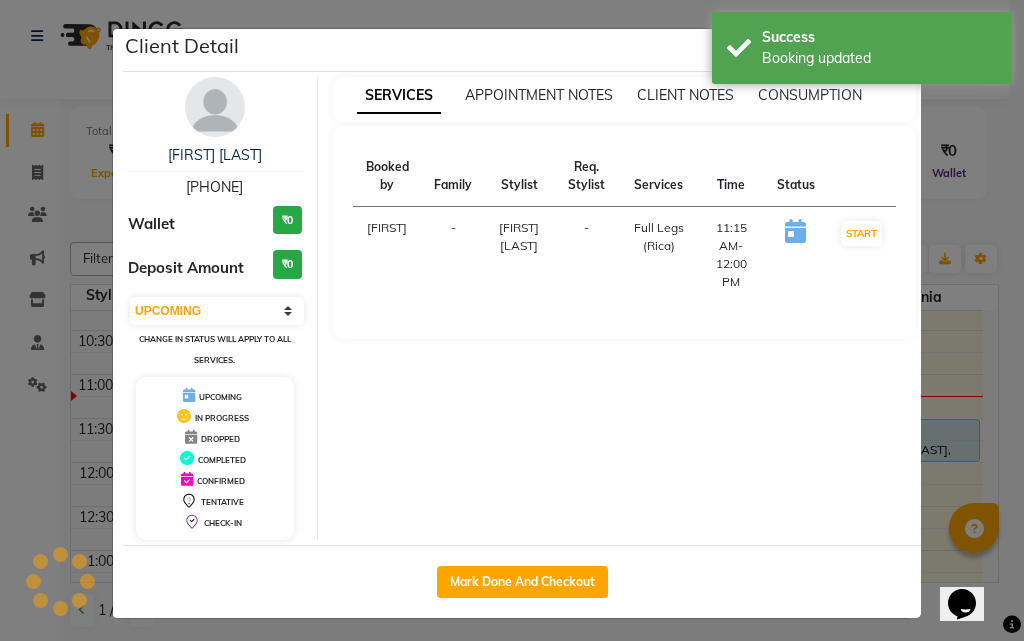 select on "1" 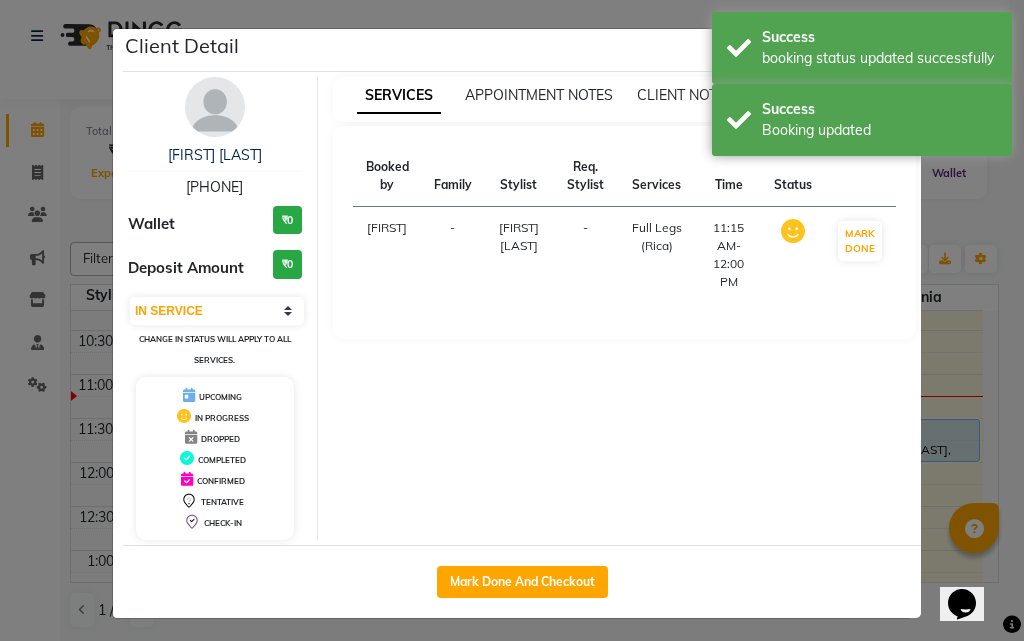 click on "Client Detail  [FIRST] [LAST]   [PHONE] Wallet ₹0 Deposit Amount  ₹0  Select IN SERVICE CONFIRMED TENTATIVE CHECK IN MARK DONE DROPPED UPCOMING Change in status will apply to all services. UPCOMING IN PROGRESS DROPPED COMPLETED CONFIRMED TENTATIVE CHECK-IN SERVICES APPOINTMENT NOTES CLIENT NOTES CONSUMPTION Booked by Family Stylist Req. Stylist Services Time Status  Kritika   - Aarti Chaudhari -  Full Legs (Rica)   11:15 AM-12:00 PM   MARK DONE   Mark Done And Checkout" 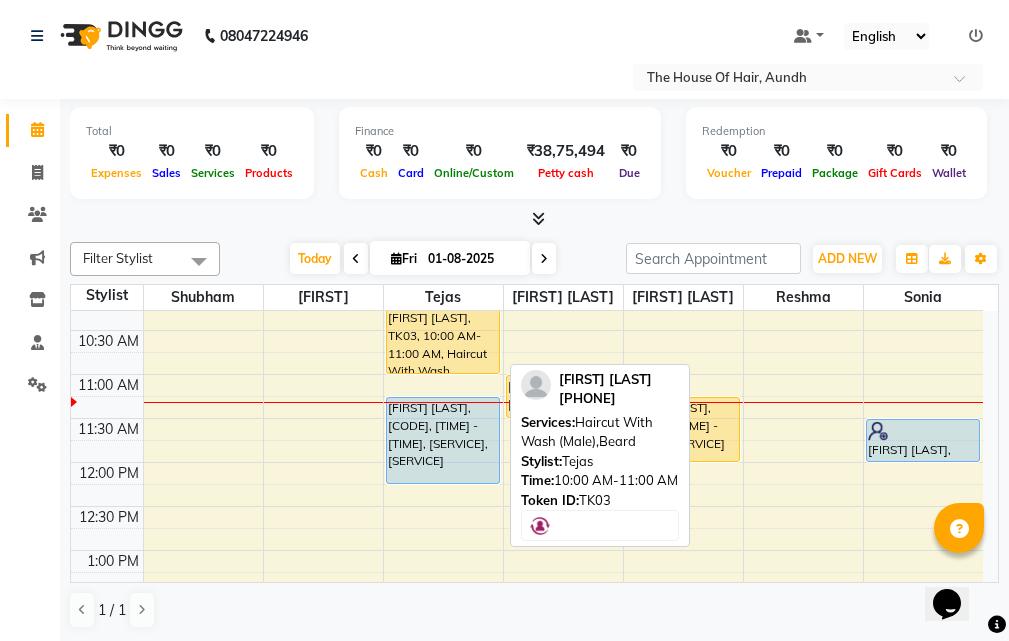click on "[FIRST] [LAST], TK03, 10:00 AM-11:00 AM, Haircut With Wash (Male),Beard" at bounding box center (443, 330) 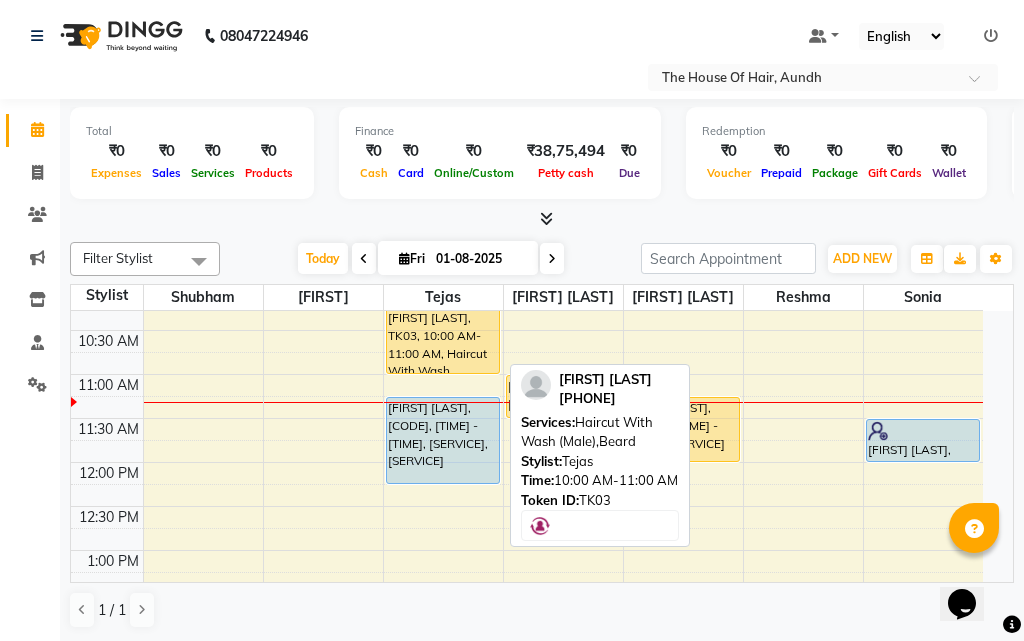 select on "1" 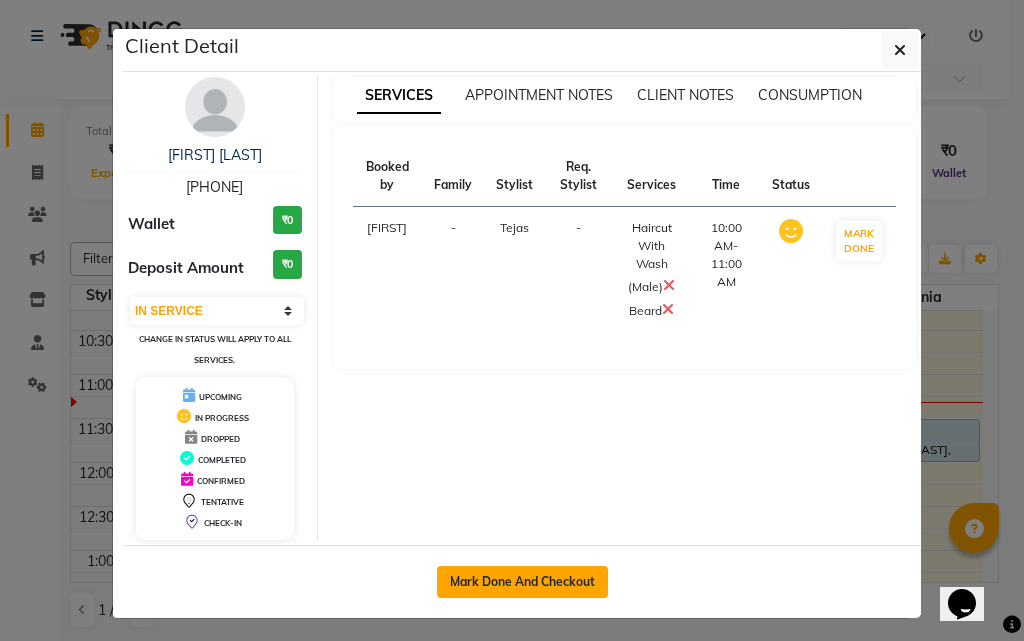 click on "Mark Done And Checkout" 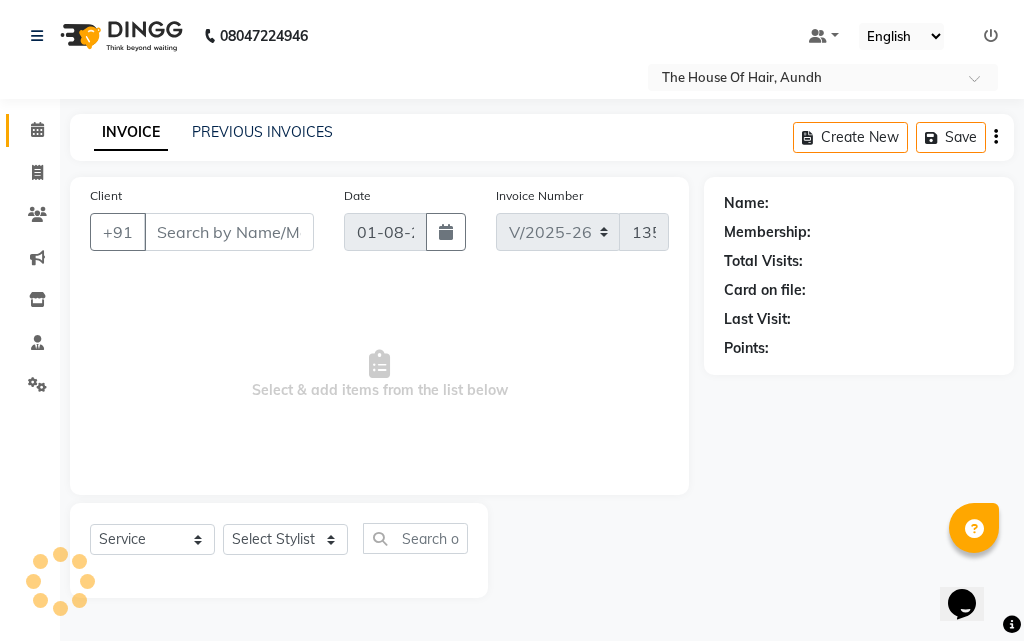 type on "[PHONE]" 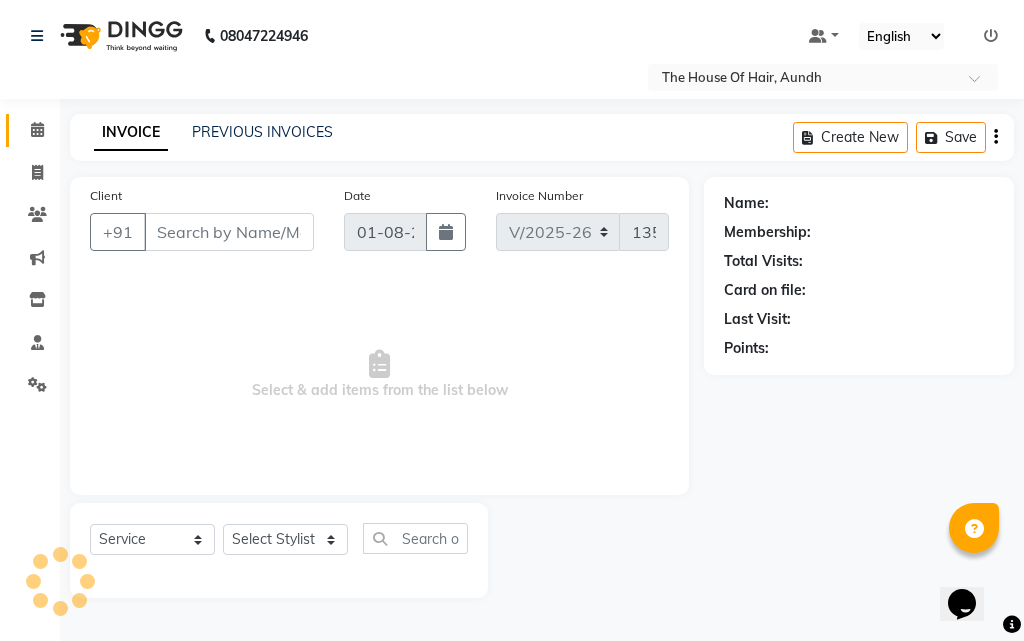 select on "6864" 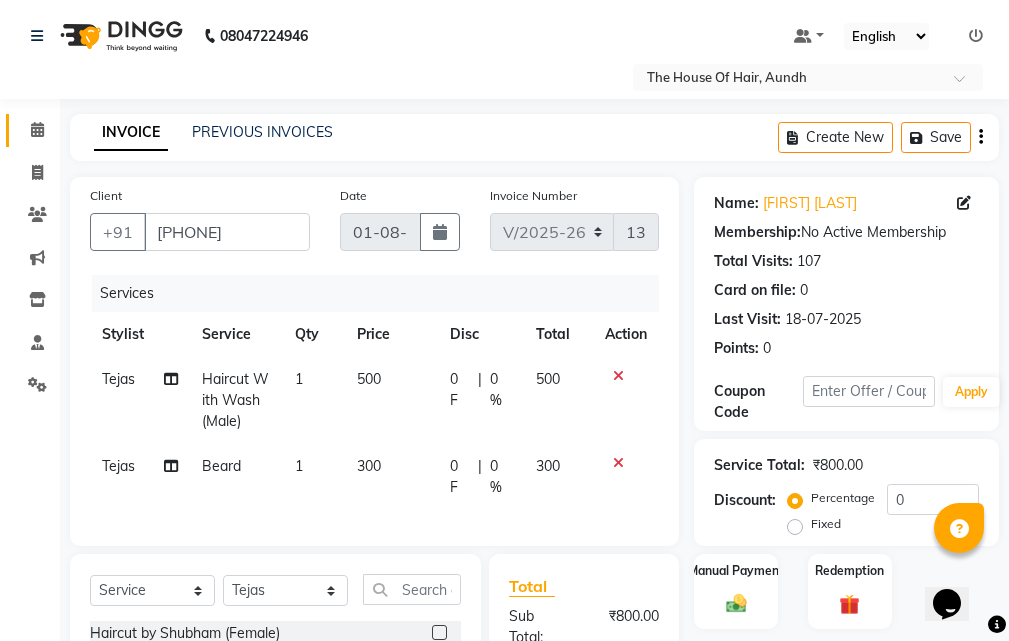scroll, scrollTop: 276, scrollLeft: 0, axis: vertical 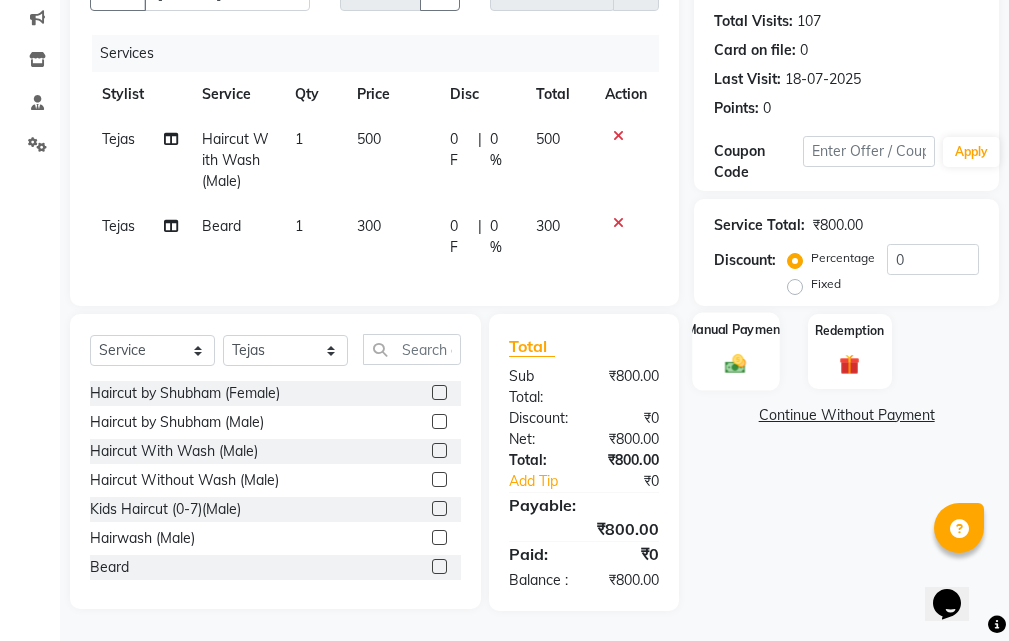 click 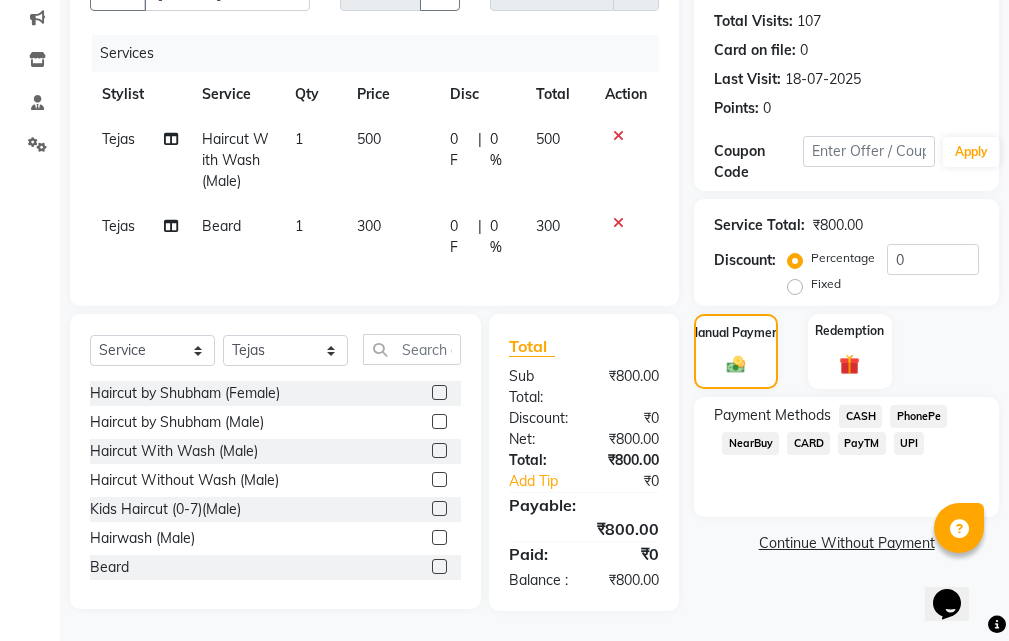 click on "CASH" 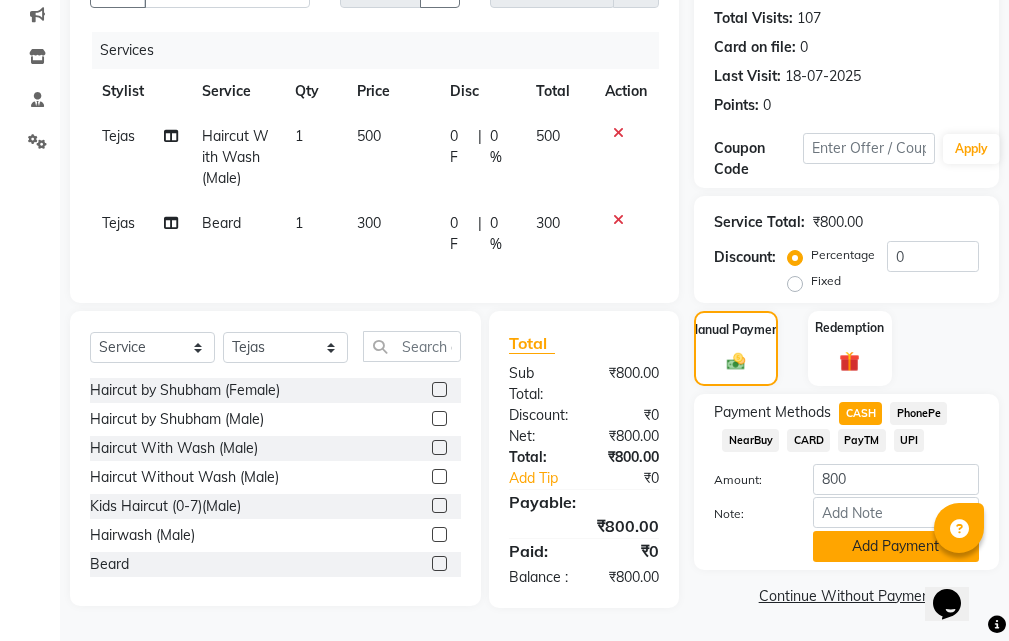 click on "Add Payment" 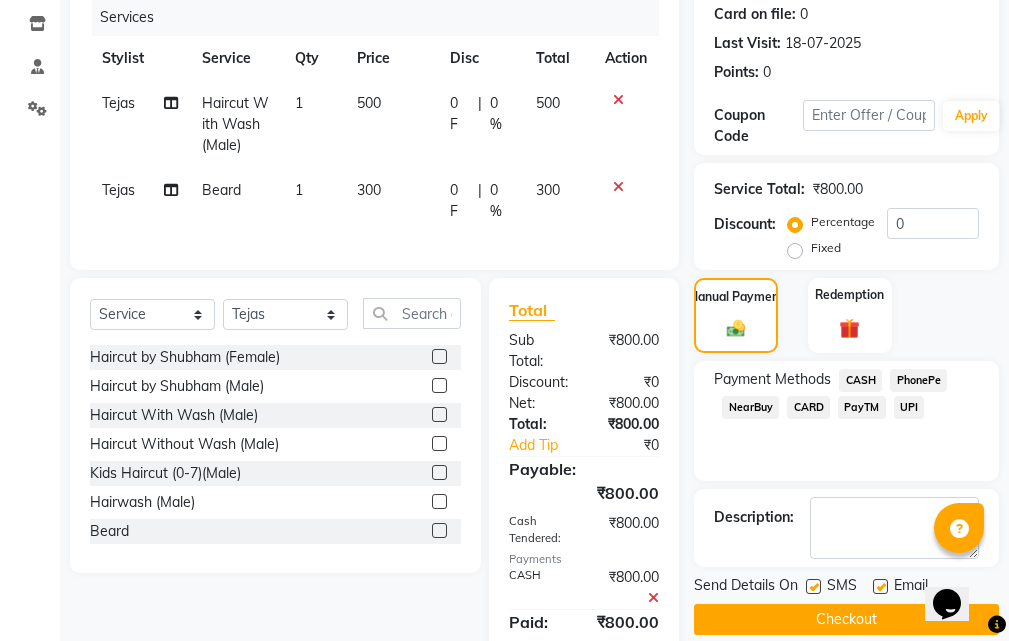 scroll, scrollTop: 380, scrollLeft: 0, axis: vertical 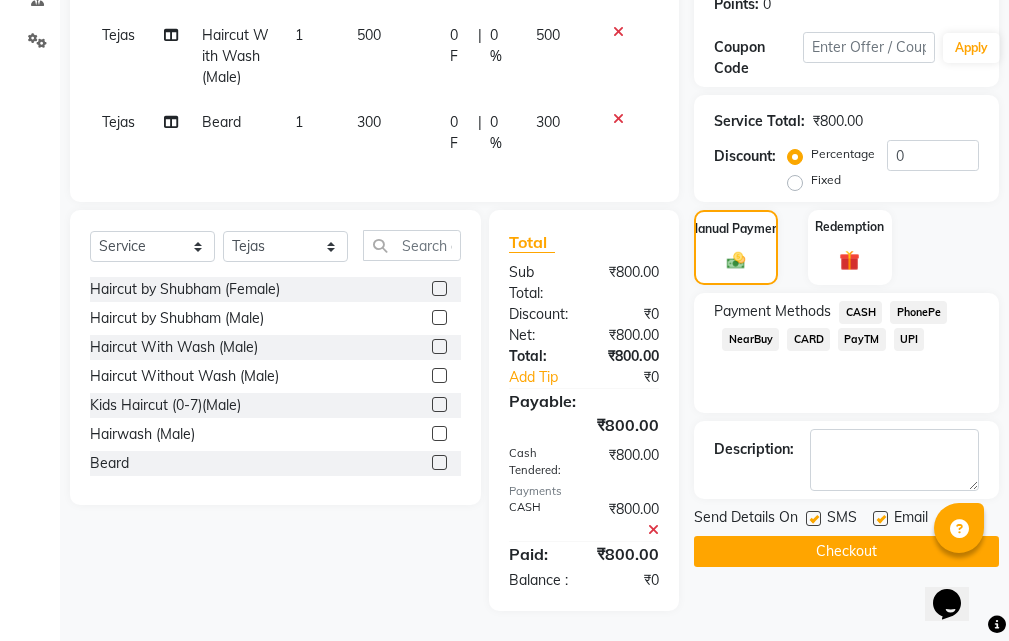 click on "Checkout" 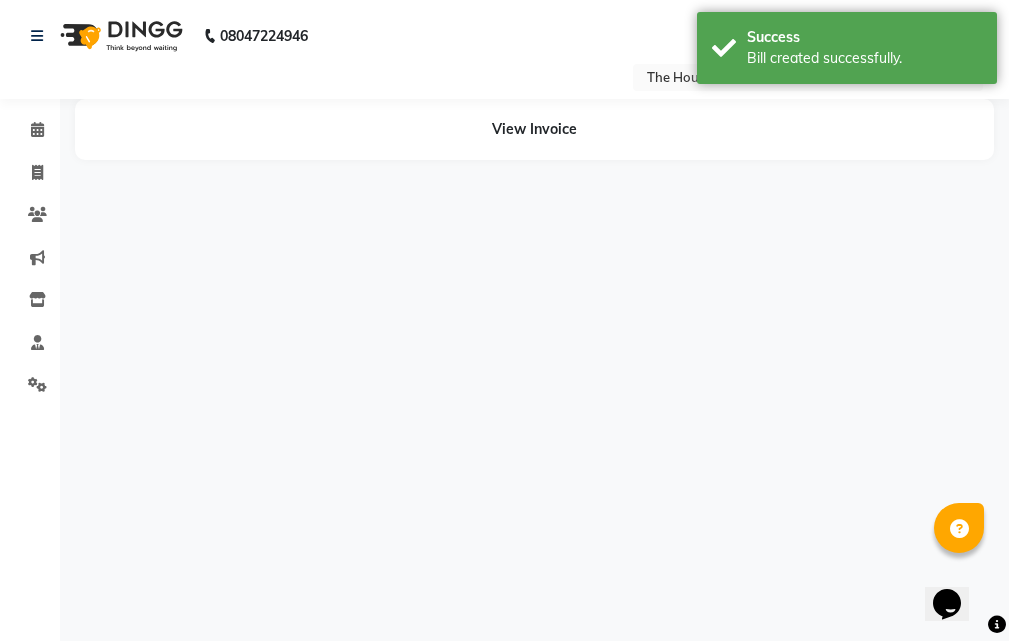 scroll, scrollTop: 0, scrollLeft: 0, axis: both 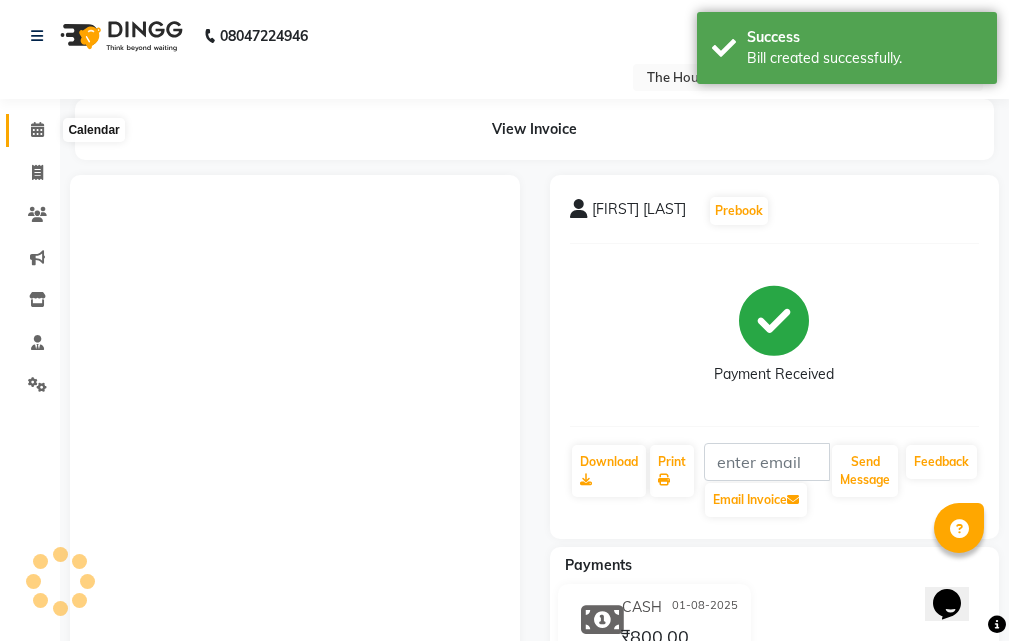 click 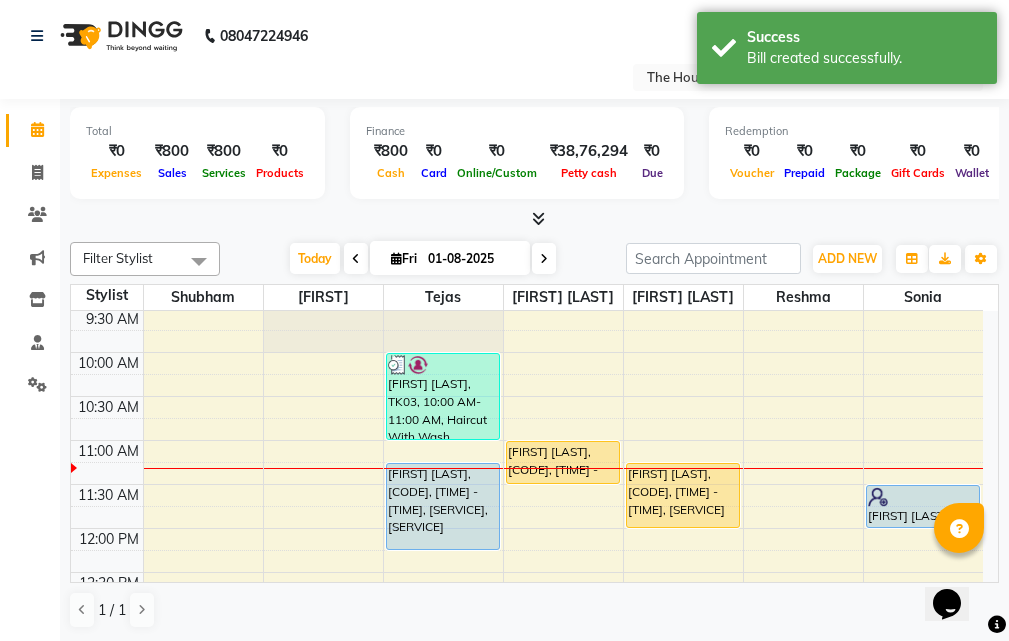 scroll, scrollTop: 200, scrollLeft: 0, axis: vertical 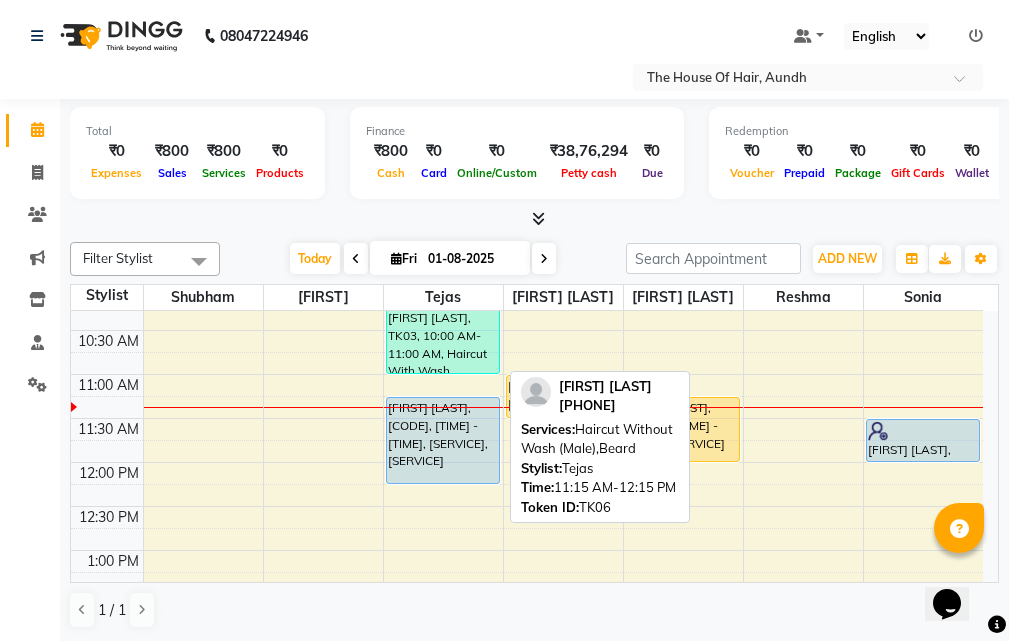click on "[FIRST] [LAST], [CODE], [TIME] - [TIME], [SERVICE], [SERVICE]" at bounding box center (443, 440) 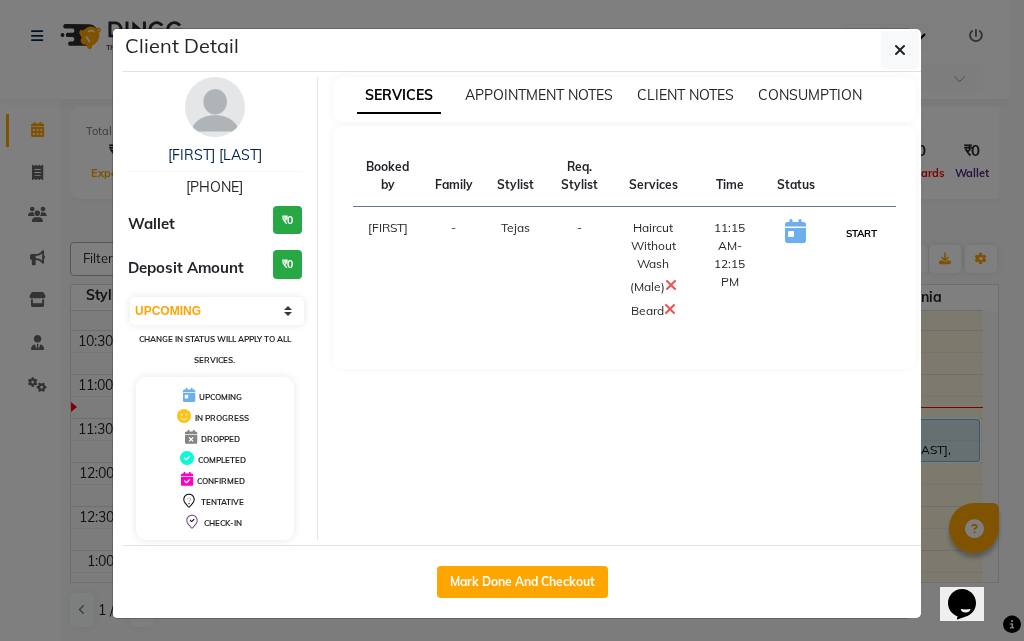 click on "START" at bounding box center [861, 233] 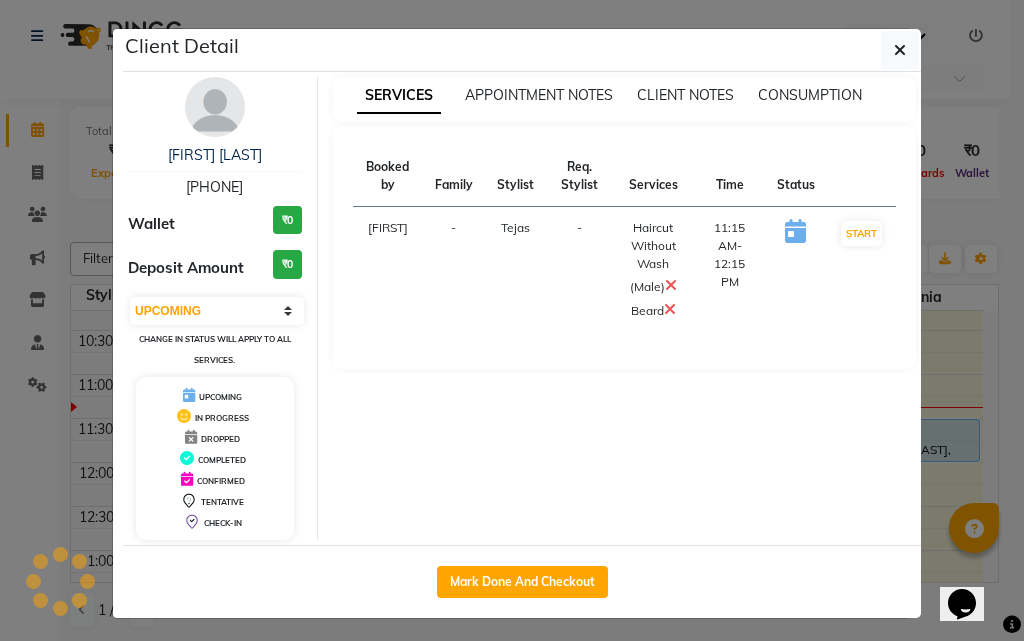 select on "1" 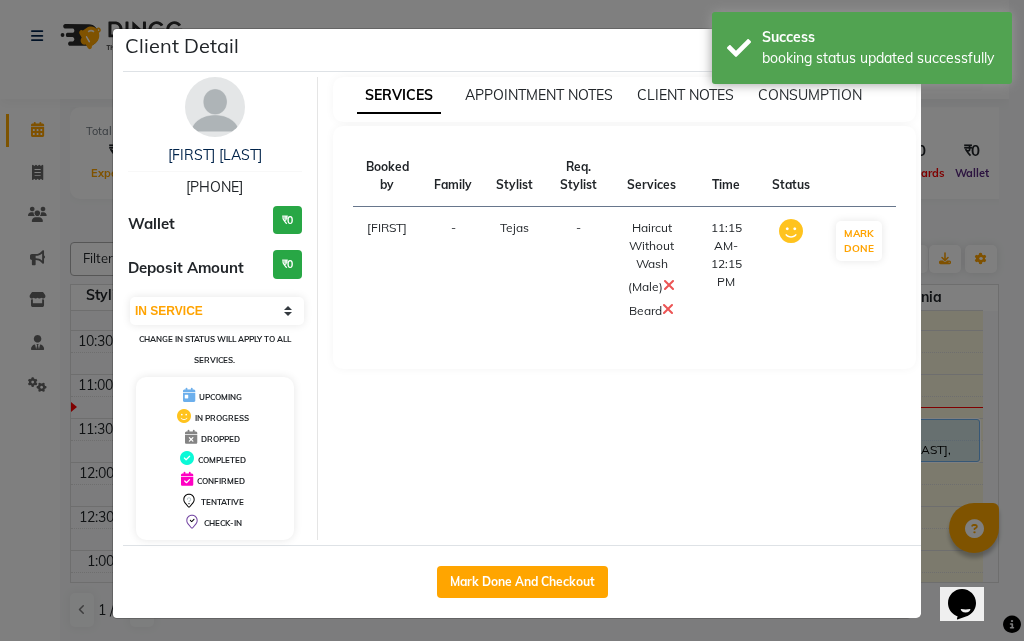 click on "Client Detail  [FIRST] [LAST]   [PHONE] Wallet ₹0 Deposit Amount  ₹0  Select IN SERVICE CONFIRMED TENTATIVE CHECK IN MARK DONE DROPPED UPCOMING Change in status will apply to all services. UPCOMING IN PROGRESS DROPPED COMPLETED CONFIRMED TENTATIVE CHECK-IN SERVICES APPOINTMENT NOTES CLIENT NOTES CONSUMPTION Booked by Family Stylist Req. Stylist Services Time Status  Kritika   - Tejas -  Haircut Without Wash (Male)   Beard   11:15 AM-12:15 PM   MARK DONE   Mark Done And Checkout" 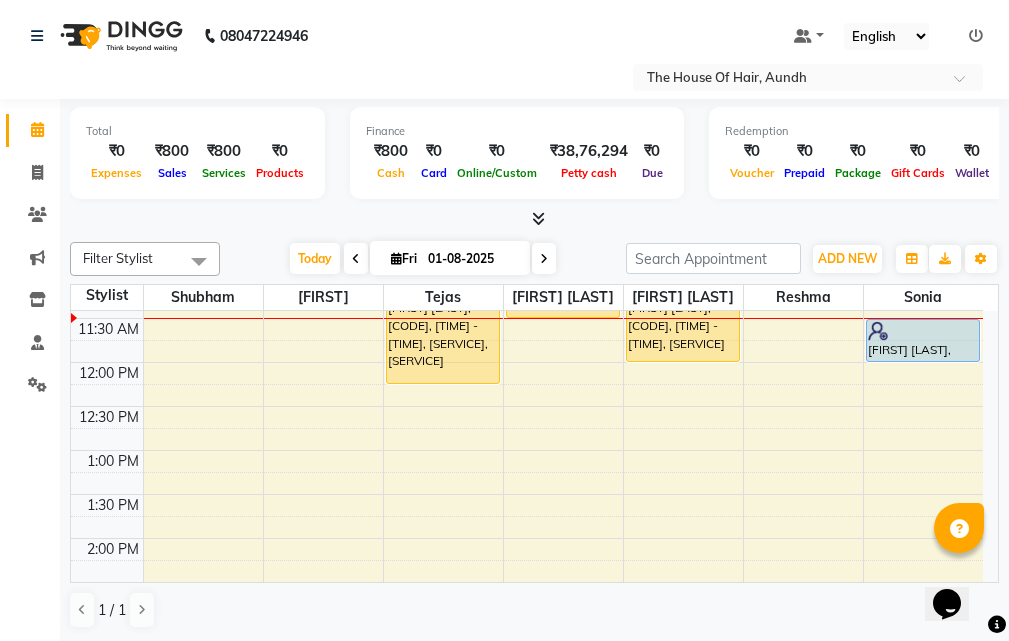 scroll, scrollTop: 400, scrollLeft: 0, axis: vertical 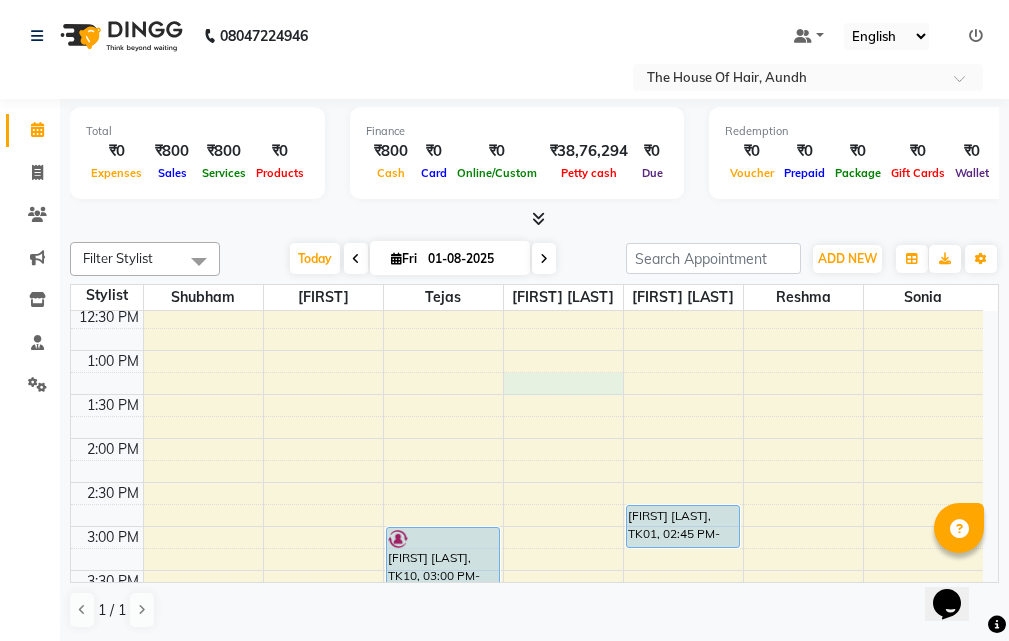 click on "[FIRST] [LAST], TK03, 10:00 AM-11:00 AM, Haircut With Wash (Male),Beard    [FIRST] [LAST], TK06, 11:15 AM-12:15 PM, Haircut Without Wash (Male),Beard     omkar Mathe, TK10, 03:00 PM-04:00 PM, Haircut Without Wash (Male),Beard    Rupesh., TK08, 04:00 PM-04:30 PM, Haircut With Wash (Male)     Nishant Choudhary, TK07, 05:00 PM-06:00 PM, Beard,Haircut Without Wash (Male)     ANURAG SARDA, TK02, 06:00 PM-07:30 PM, Haircut Without Wash (Male),Beard,Head Massage With Wash (Male)    Arush Bagde, TK04, 07:30 PM-08:00 PM, Haircut Without Wash (Male)    Shantanu Mundra, TK05, 11:00 AM-11:30 AM, Haircut With Wash (Male)    Akanksha  pande, TK11, 11:15 AM-12:00 PM, Full Legs (Rica)    Anuradha Gandhi, TK01, 02:45 PM-03:15 PM, Deep Cleansing Clean Up" at bounding box center [527, 526] 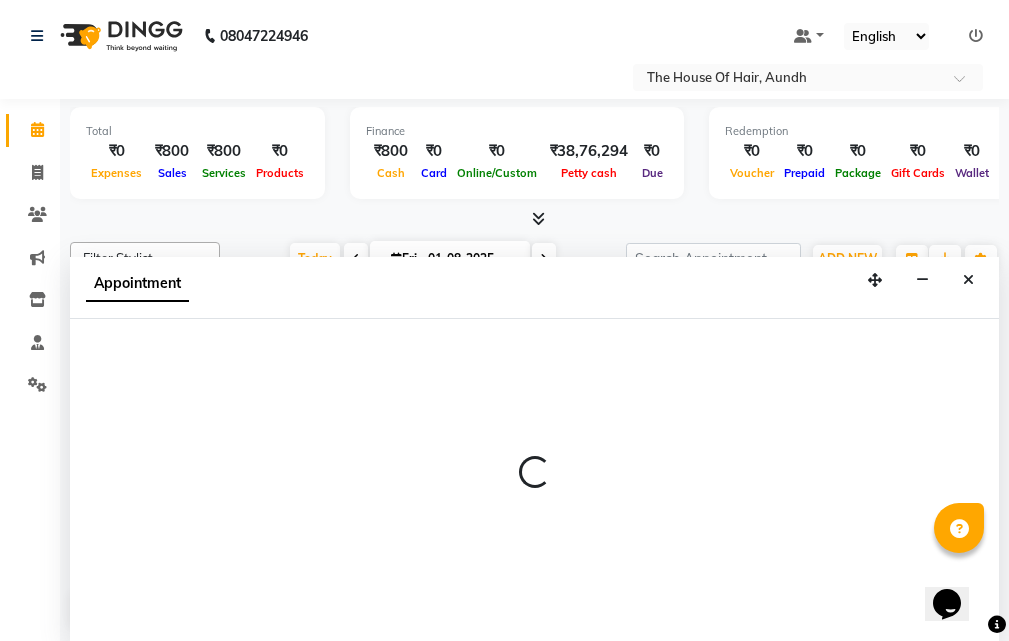 scroll, scrollTop: 1, scrollLeft: 0, axis: vertical 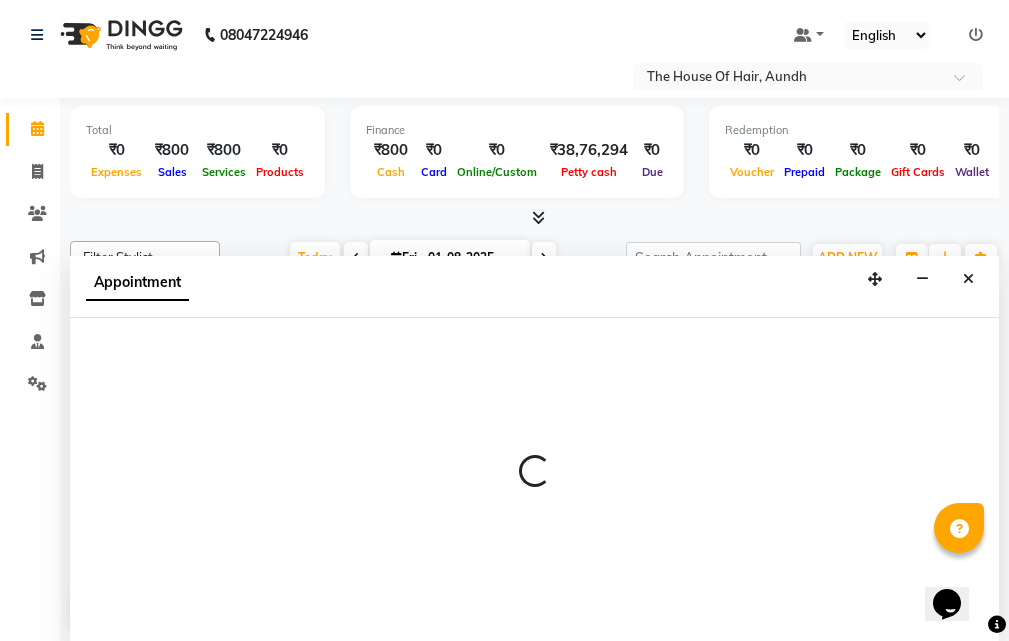 select on "32779" 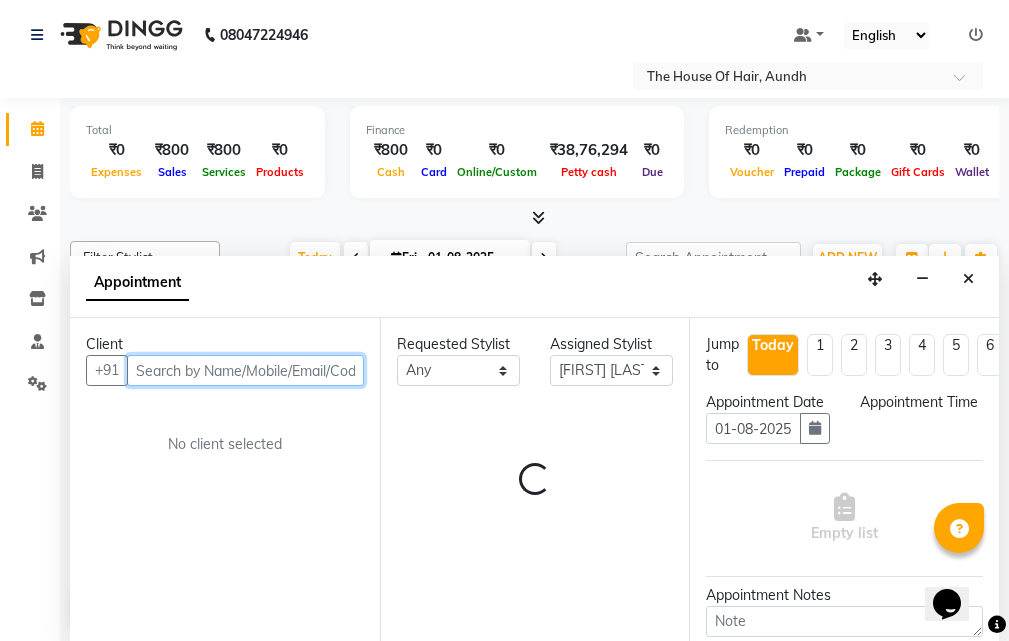 select on "795" 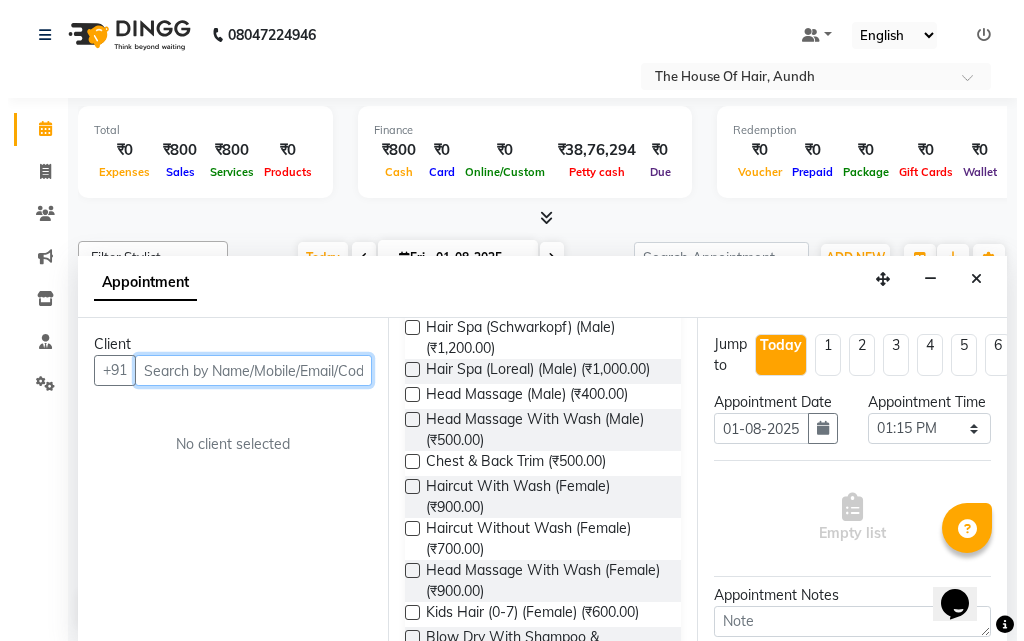 scroll, scrollTop: 500, scrollLeft: 0, axis: vertical 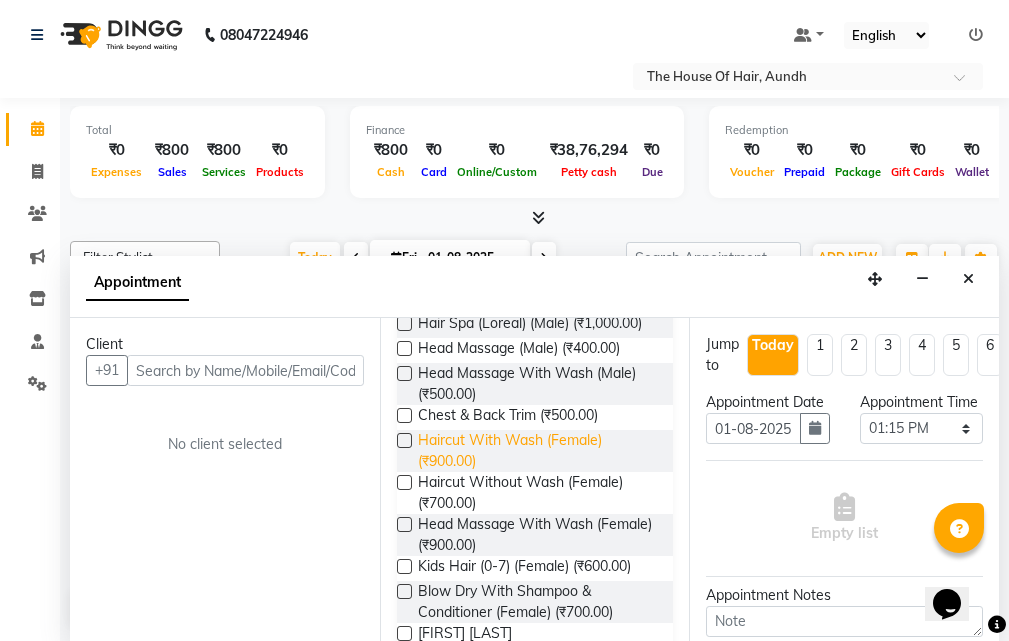 click on "Haircut With Wash (Female) (₹900.00)" at bounding box center [538, 451] 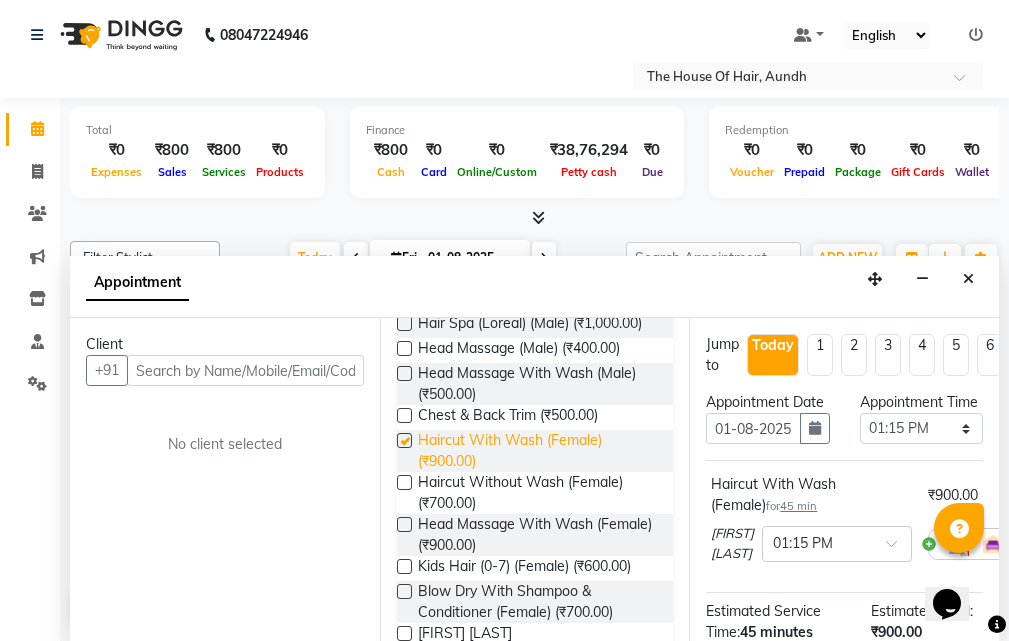 checkbox on "false" 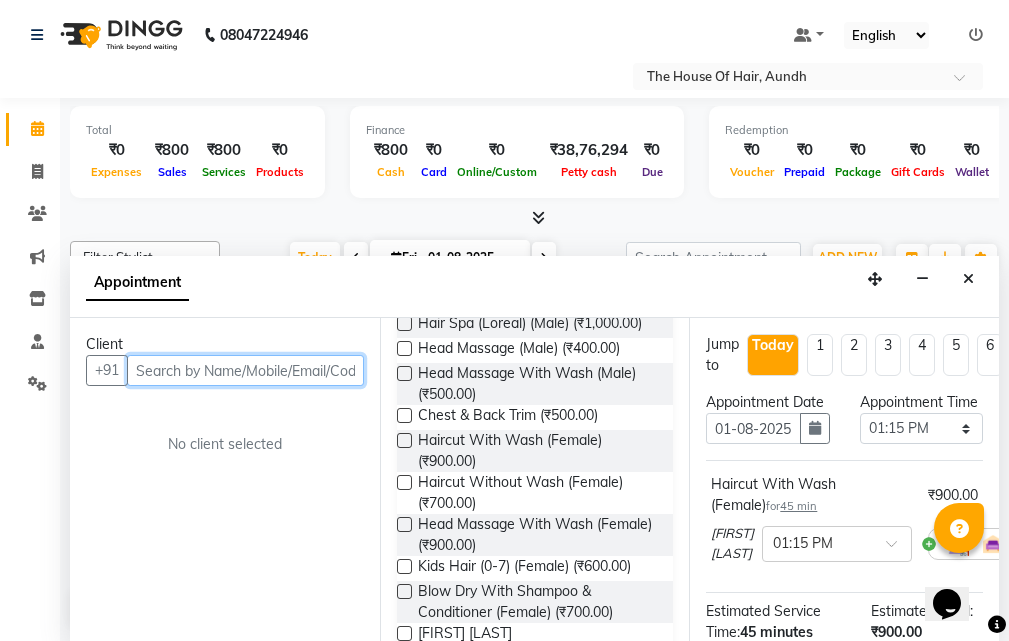 click at bounding box center [245, 370] 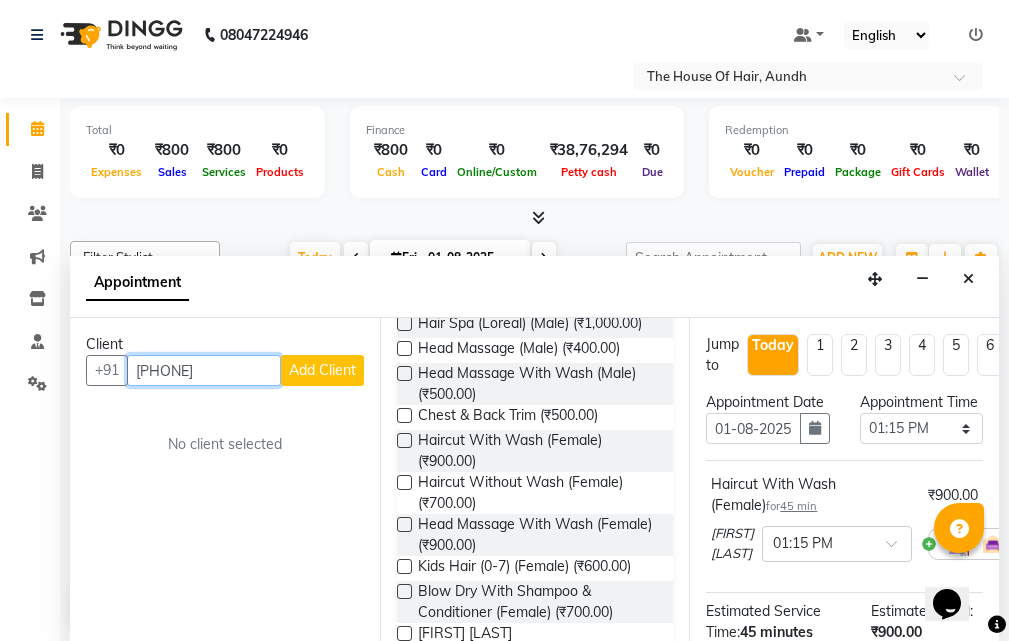 type on "[PHONE]" 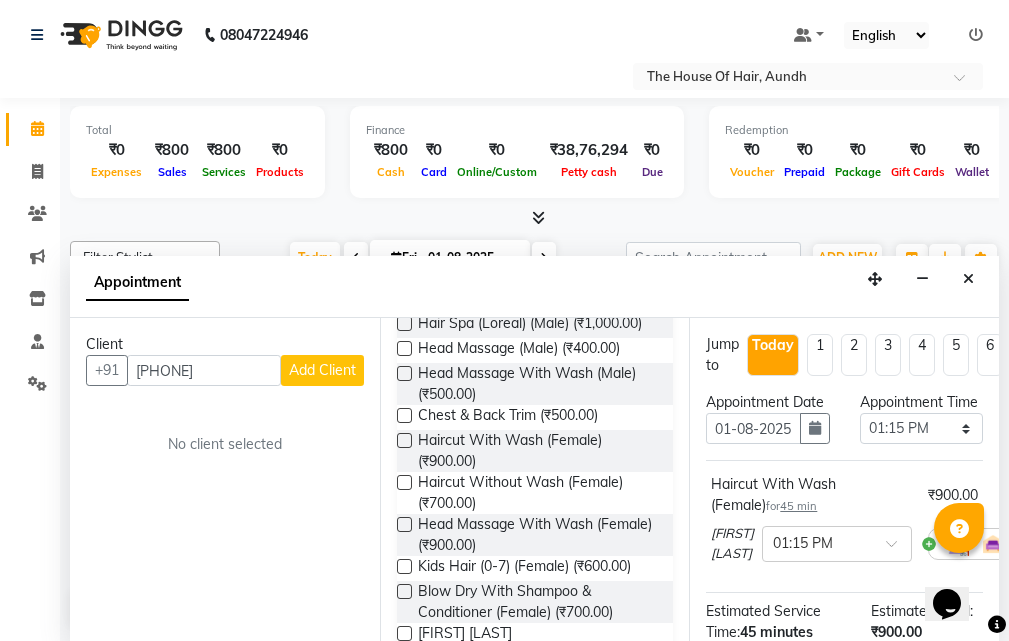 click on "Add Client" at bounding box center (322, 370) 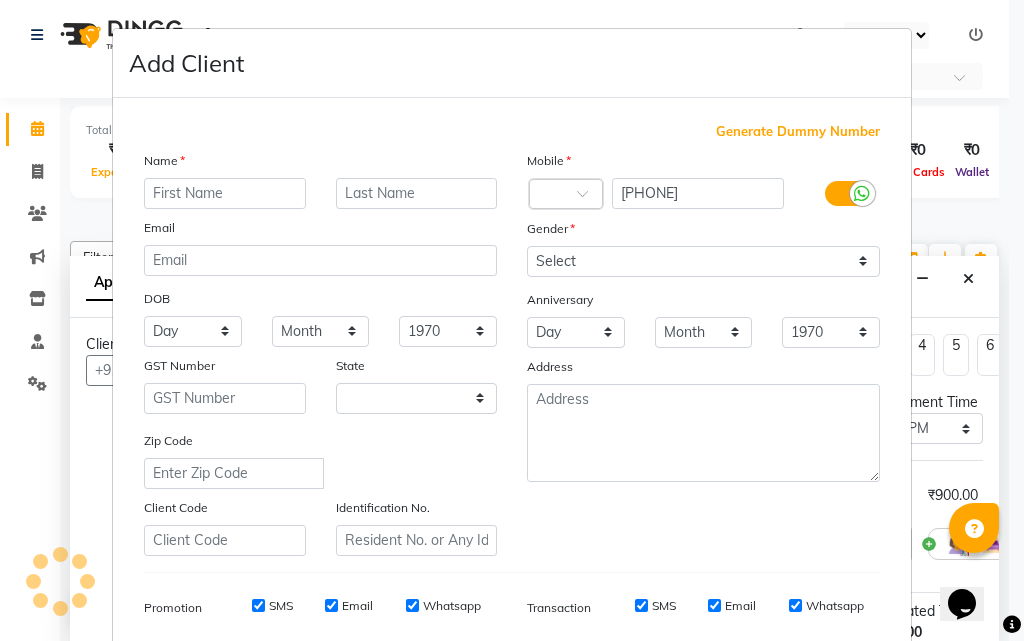select on "22" 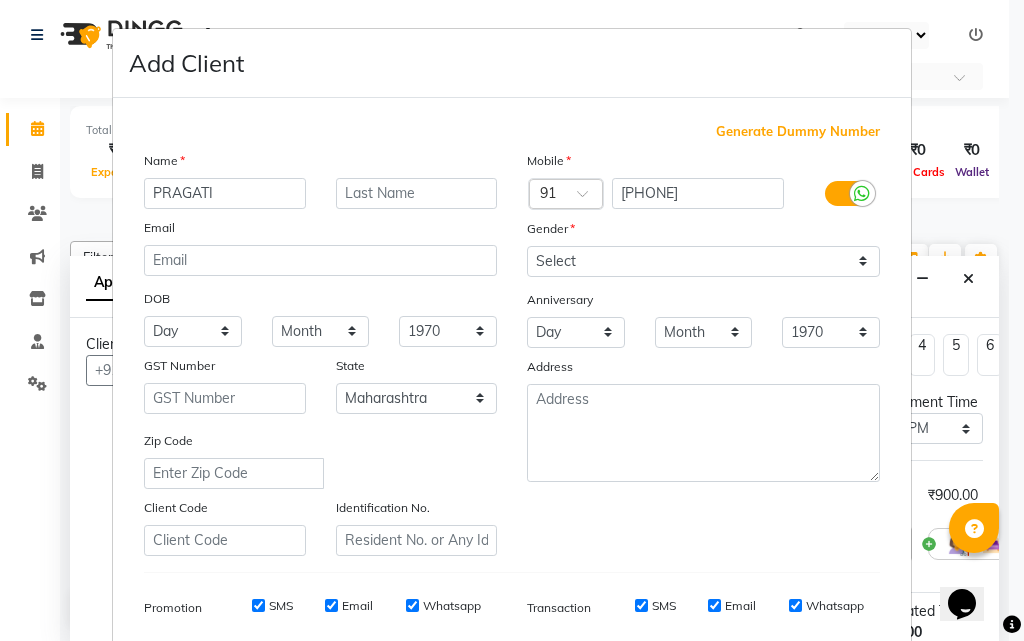type on "PRAGATI" 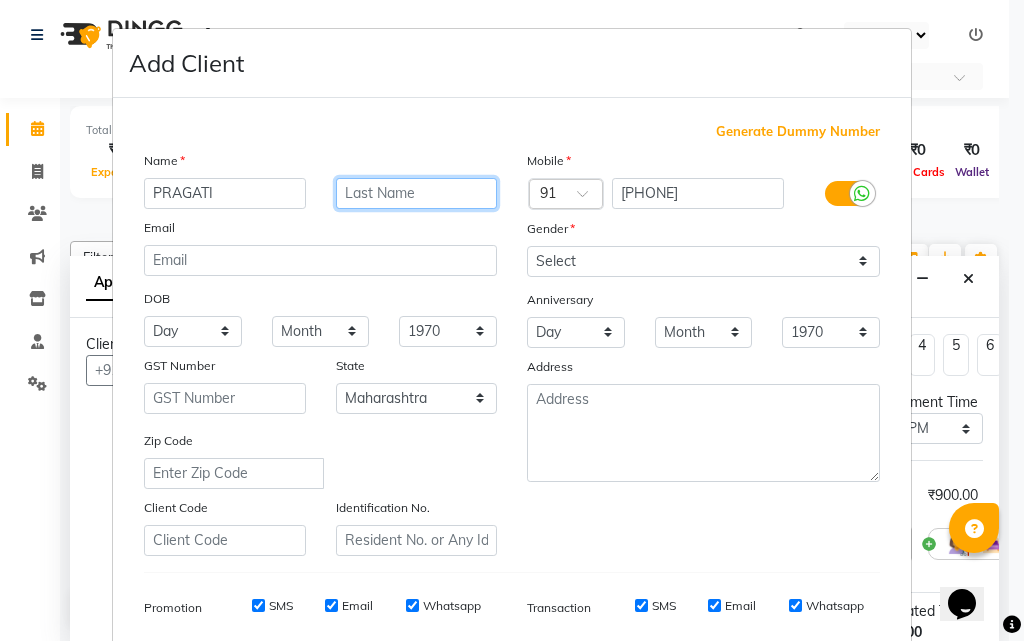 click at bounding box center (417, 193) 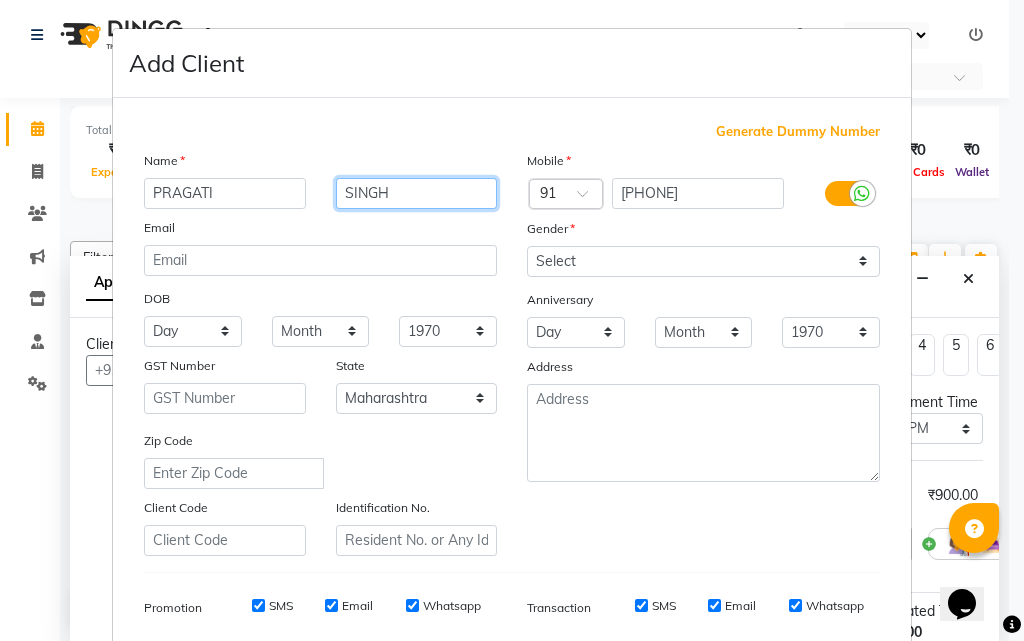 type on "SINGH" 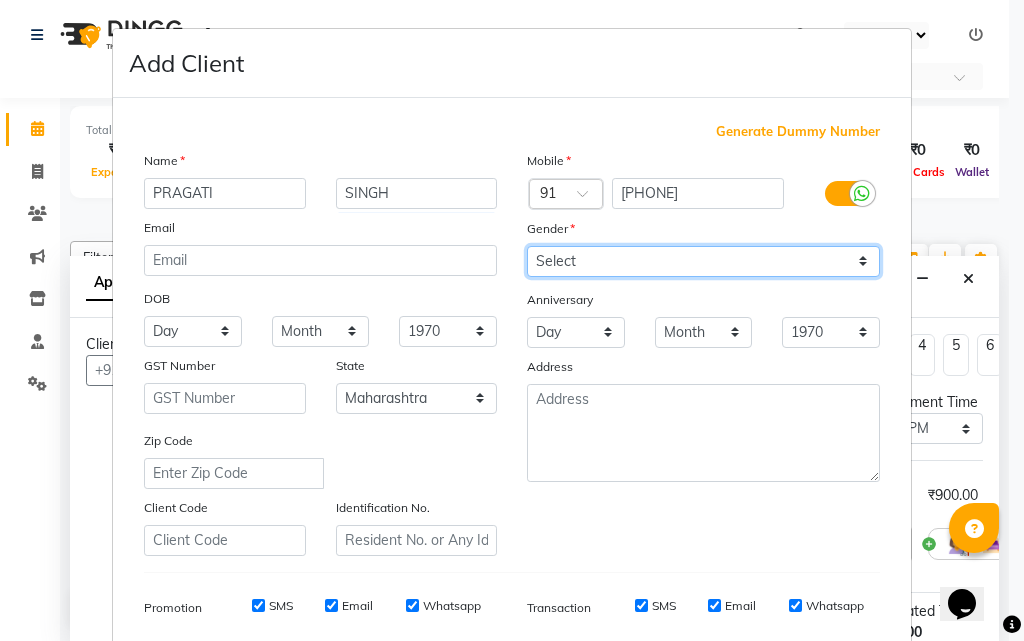 click on "Select Male Female Other Prefer Not To Say" at bounding box center [703, 261] 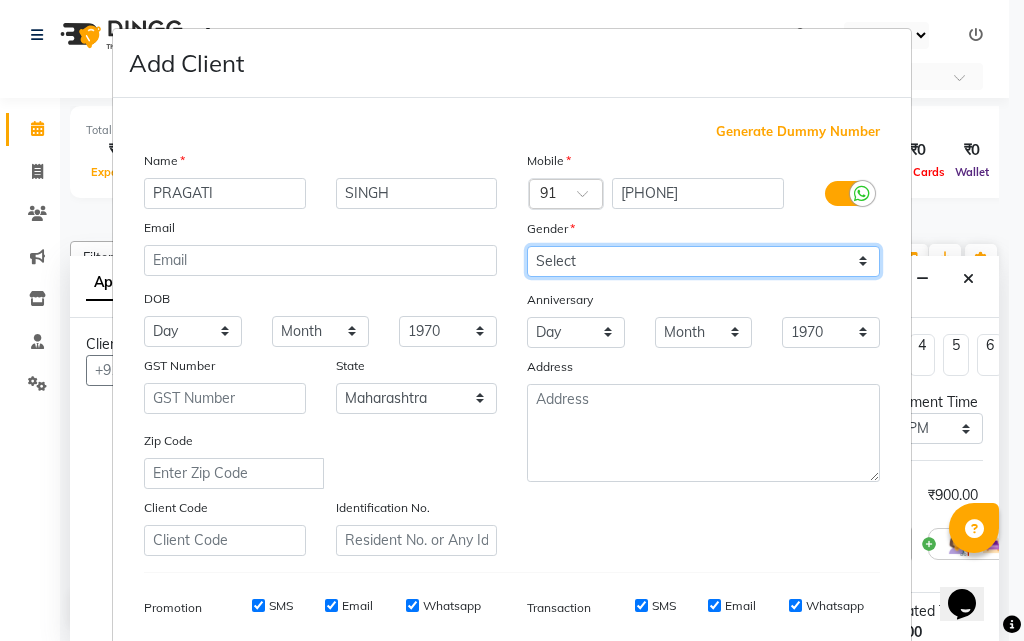 select on "female" 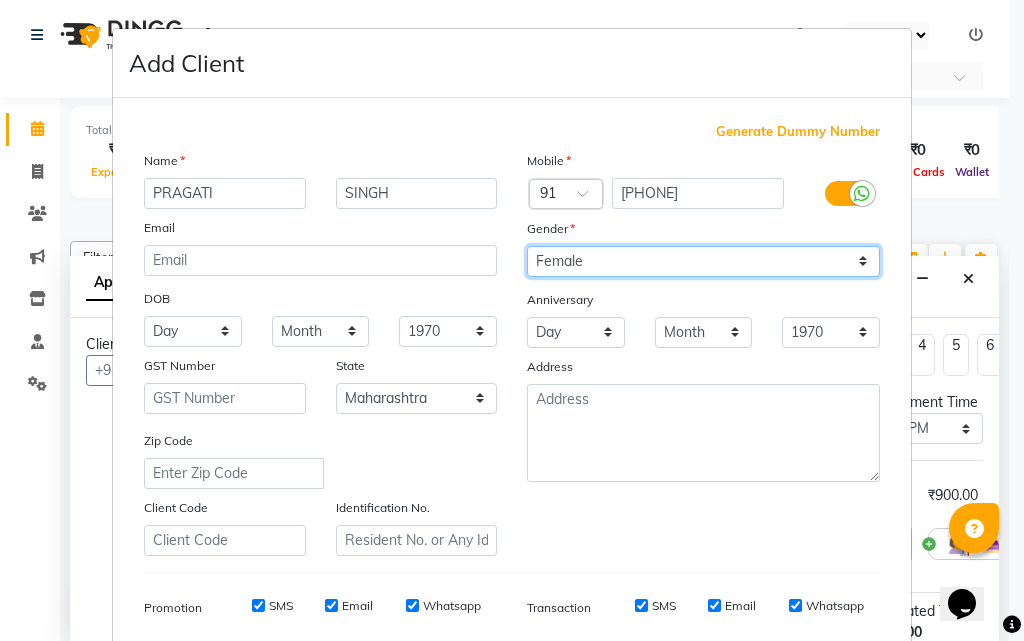 click on "Select Male Female Other Prefer Not To Say" at bounding box center (703, 261) 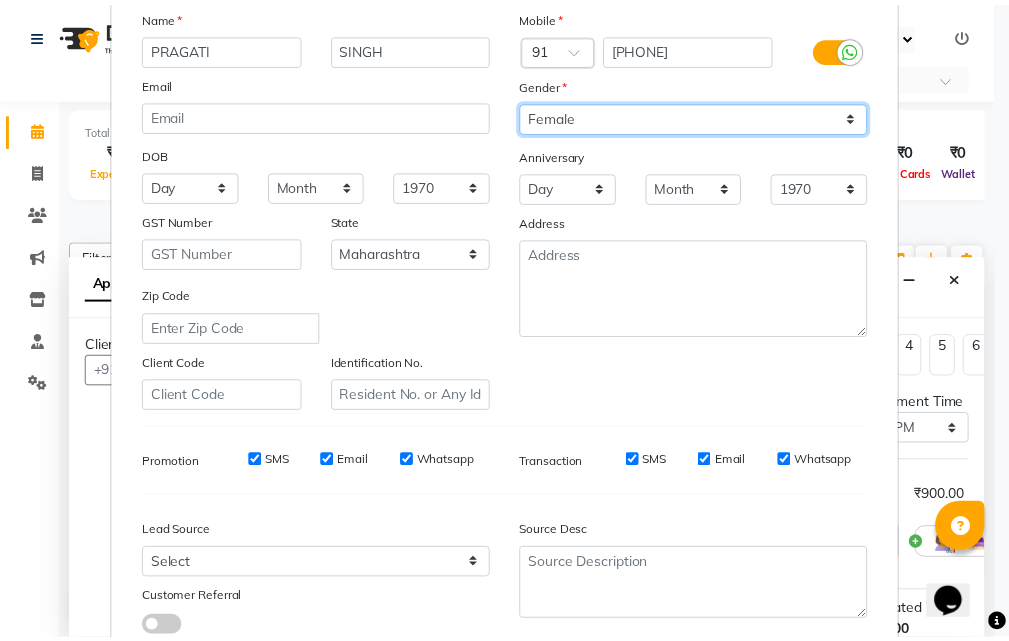 scroll, scrollTop: 282, scrollLeft: 0, axis: vertical 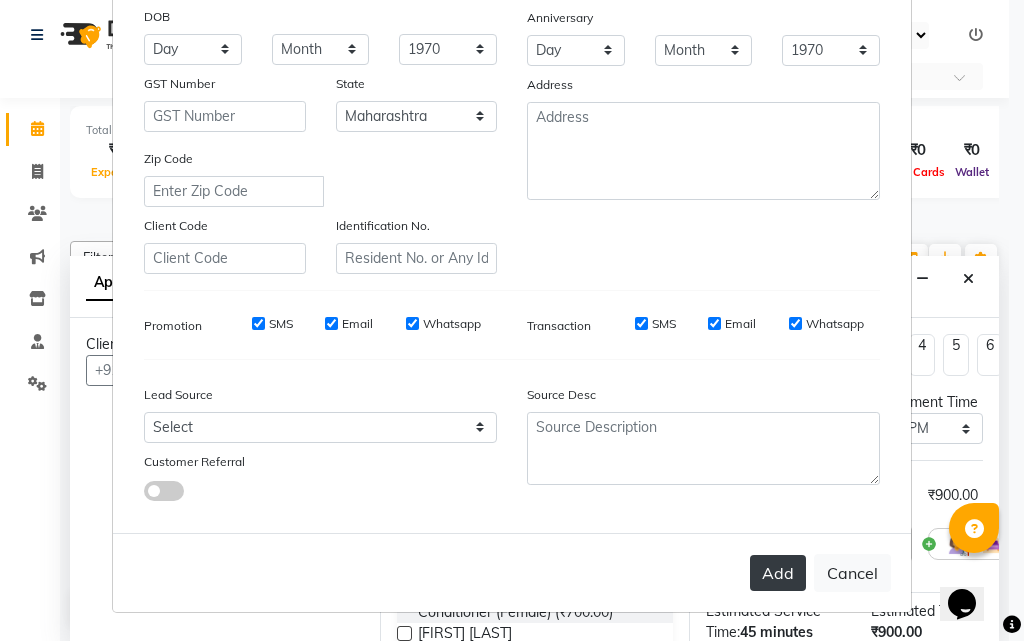 click on "Add" at bounding box center (778, 573) 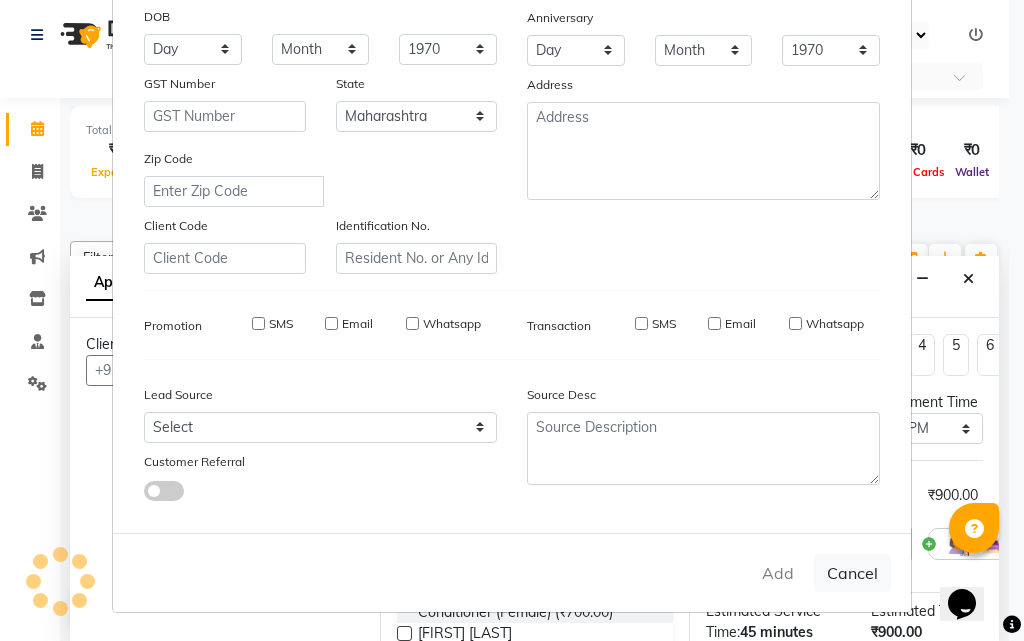 type 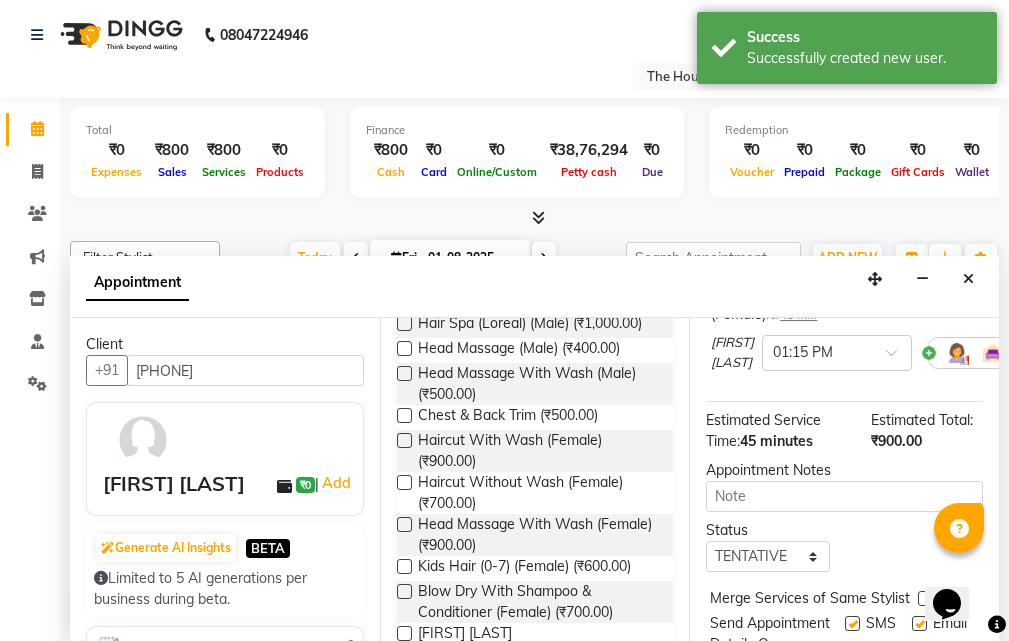 scroll, scrollTop: 300, scrollLeft: 0, axis: vertical 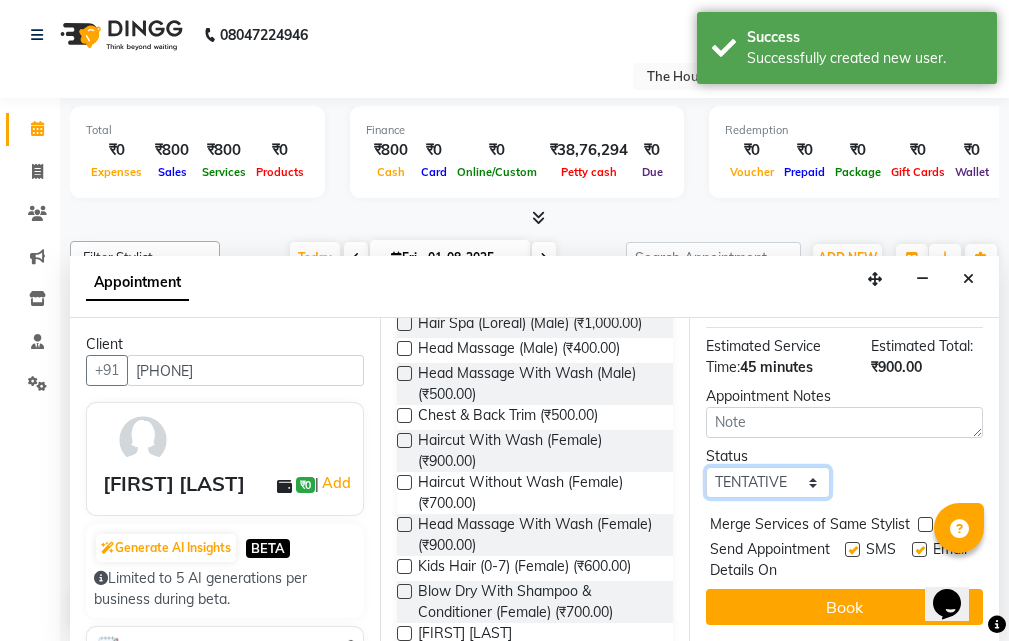 click on "Select TENTATIVE CONFIRM CHECK-IN UPCOMING" at bounding box center [767, 482] 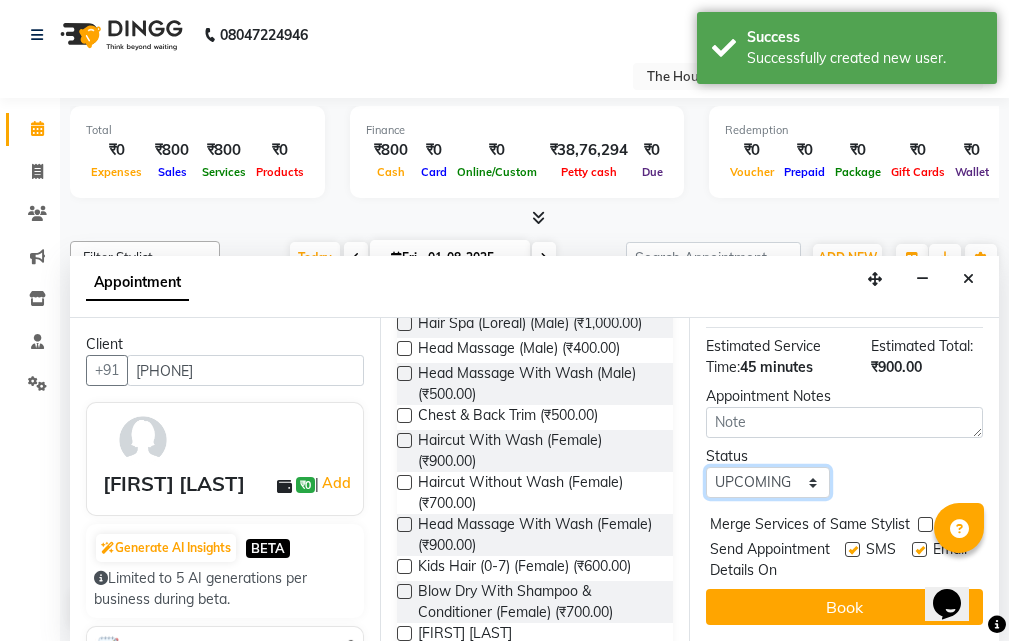 click on "Select TENTATIVE CONFIRM CHECK-IN UPCOMING" at bounding box center [767, 482] 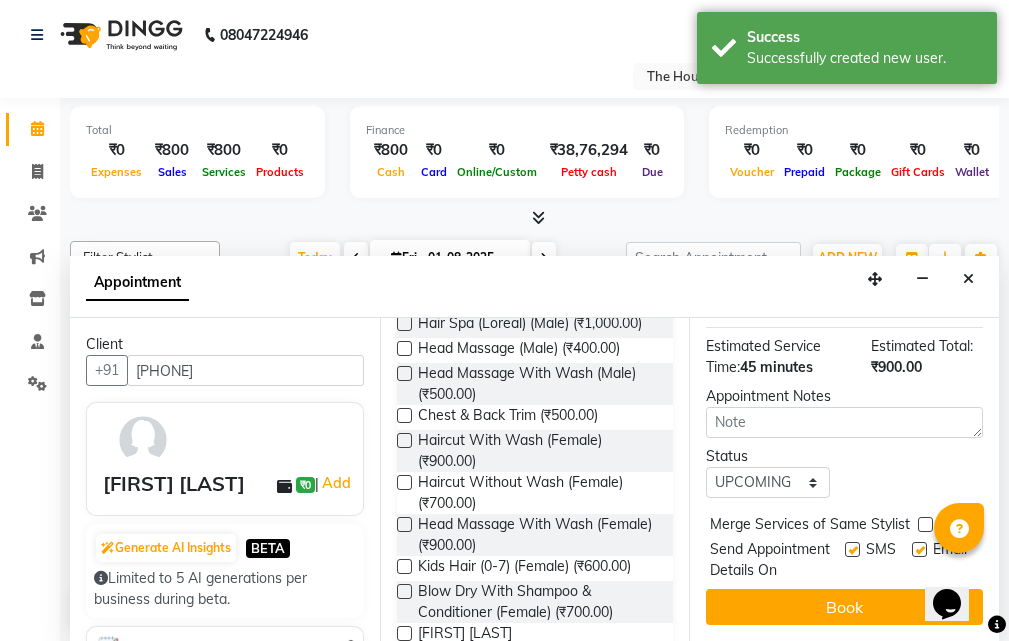 click at bounding box center [925, 524] 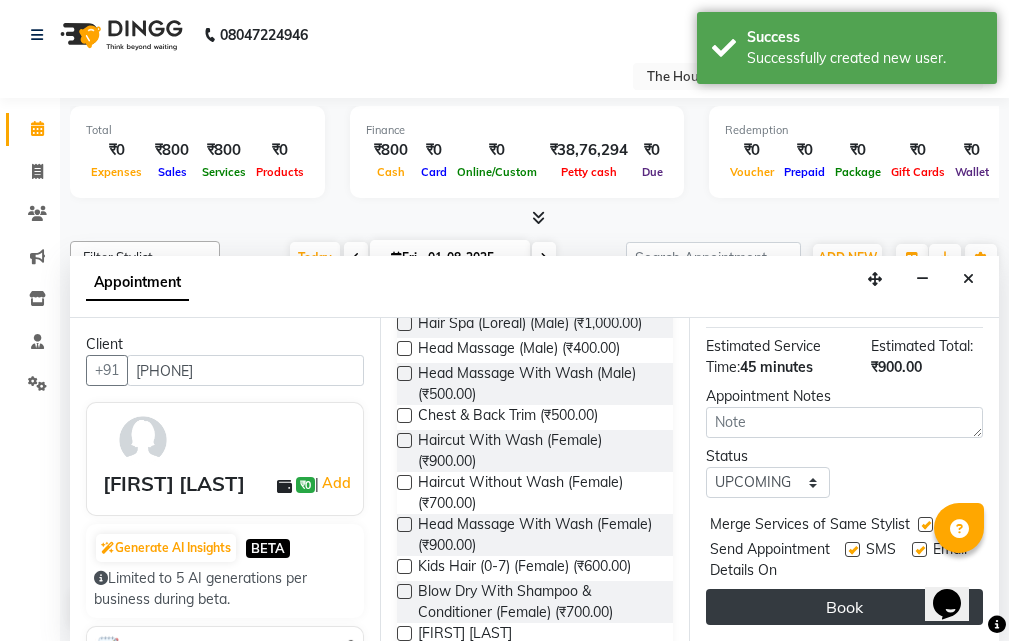 click on "Book" at bounding box center [844, 607] 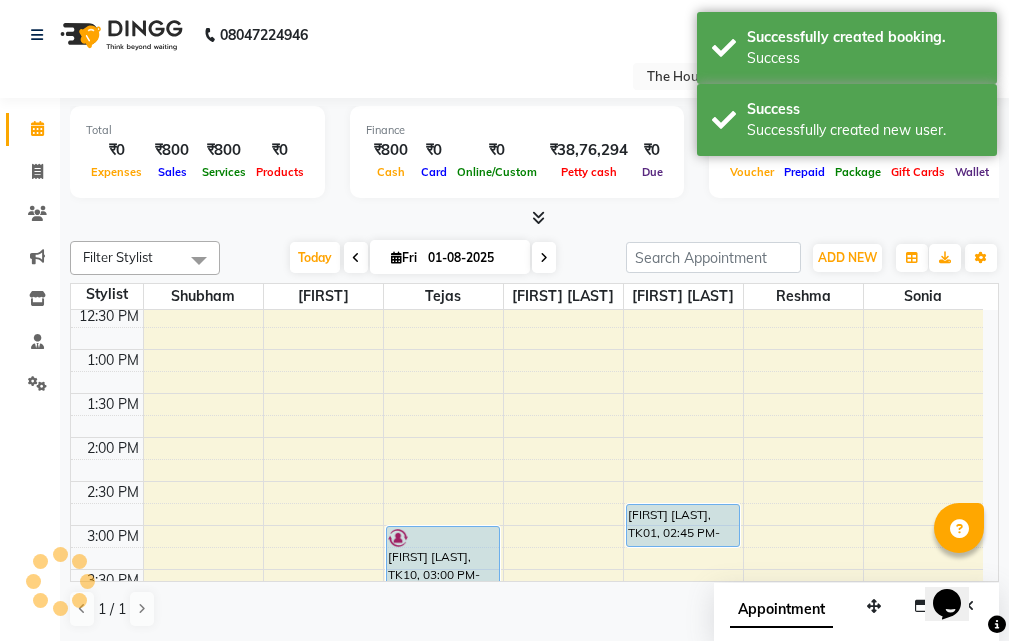 scroll, scrollTop: 0, scrollLeft: 0, axis: both 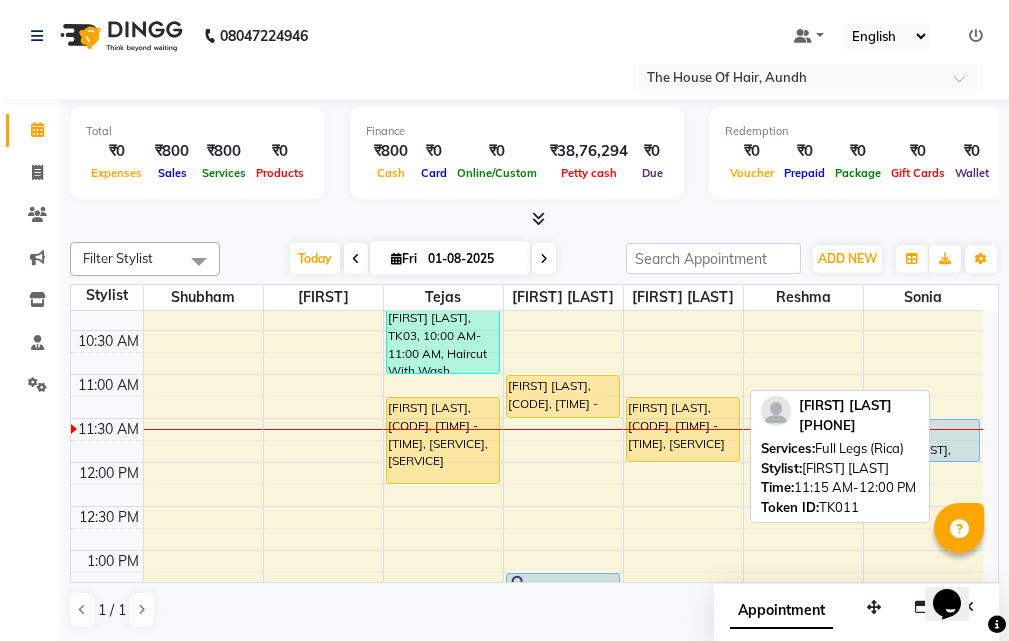 click on "[FIRST] [LAST], [CODE], [TIME] - [TIME], [SERVICE]" at bounding box center (683, 429) 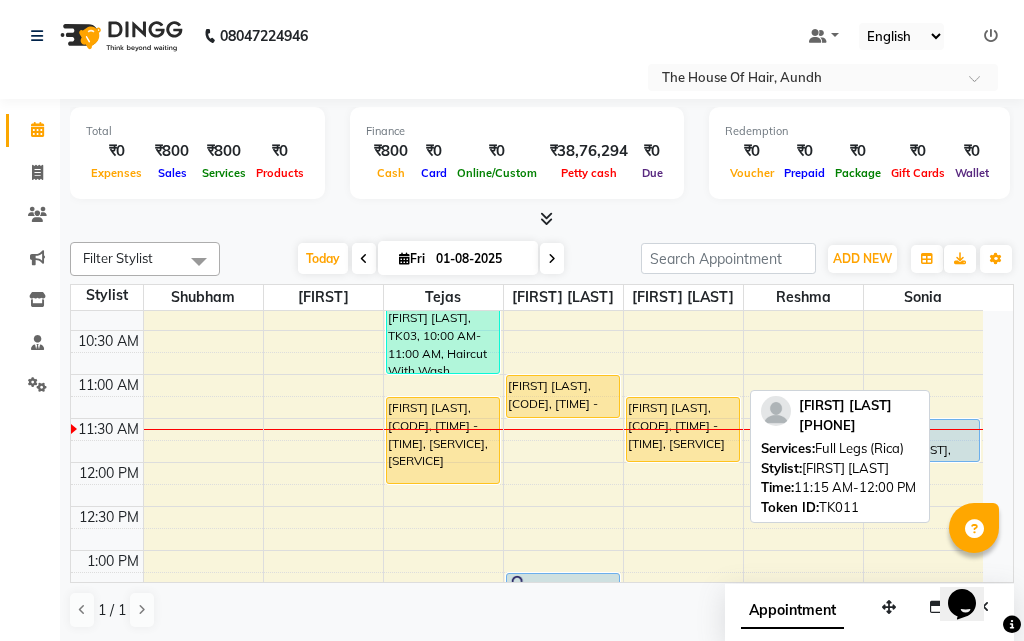 select on "1" 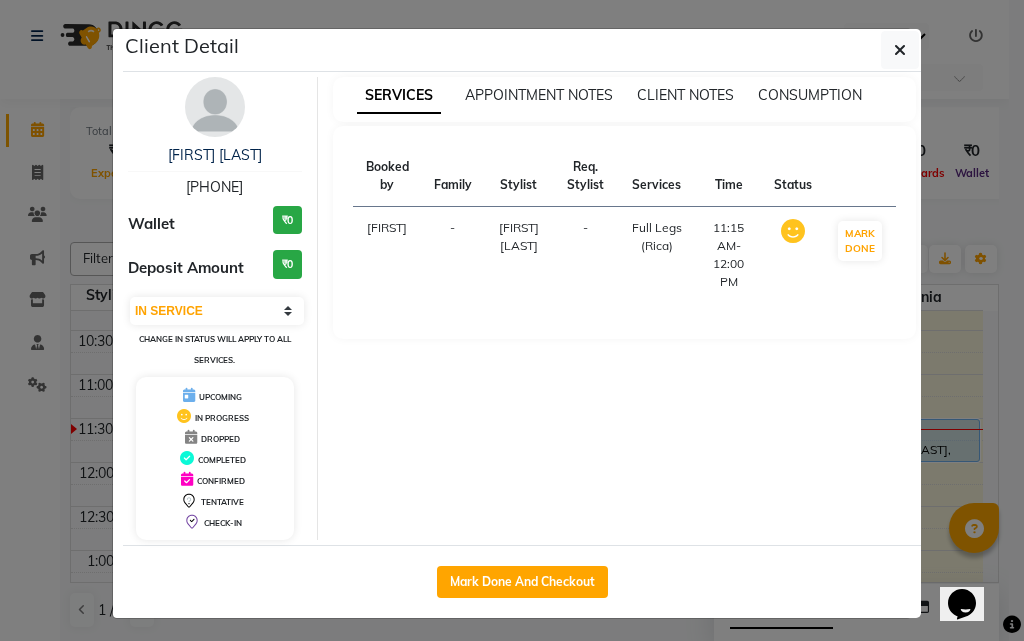 click on "Client Detail  [FIRST] [LAST]   [PHONE] Wallet ₹0 Deposit Amount  ₹0  Select IN SERVICE CONFIRMED TENTATIVE CHECK IN MARK DONE DROPPED UPCOMING Change in status will apply to all services. UPCOMING IN PROGRESS DROPPED COMPLETED CONFIRMED TENTATIVE CHECK-IN SERVICES APPOINTMENT NOTES CLIENT NOTES CONSUMPTION Booked by Family Stylist Req. Stylist Services Time Status  Kritika   - Aarti Chaudhari -  Full Legs (Rica)   11:15 AM-12:00 PM   MARK DONE   Mark Done And Checkout" 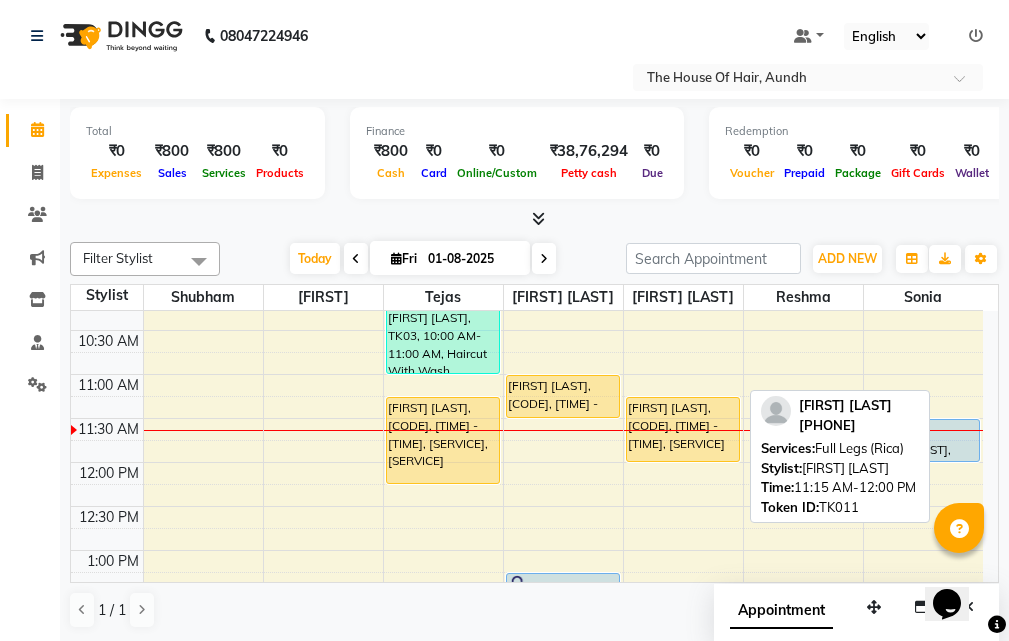 click on "[FIRST] [LAST], [CODE], [TIME] - [TIME], [SERVICE]" at bounding box center [683, 429] 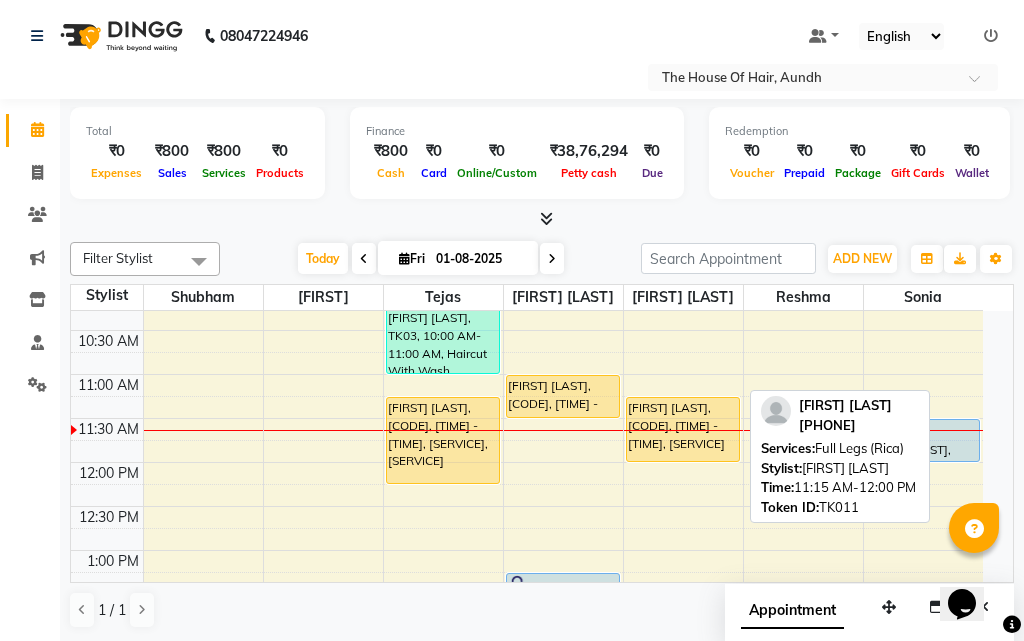 select on "1" 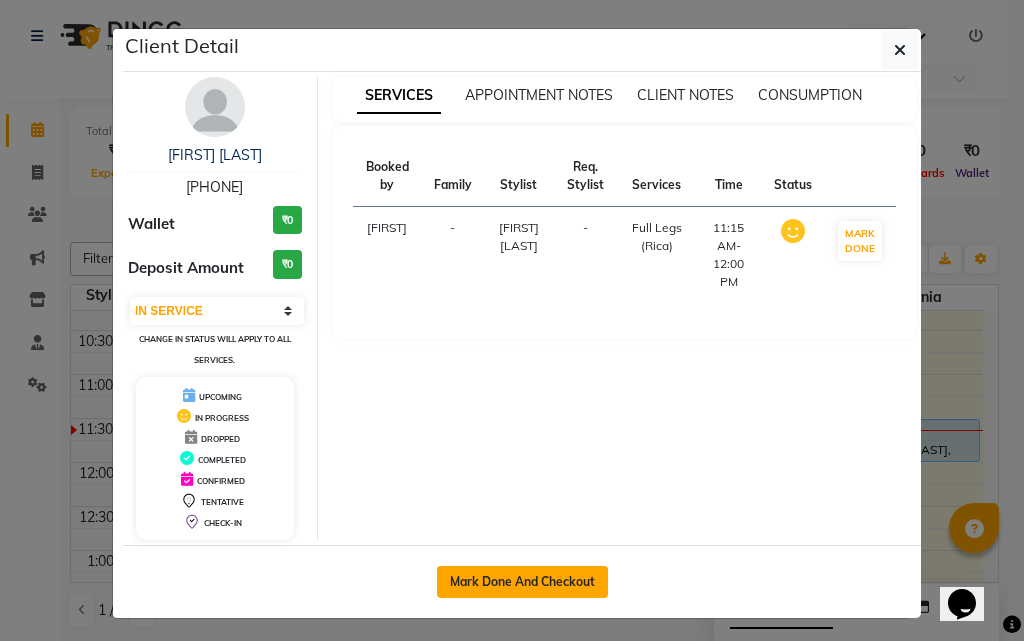 click on "Mark Done And Checkout" 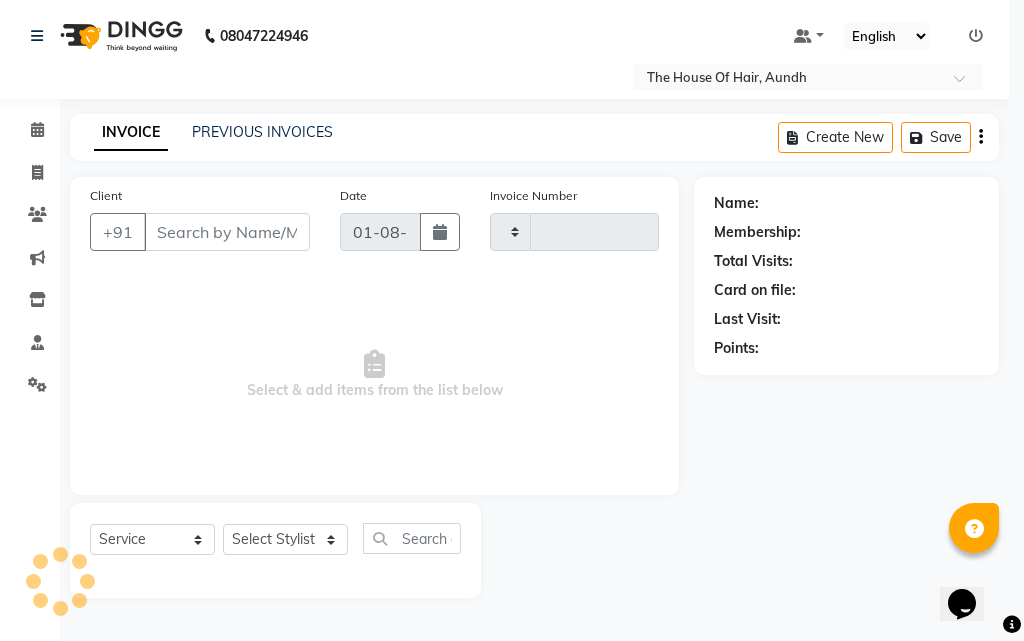 type on "1357" 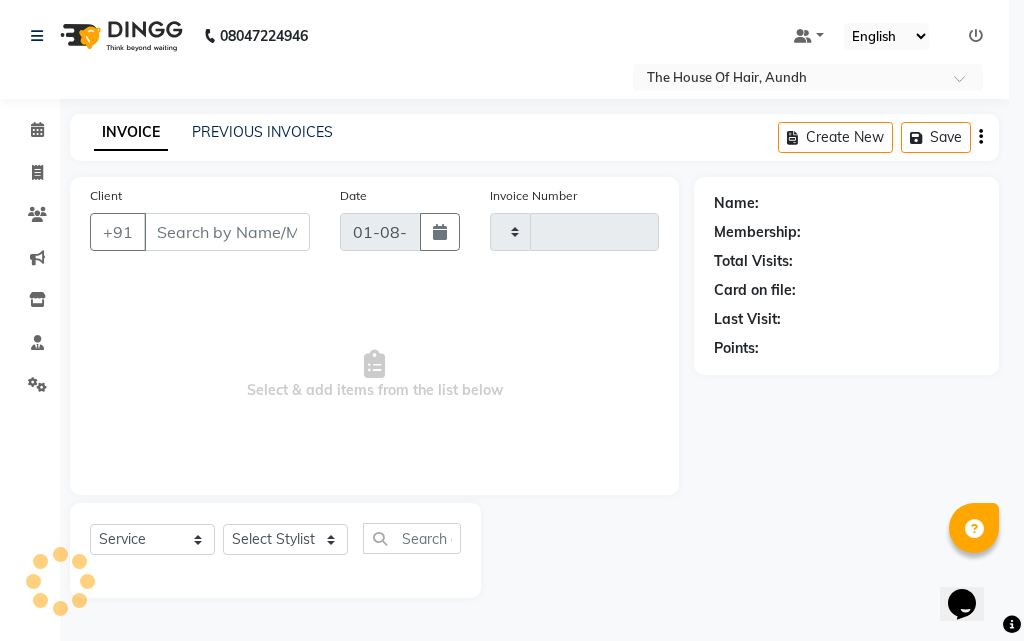 select on "26" 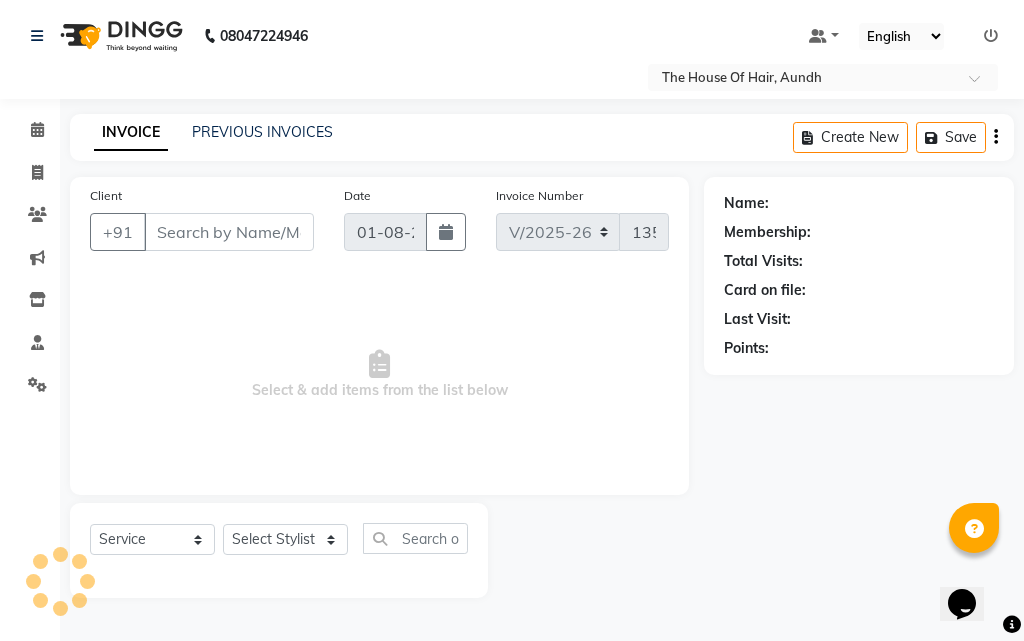 type on "[PHONE]" 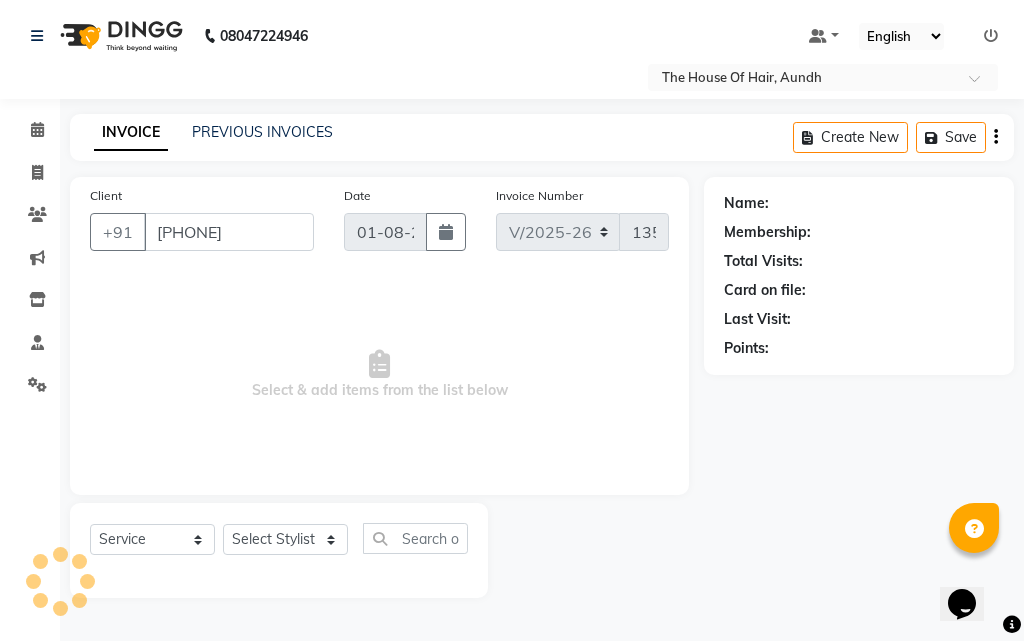 select on "26084" 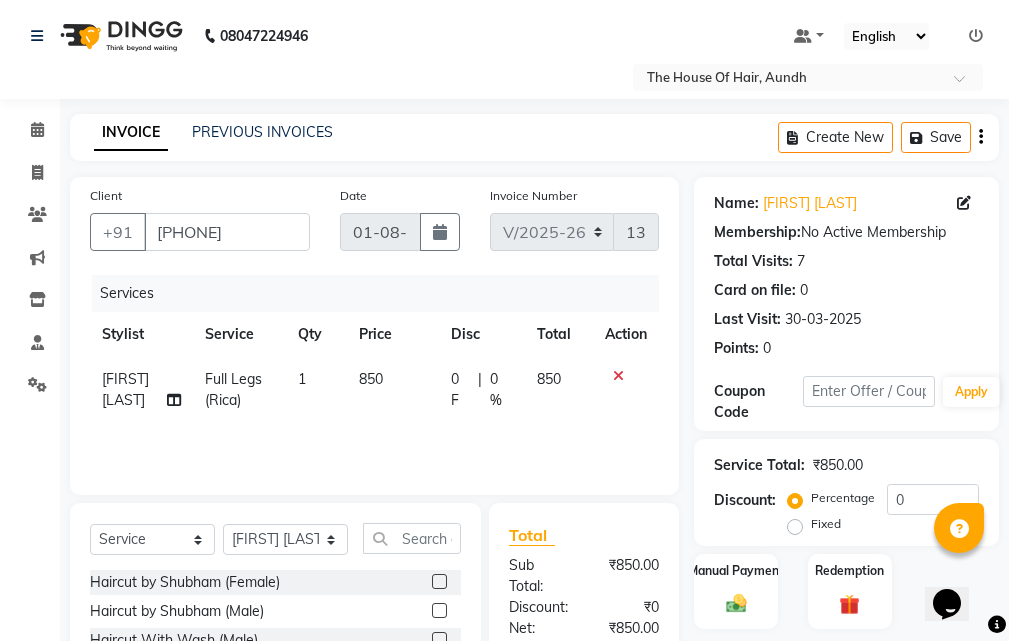 scroll, scrollTop: 100, scrollLeft: 0, axis: vertical 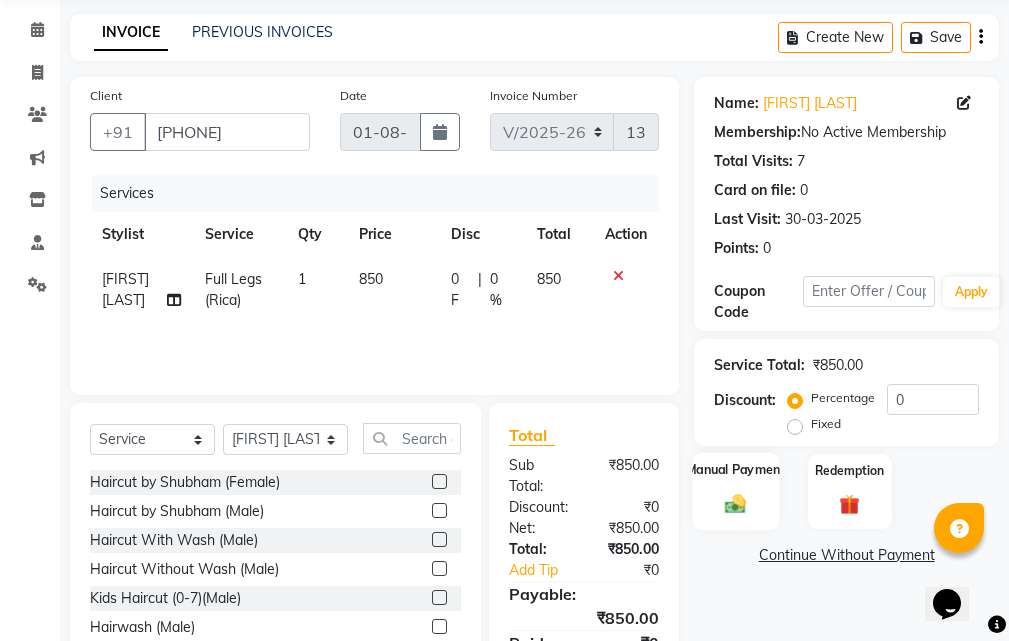 click on "Manual Payment" 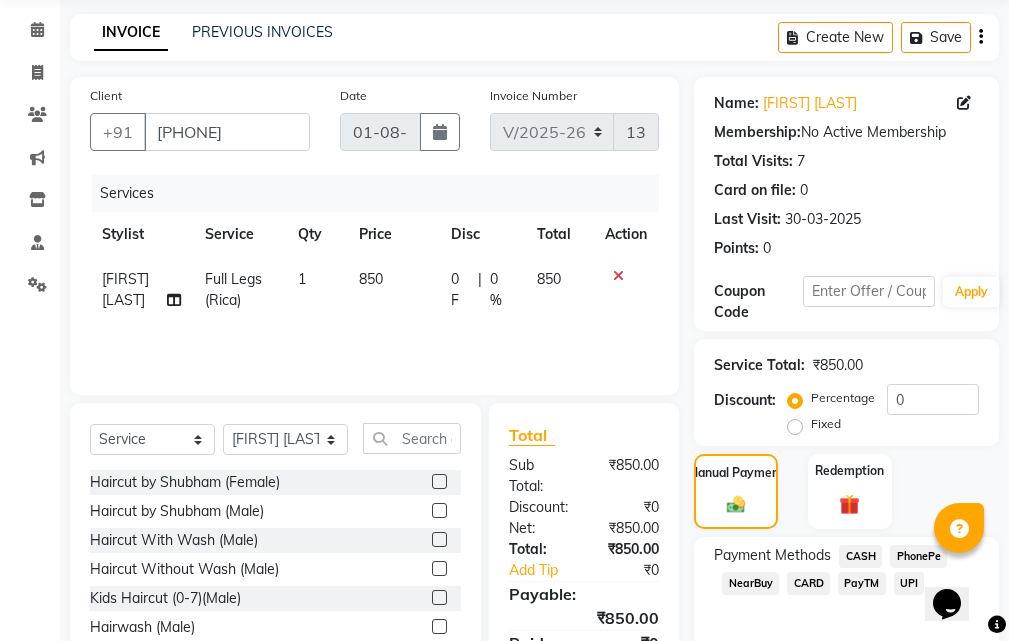 scroll, scrollTop: 210, scrollLeft: 0, axis: vertical 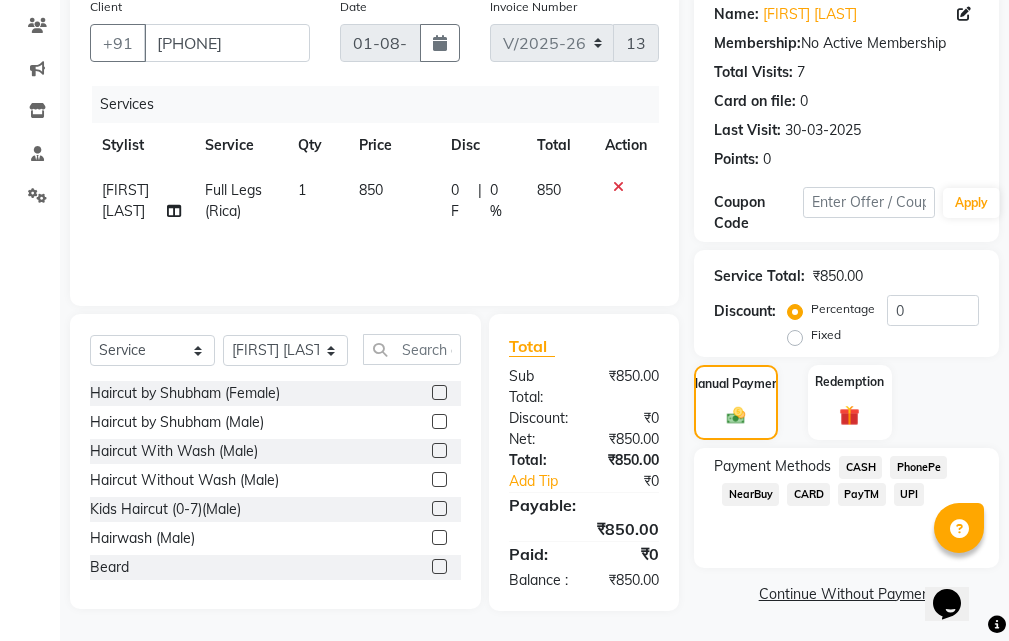 click on "UPI" 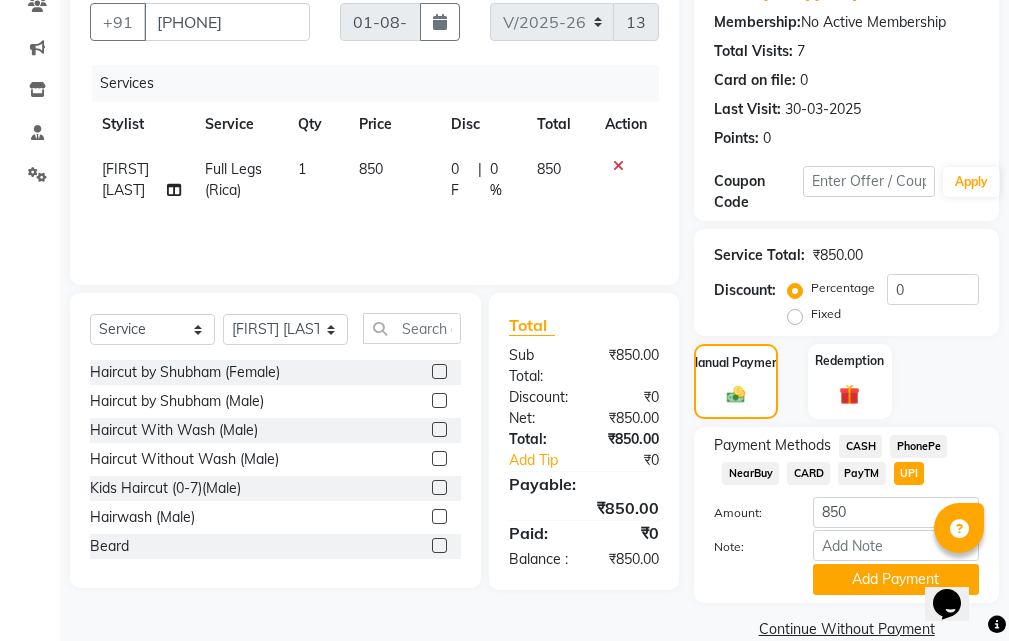 scroll, scrollTop: 243, scrollLeft: 0, axis: vertical 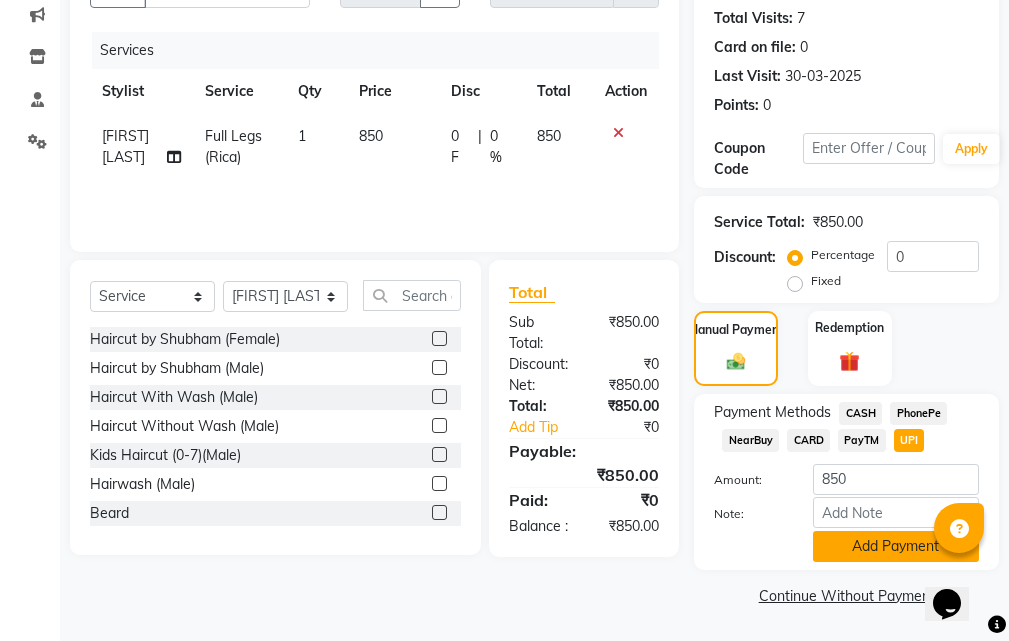 click on "Add Payment" 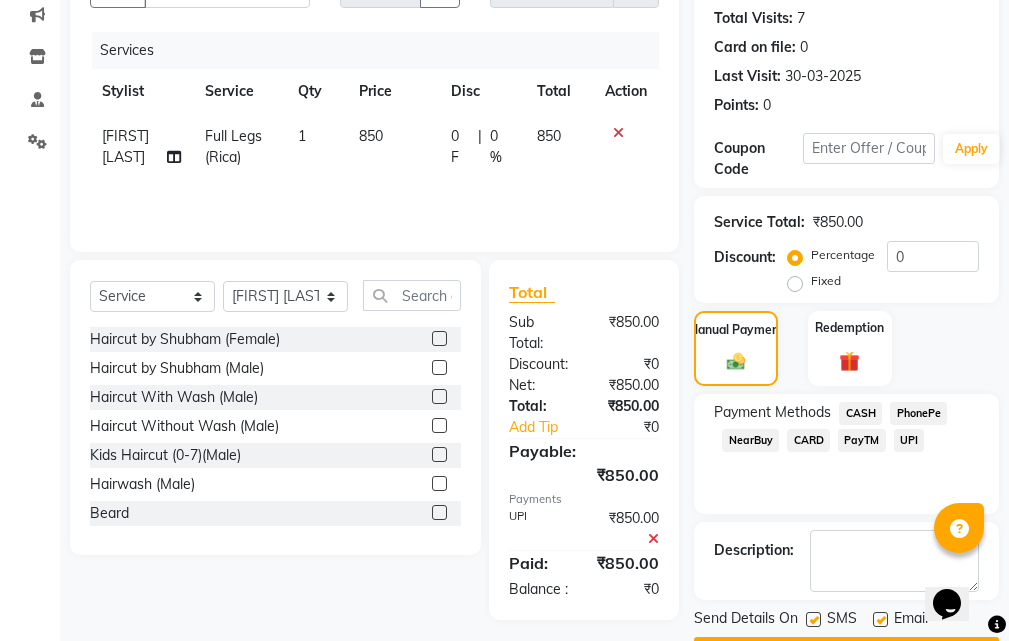 scroll, scrollTop: 300, scrollLeft: 0, axis: vertical 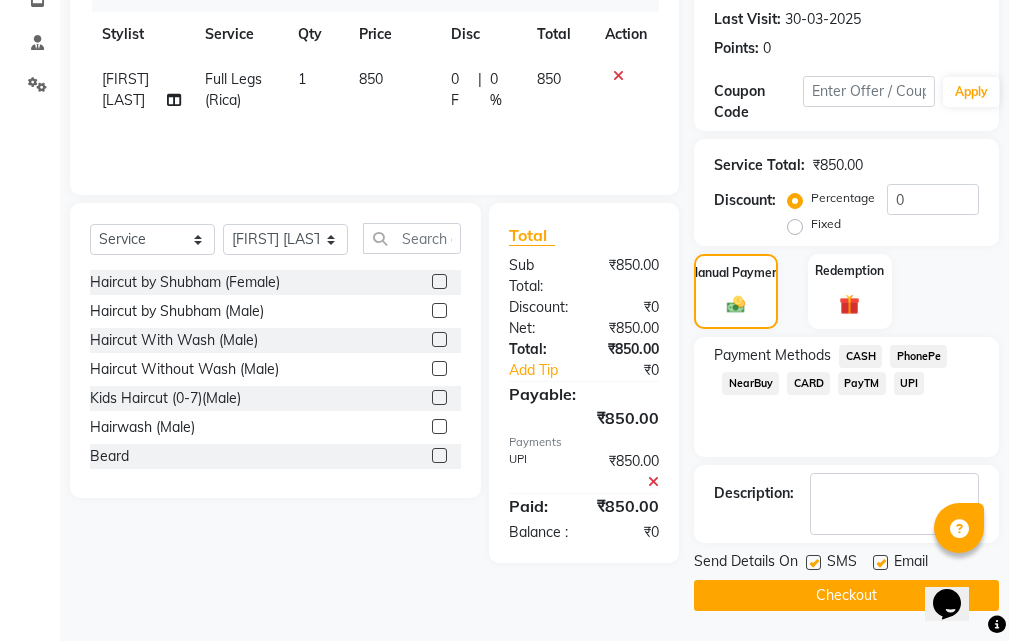 click on "Checkout" 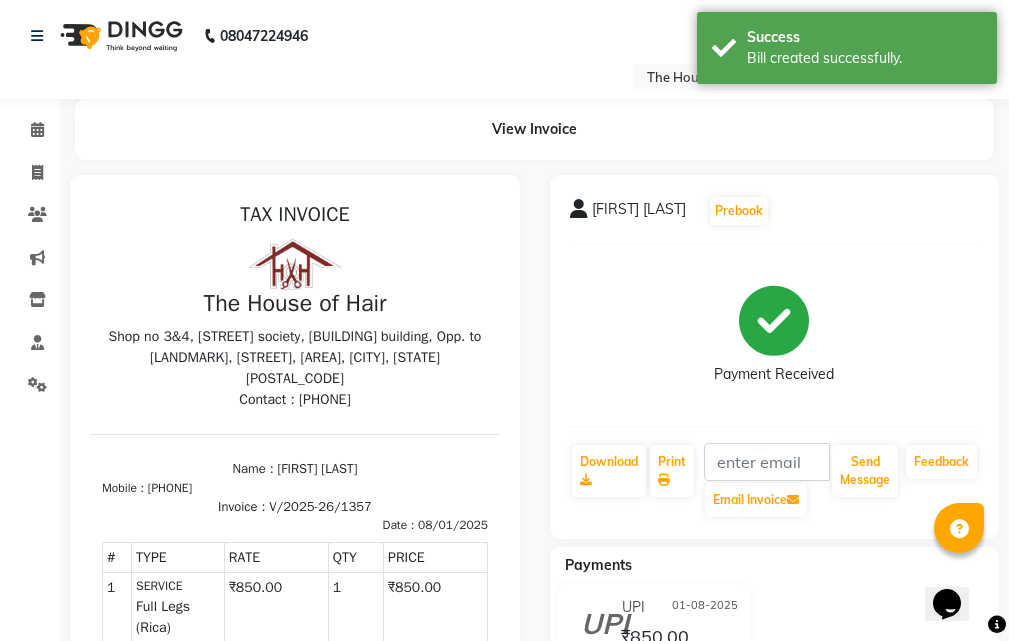 scroll, scrollTop: 0, scrollLeft: 0, axis: both 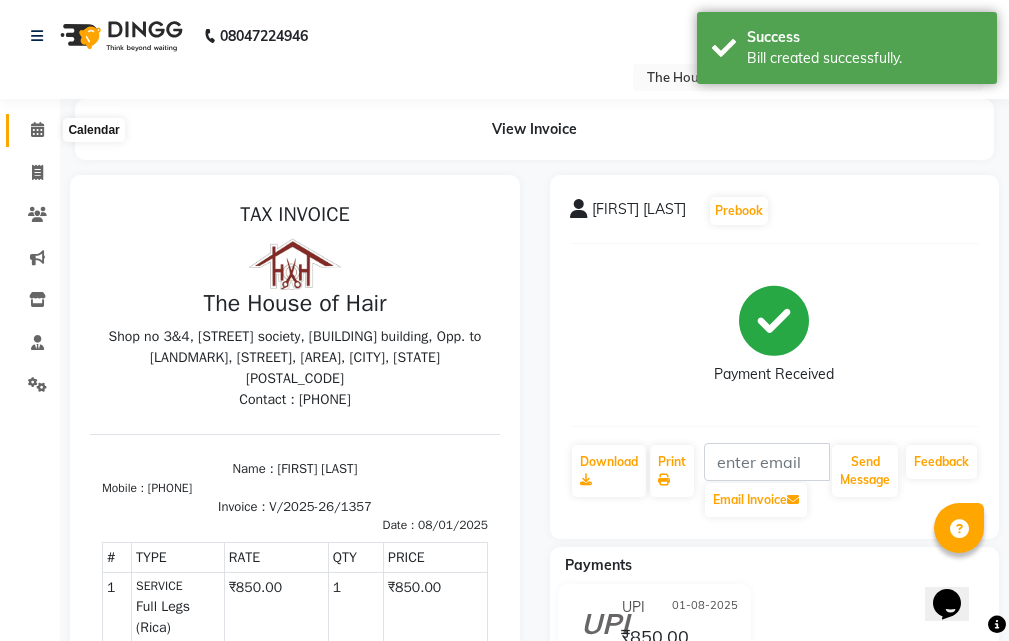 click 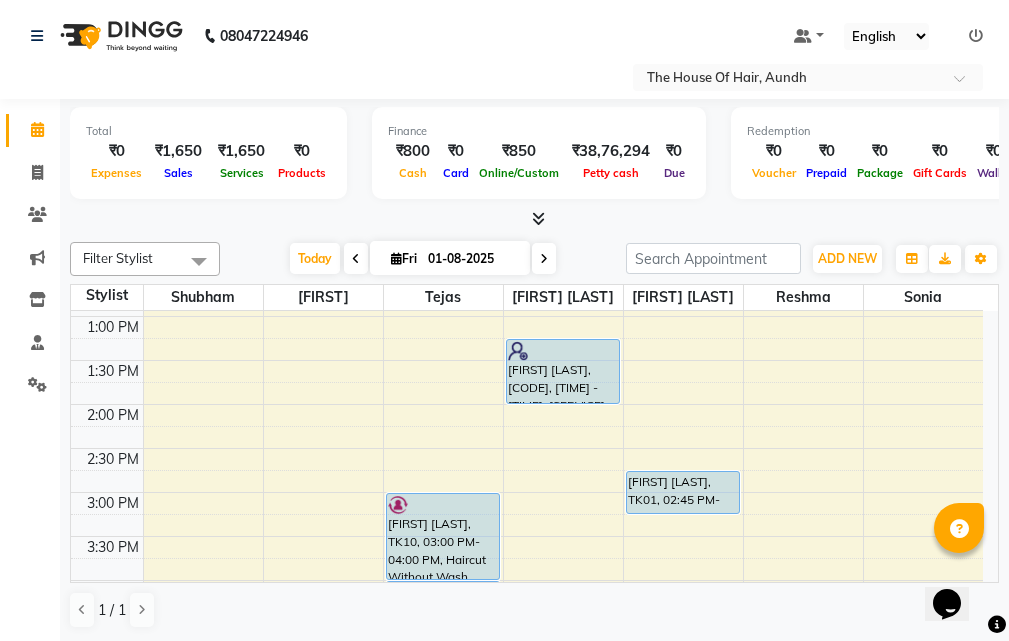 scroll, scrollTop: 500, scrollLeft: 0, axis: vertical 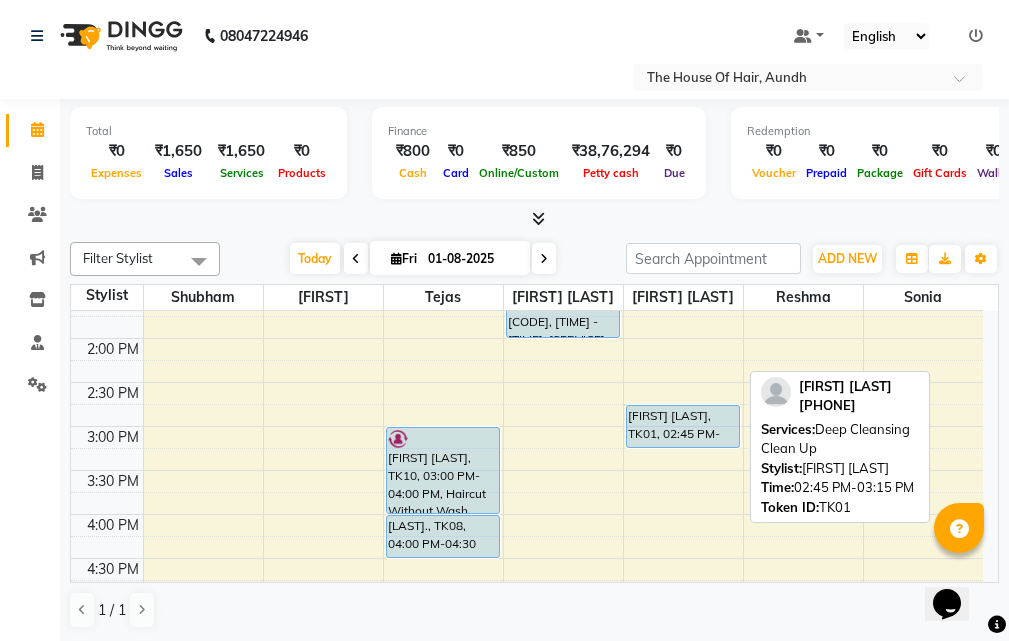 click on "[FIRST] [LAST], TK01, 02:45 PM-03:15 PM, Deep Cleansing Clean Up" at bounding box center (683, 426) 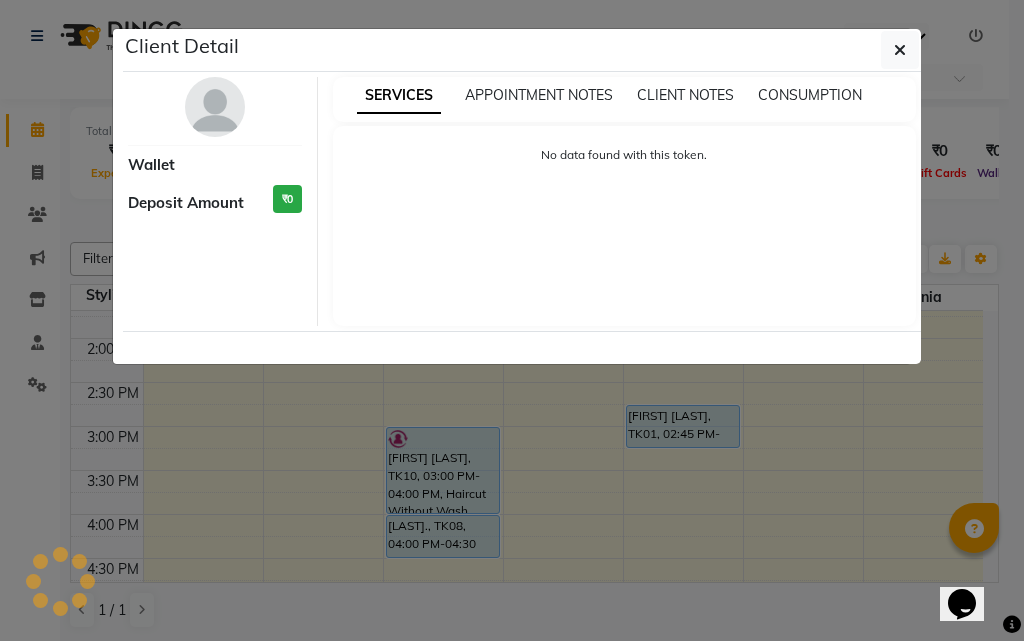 select on "5" 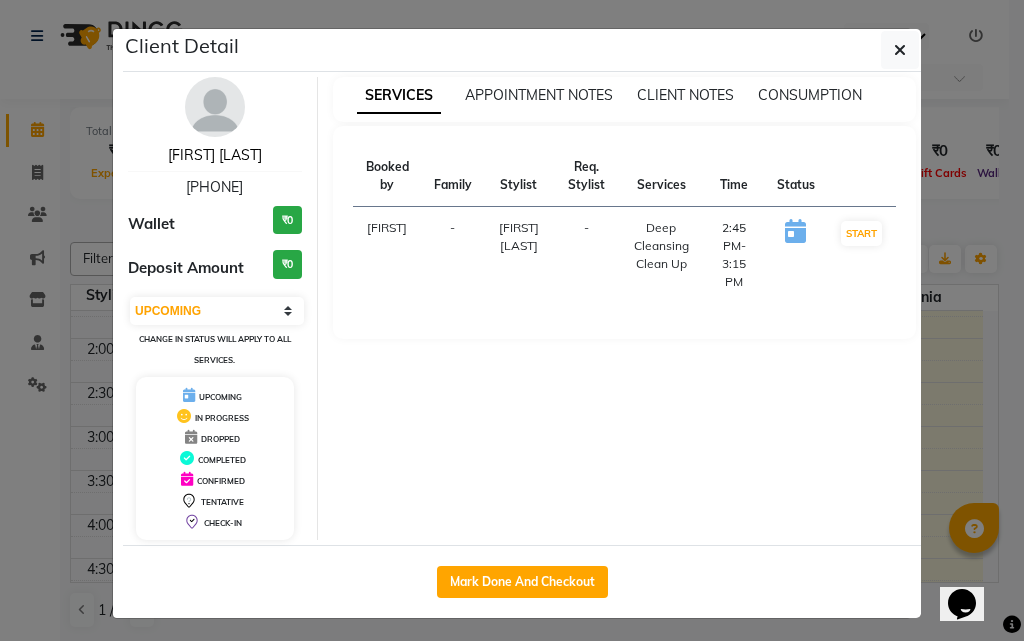 click on "[FIRST] [LAST]" at bounding box center [215, 155] 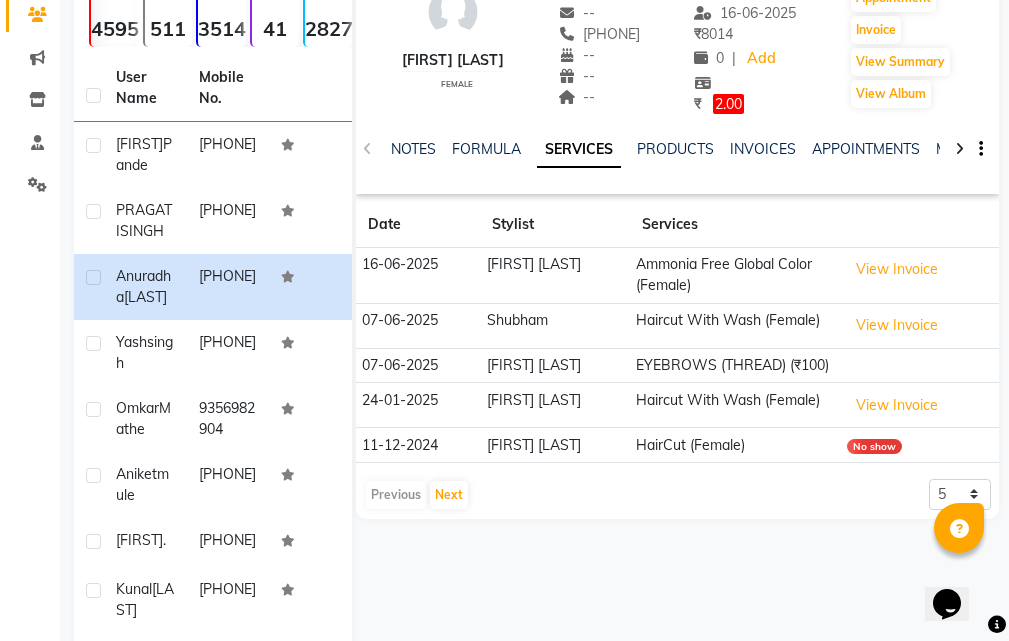 scroll, scrollTop: 300, scrollLeft: 0, axis: vertical 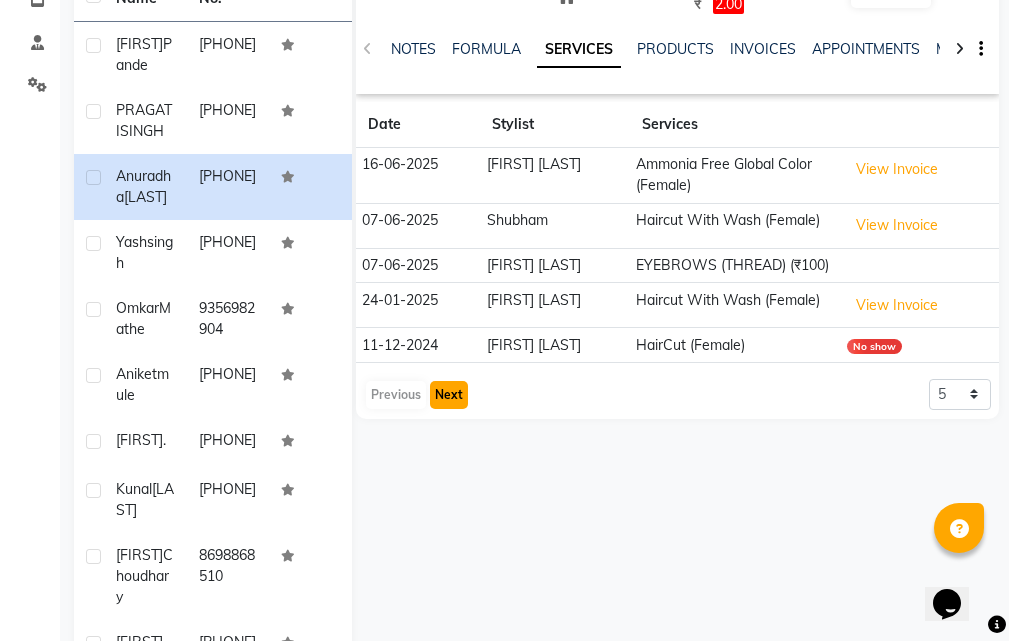click on "Next" 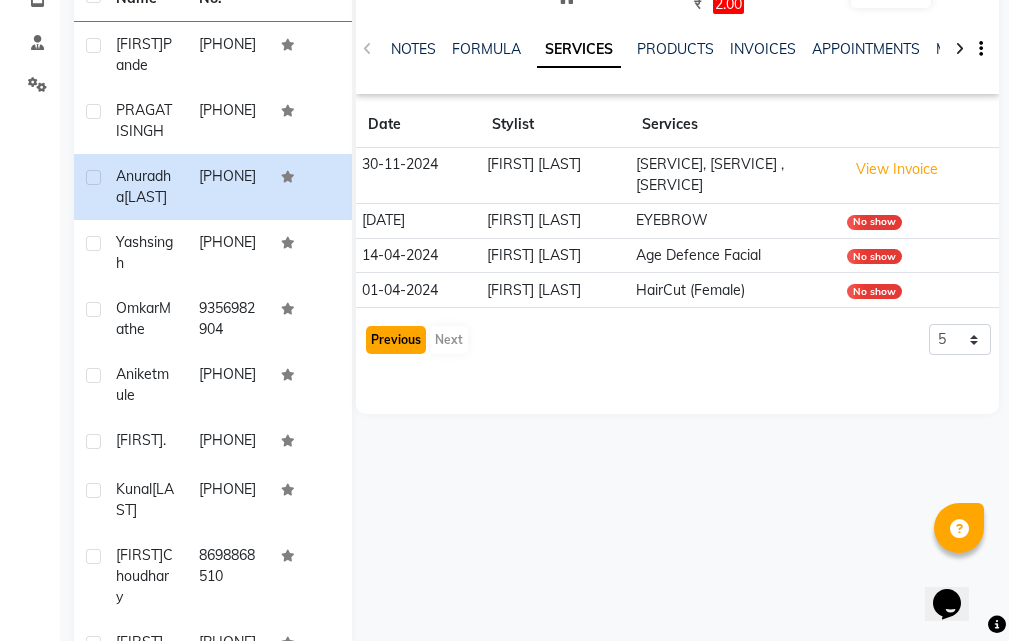 click on "Previous" 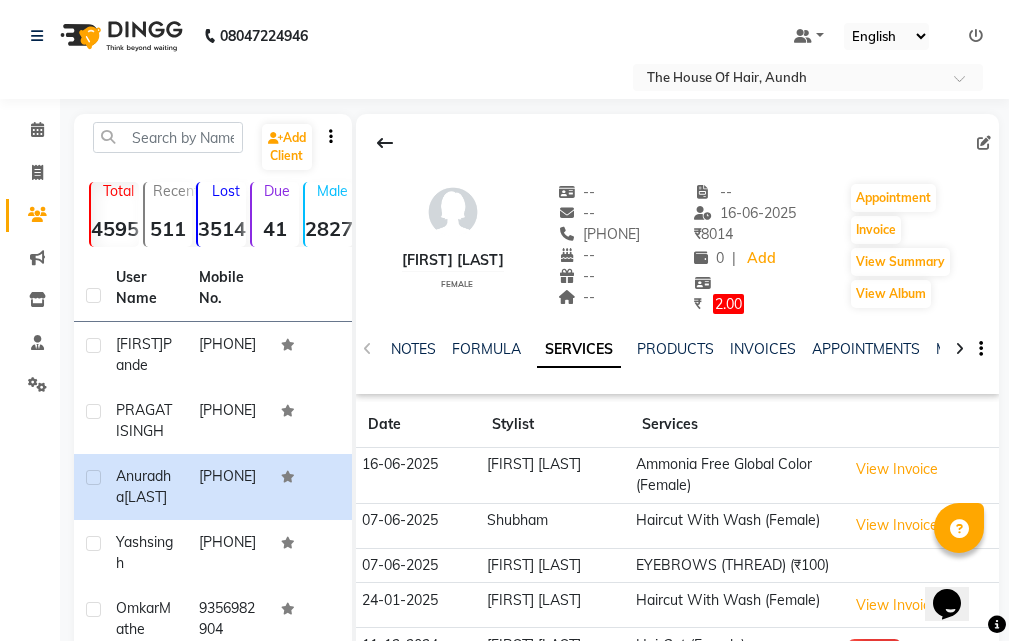 scroll, scrollTop: 300, scrollLeft: 0, axis: vertical 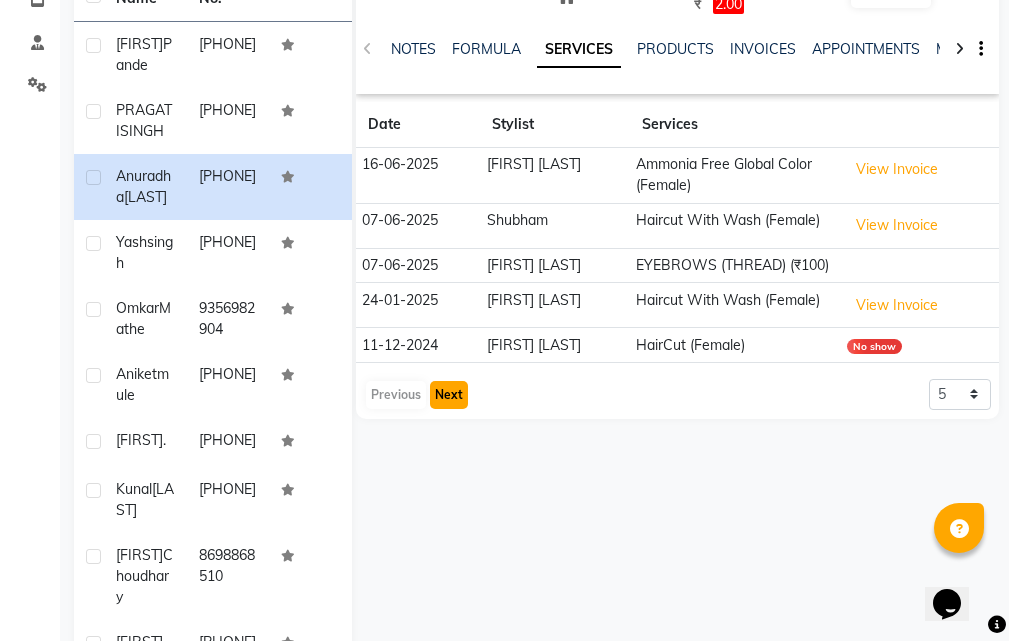 click on "Next" 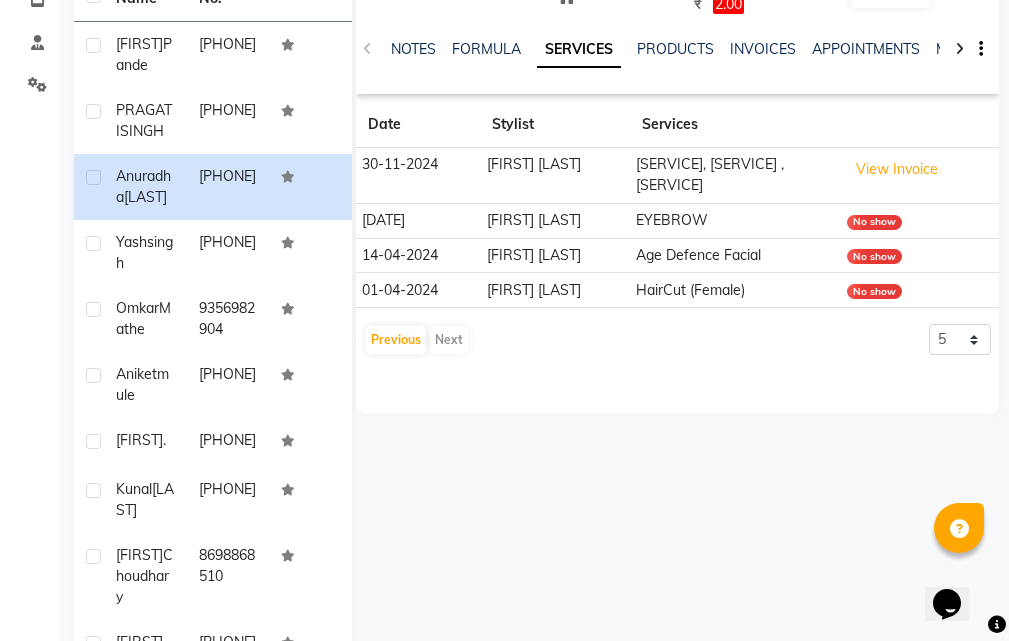 scroll, scrollTop: 0, scrollLeft: 0, axis: both 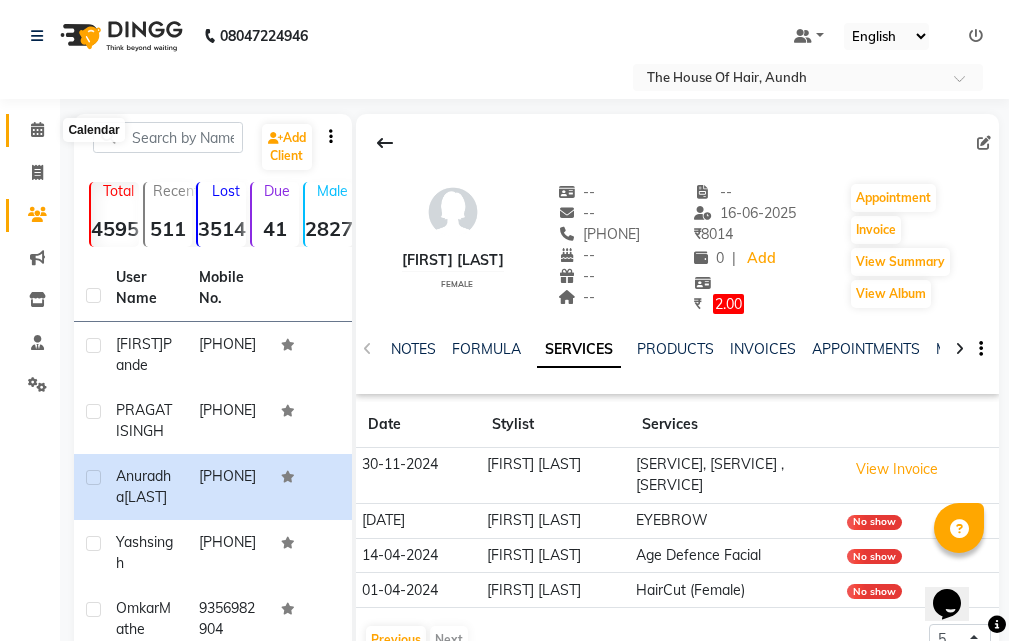 click 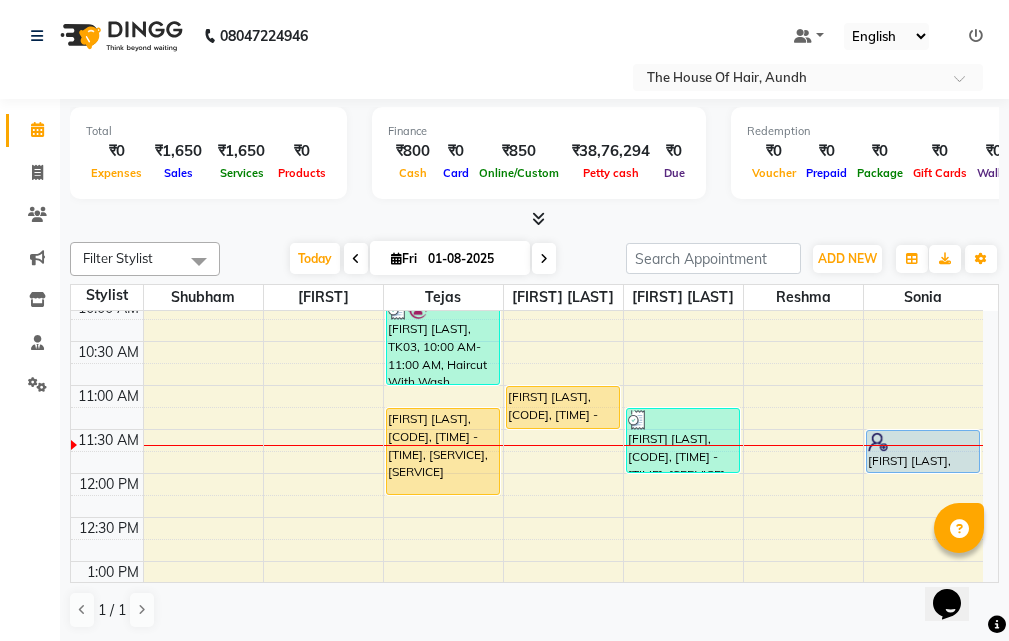 scroll, scrollTop: 200, scrollLeft: 0, axis: vertical 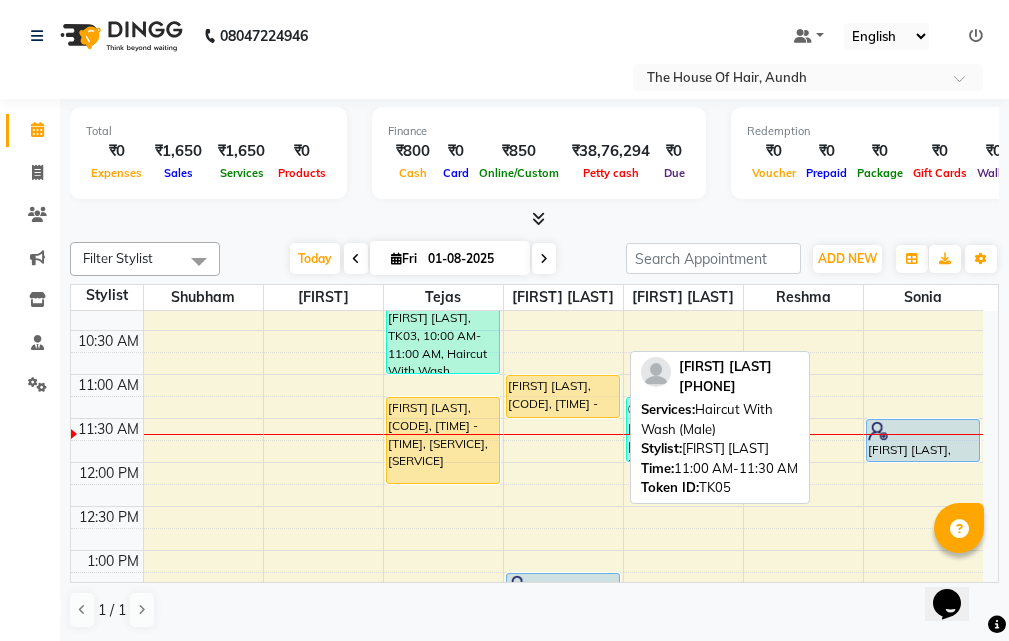 click on "[FIRST] [LAST], [CODE], [TIME] - [TIME], [SERVICE]" at bounding box center (563, 396) 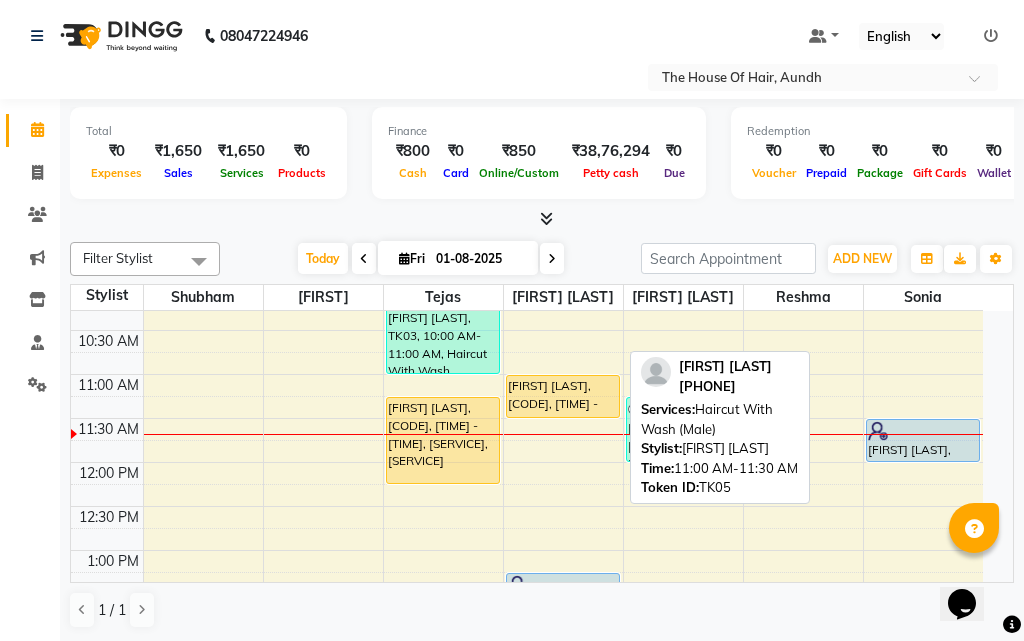 select on "1" 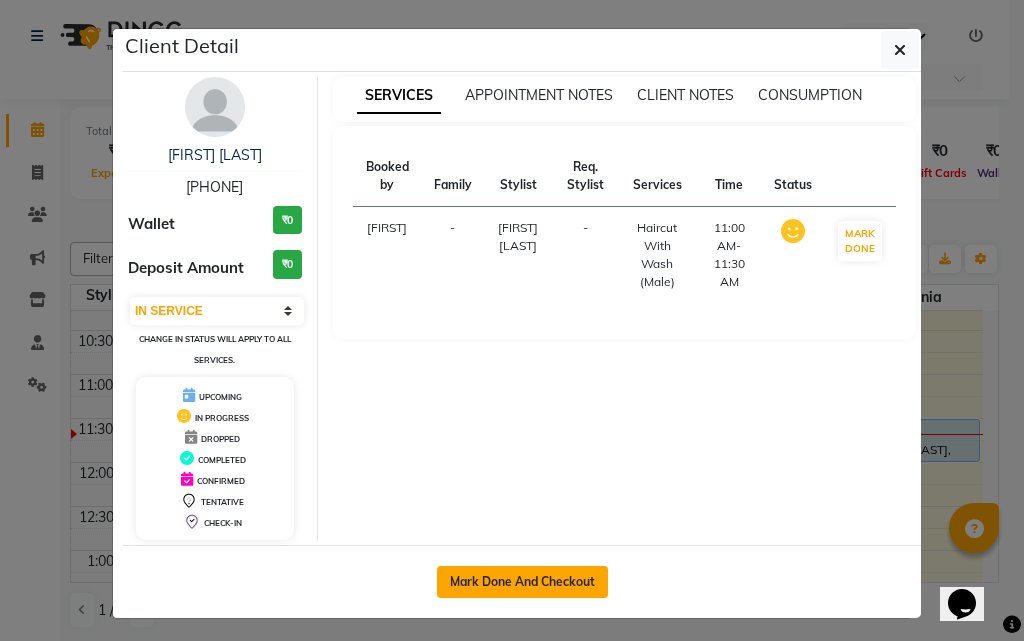 click on "Mark Done And Checkout" 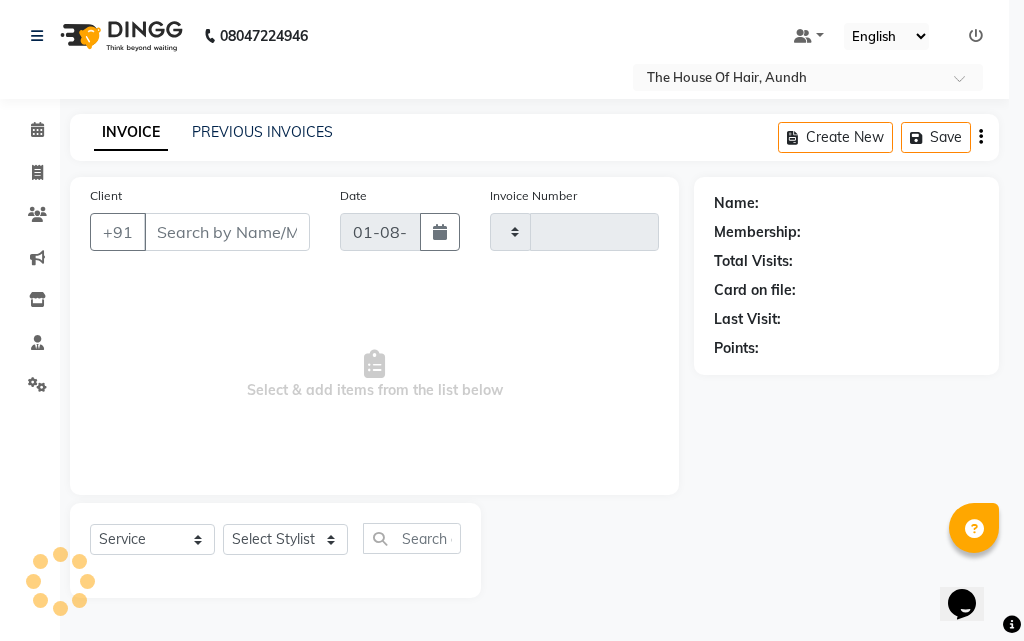 type on "1358" 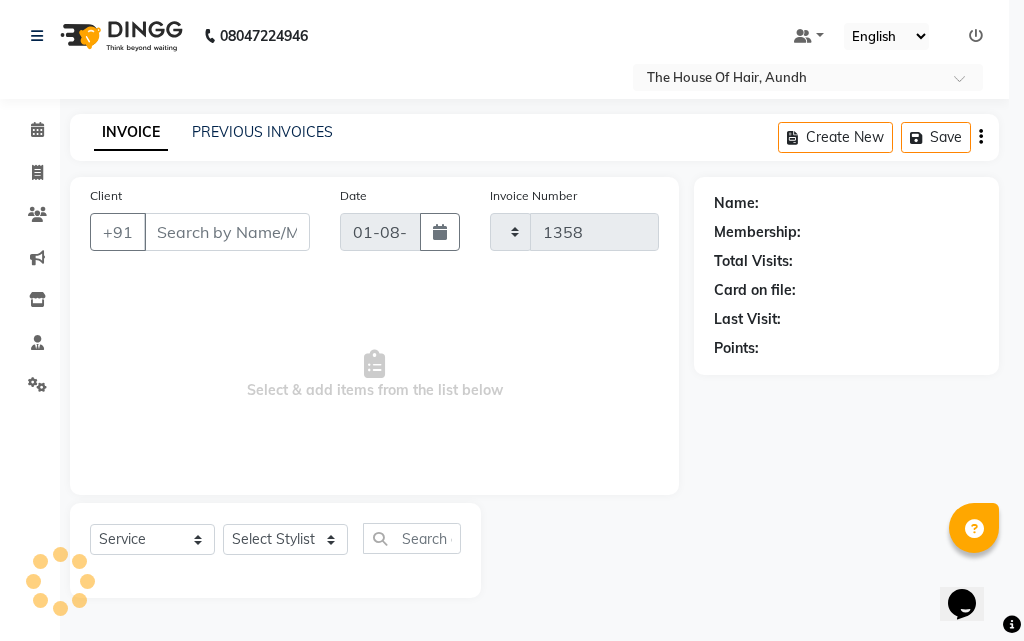 select on "26" 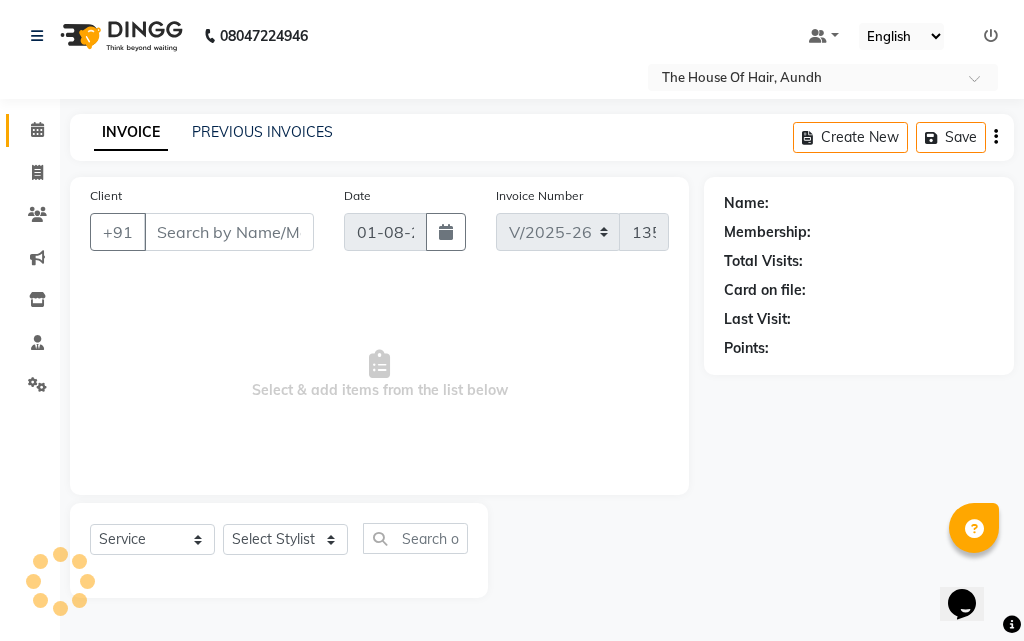 type on "[PHONE]" 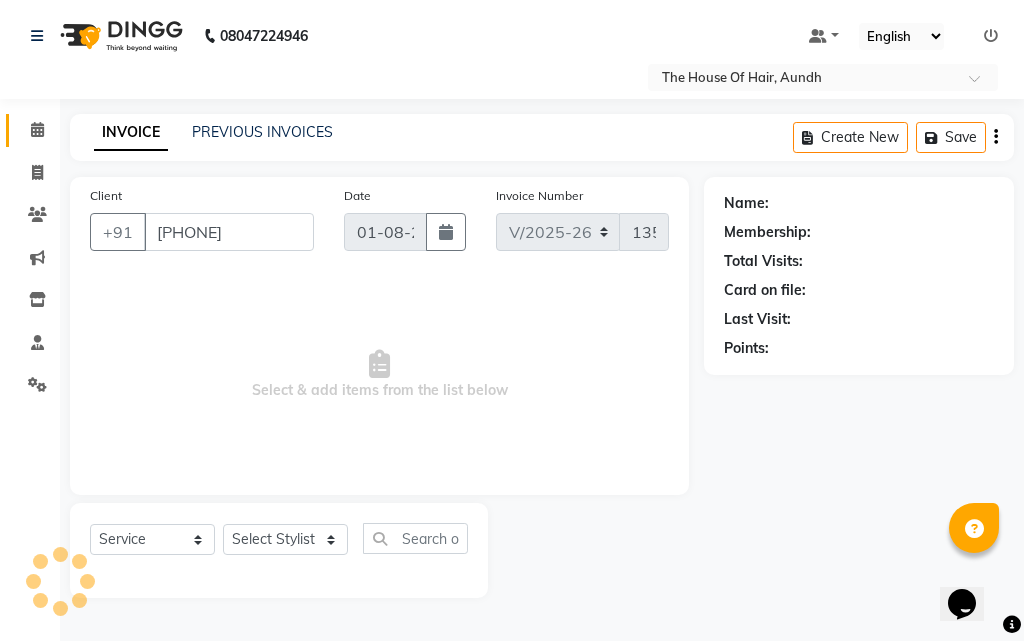 select on "32779" 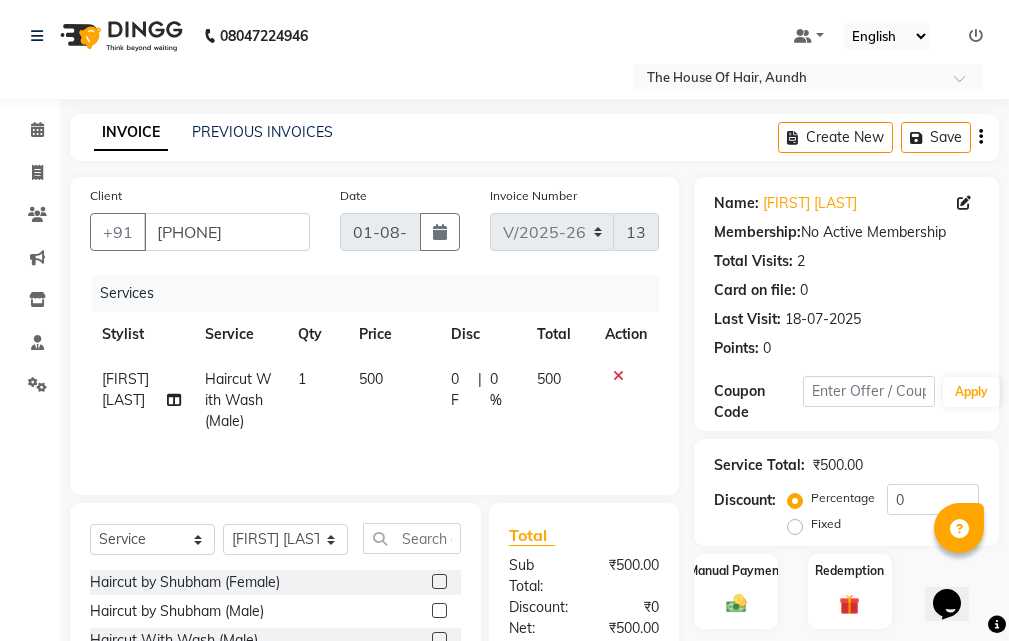 click on "Haircut With Wash (Male)" 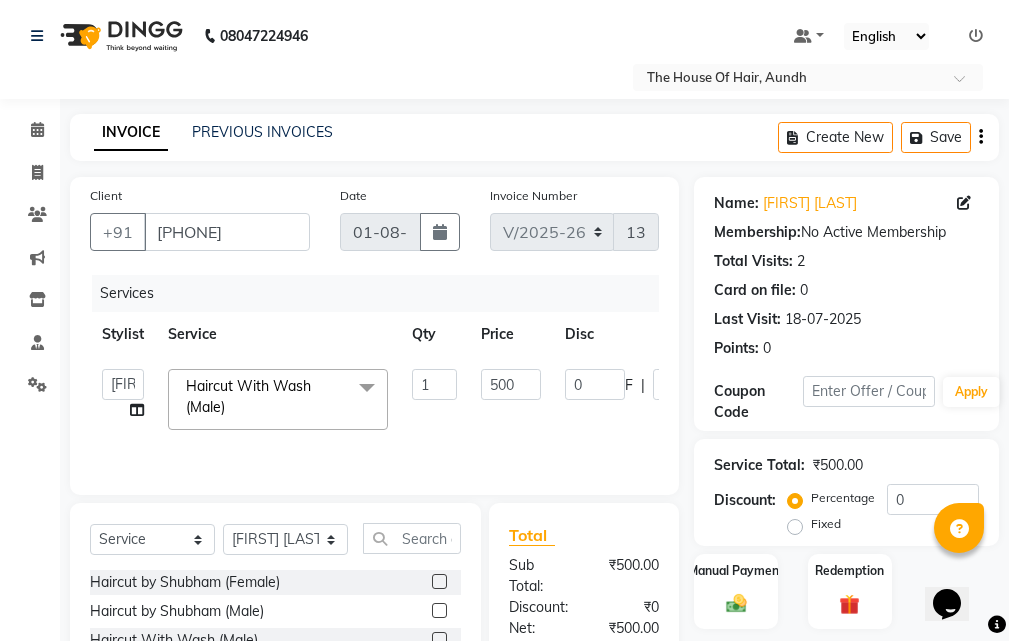 click on "Haircut With Wash (Male)" 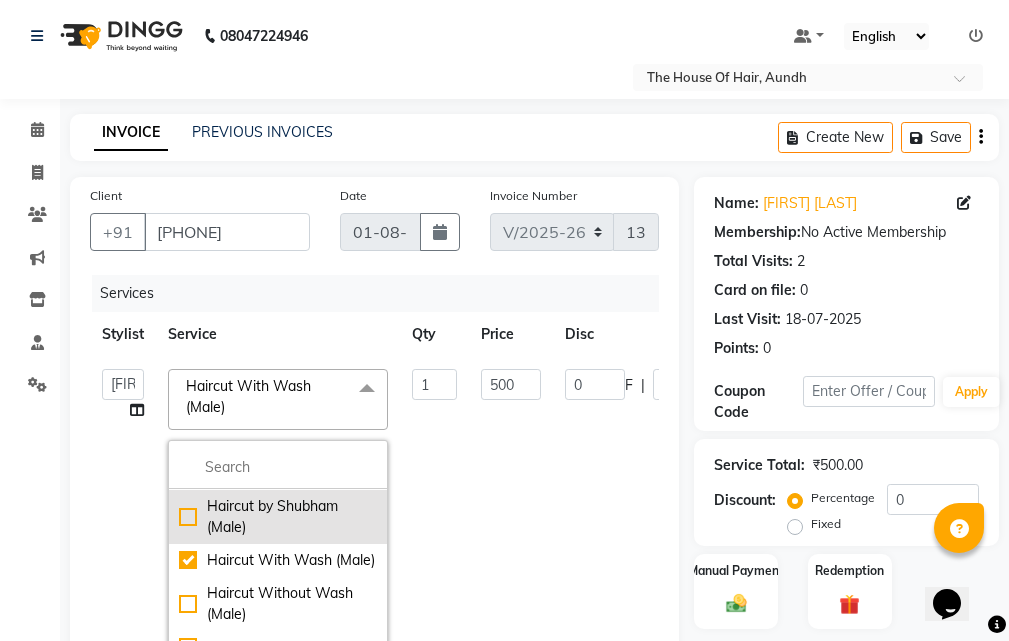 scroll, scrollTop: 100, scrollLeft: 0, axis: vertical 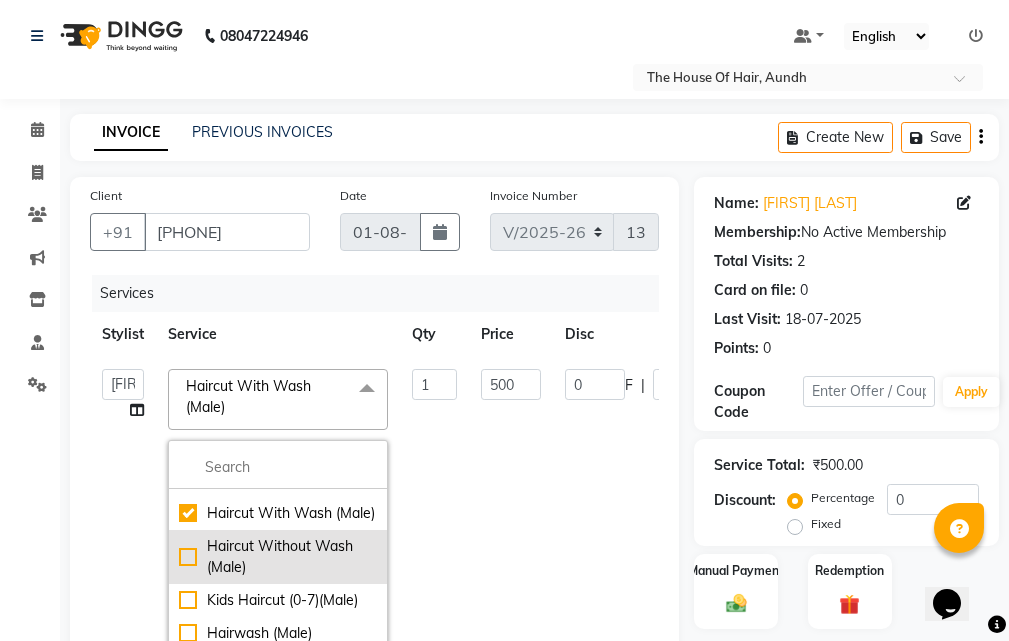 click on "Haircut Without Wash (Male)" 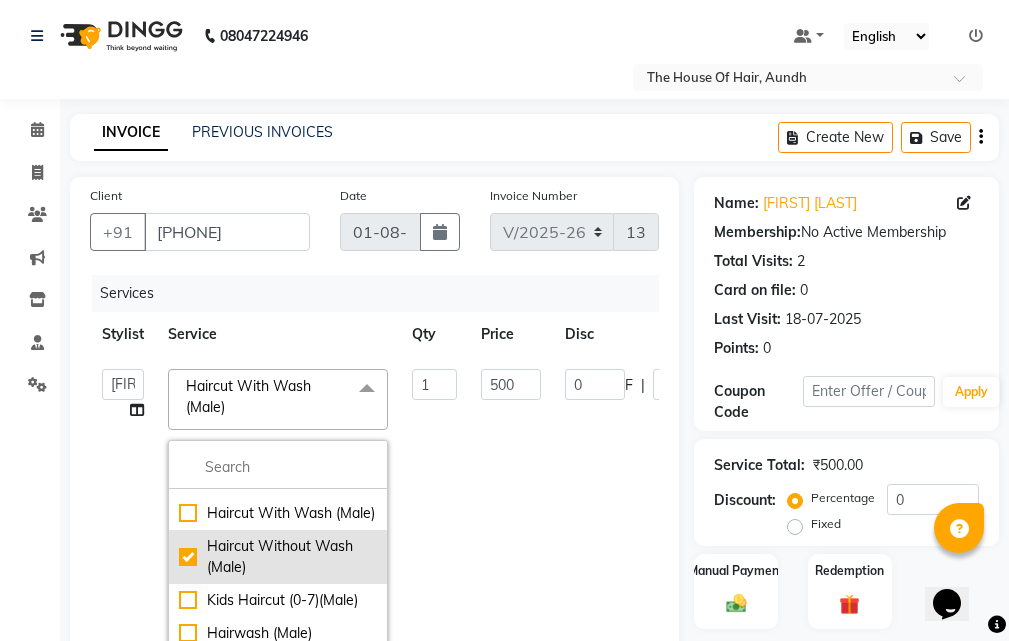 checkbox on "false" 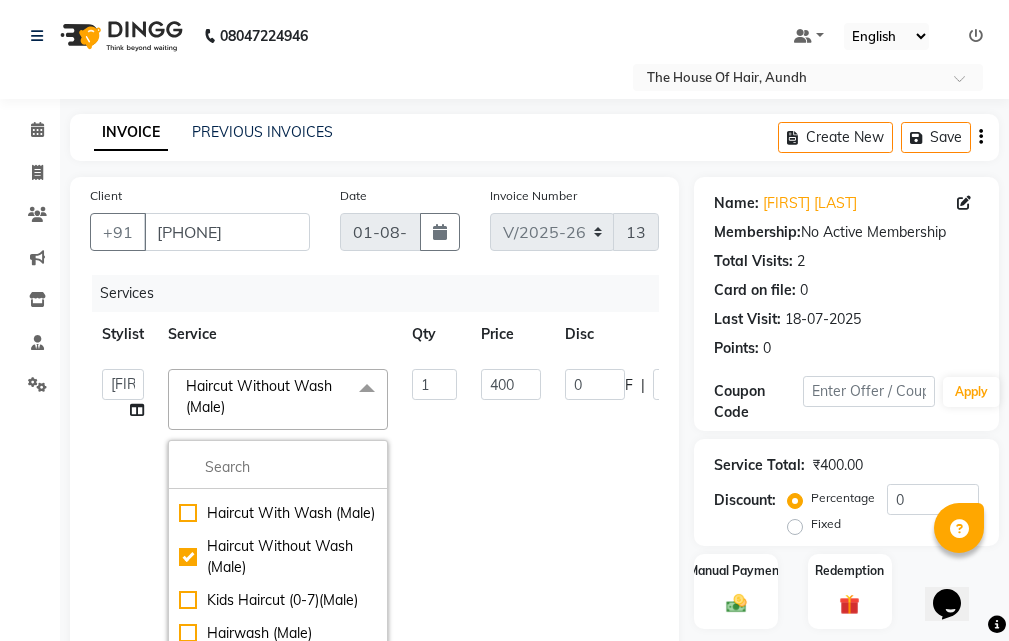 click on "Client +[PHONE] Date [DATE] Invoice Number V/2025 V/2025-26 1358 Services Stylist Service Qty Price Disc Total Action  Aarti Chaudhari   Kritika    Reshma   Rushikesh Raut   Shubham   Sonia   Tejas  Haircut Without Wash (Male)  x Haircut by Shubham (Female) Haircut by Shubham (Male) Haircut With Wash (Male) Haircut Without Wash (Male) Kids Haircut (0-7)(Male) Hairwash (Male) Beard Clean Shave  Head Shave (Male) Hair Spa (Schwarkopf) (Male) Hair Spa (Loreal) (Male) Head Massage (Male) Head Massage With Wash (Male) Chest & Back Trim Haircut With Wash (Female) Haircut Without Wash (Female) Head Massage With Wash (Female) Kids Hair (0-7) (Female) Blow Dry With Shampoo & Conditioner (Female) Only Blowdry (Female) Head Massage (Female) Hair Wash & Paddle Dry (Female) Hair Spa (Loreal) (Female) Hair Spa (Schwarzkopf) (Female) Fringe (Female) Tong (Female) Iron Tong (Female) Ironing (Female) Crimping (Female) Styling (Male) Clear Dose (Male) Clear Dose (Female) French Braids (Male) Only Face Cleansing 1 0" 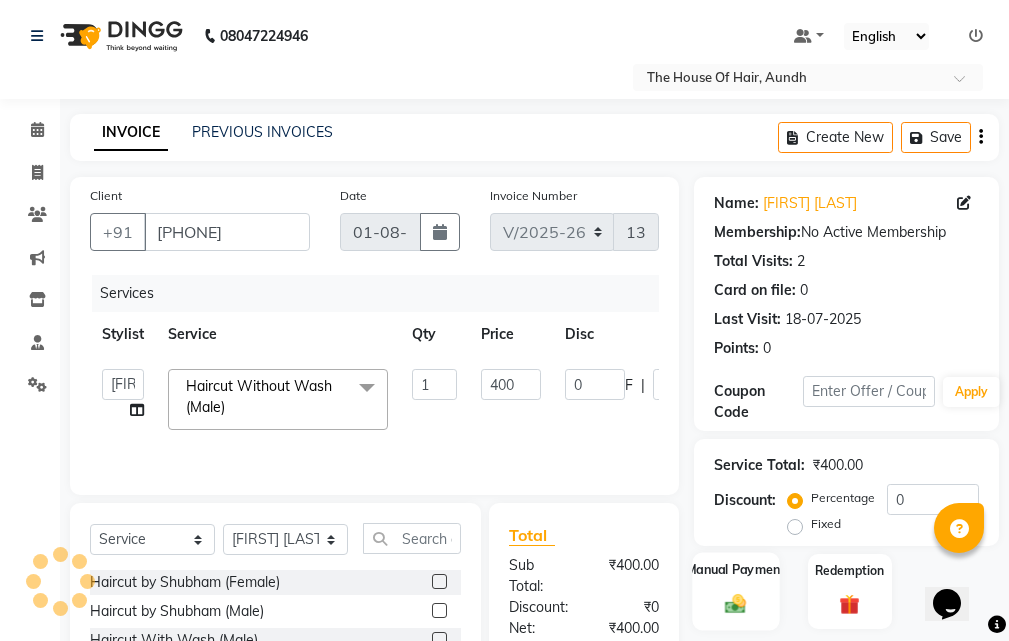scroll, scrollTop: 210, scrollLeft: 0, axis: vertical 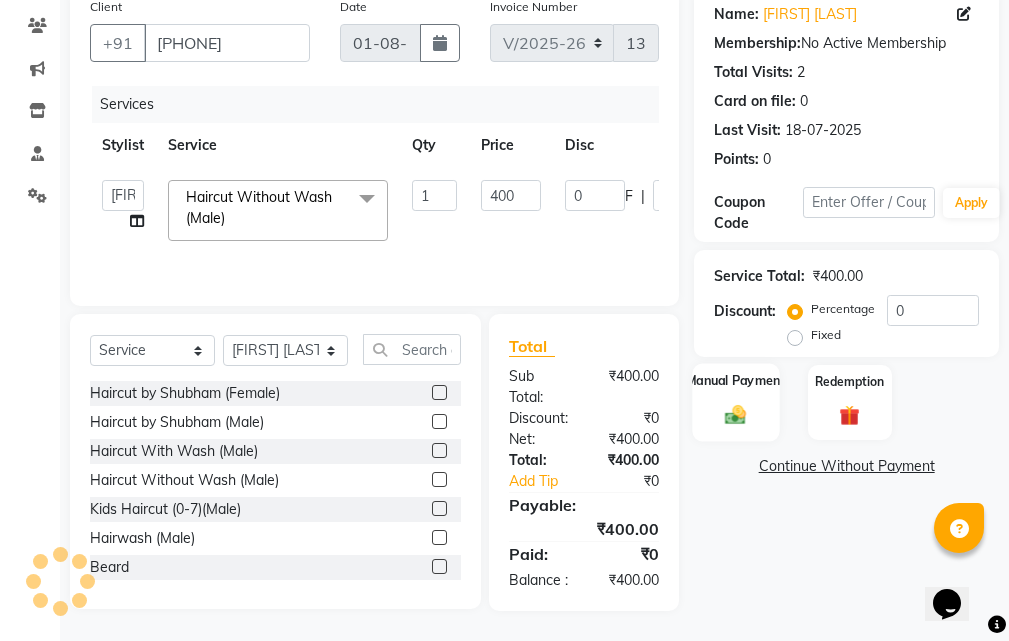 click on "Manual Payment" 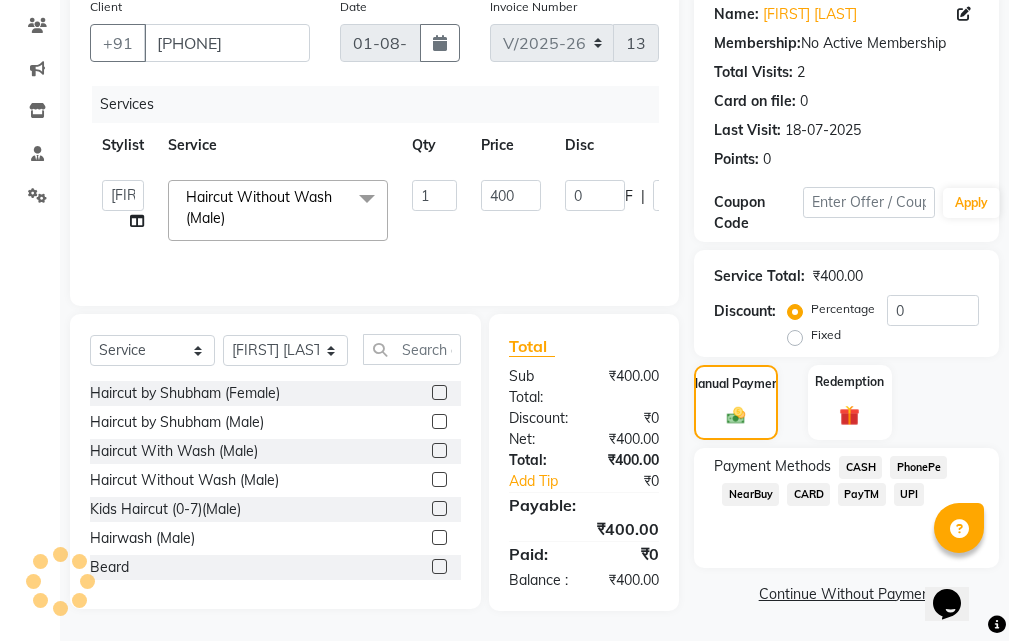 click on "UPI" 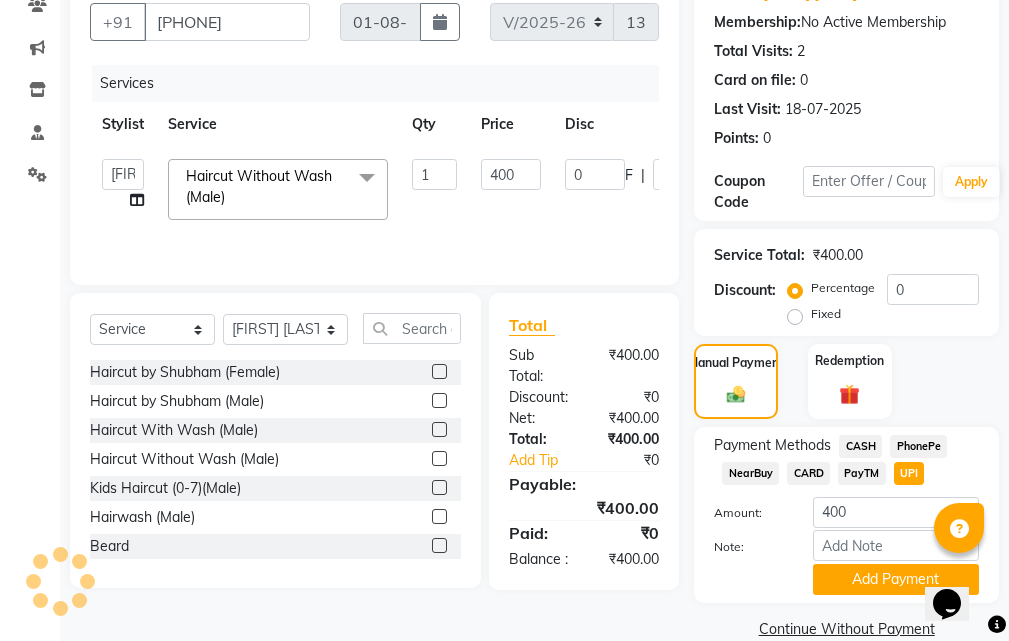 scroll, scrollTop: 243, scrollLeft: 0, axis: vertical 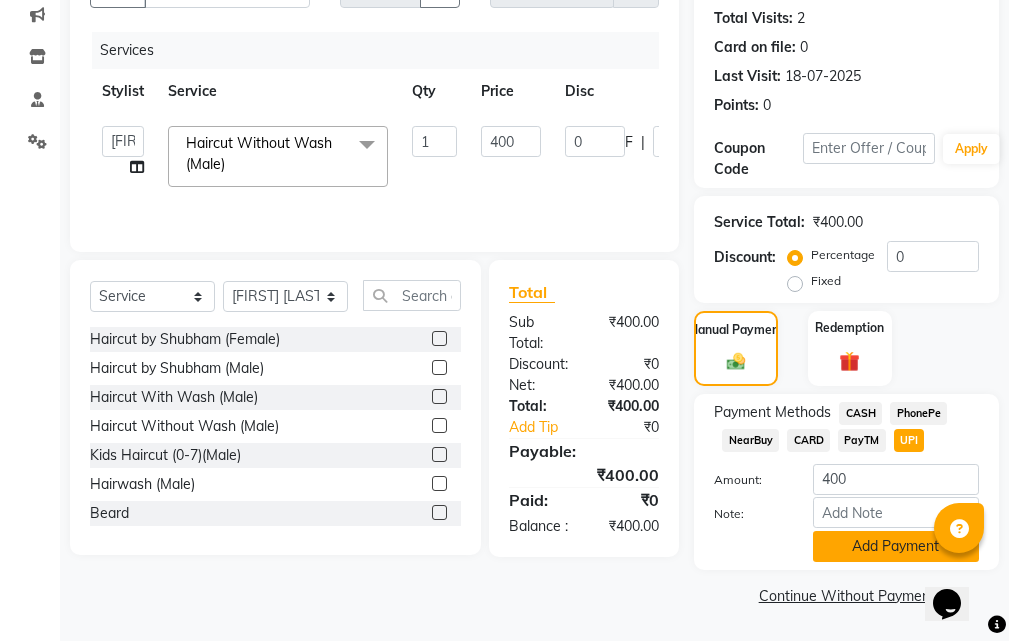 click on "Add Payment" 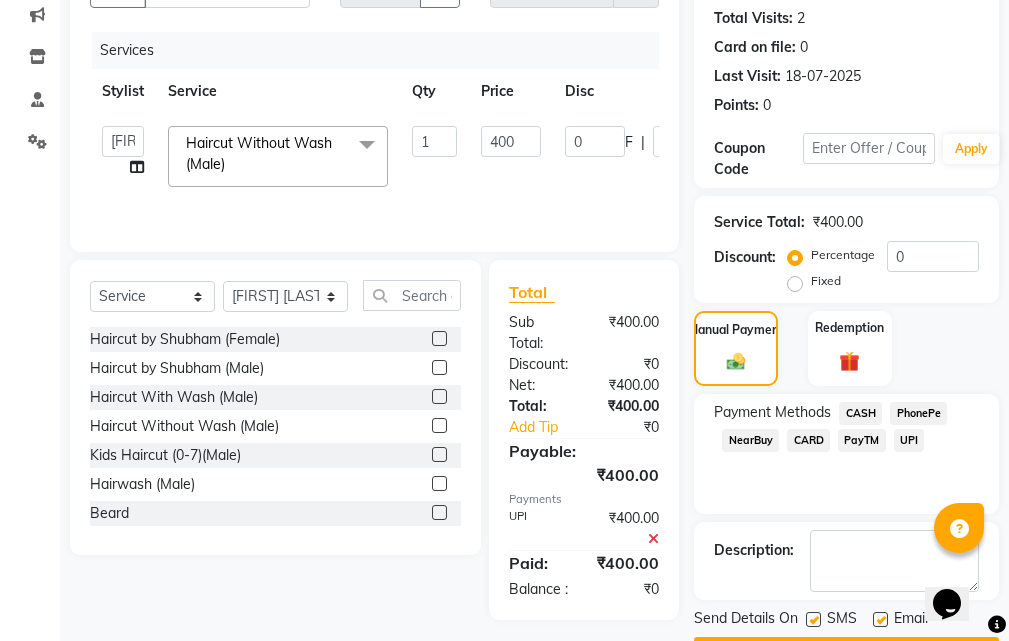 scroll, scrollTop: 300, scrollLeft: 0, axis: vertical 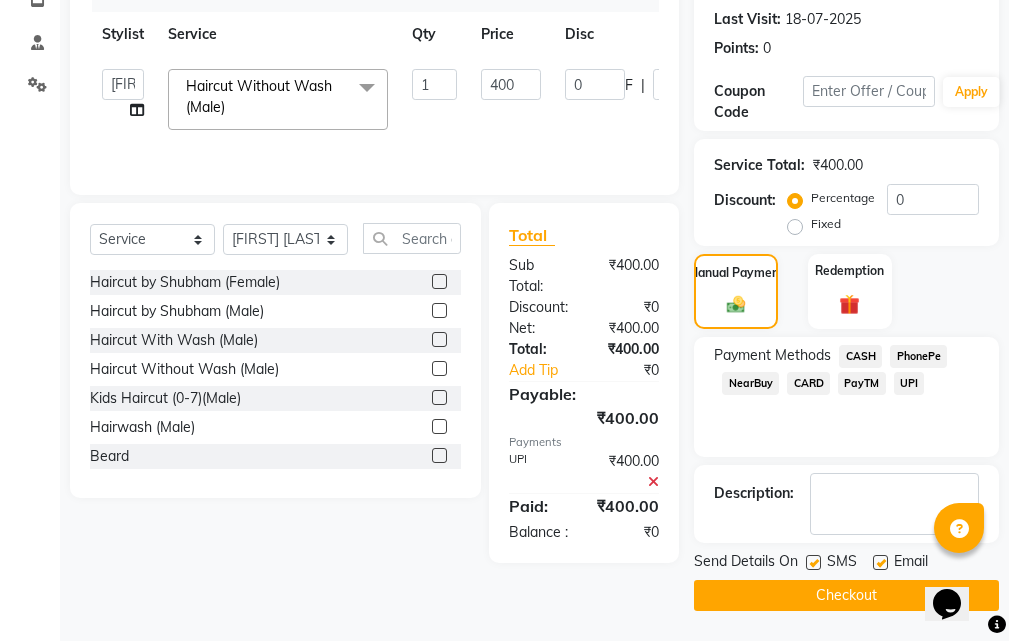 click on "Checkout" 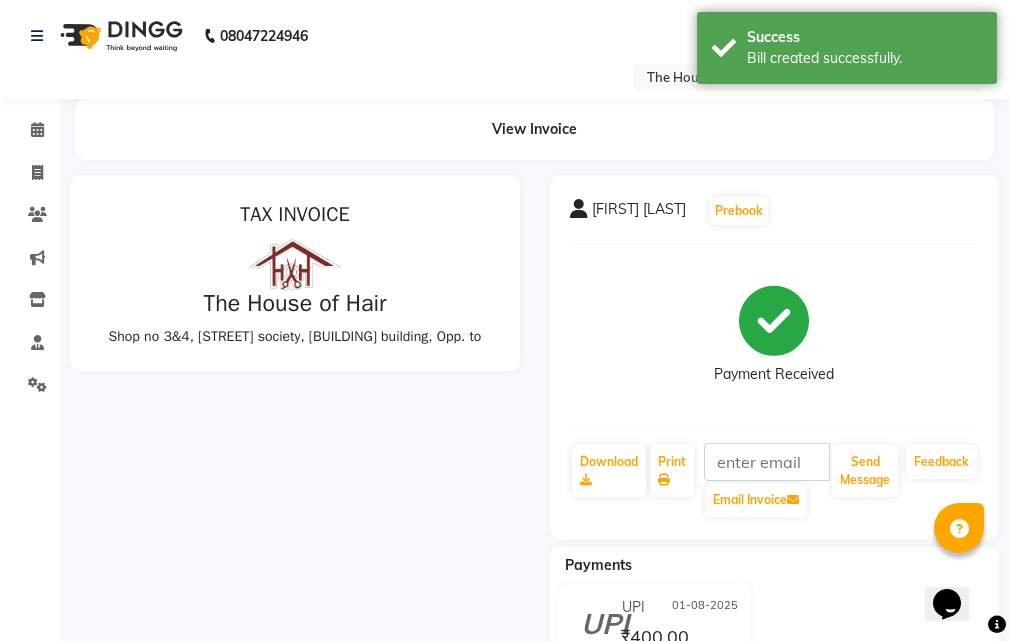 scroll, scrollTop: 0, scrollLeft: 0, axis: both 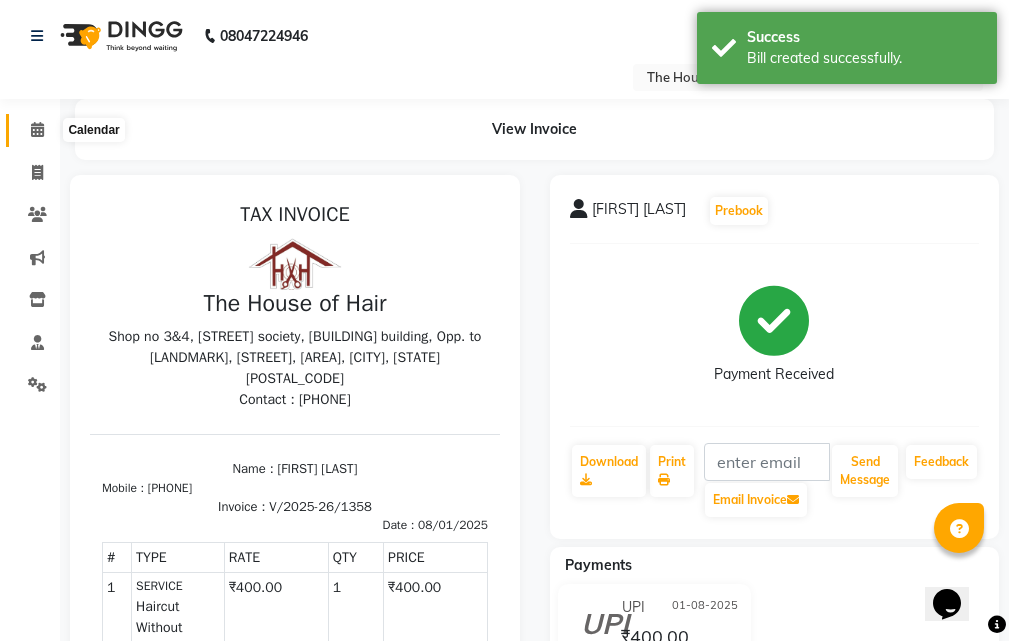 click 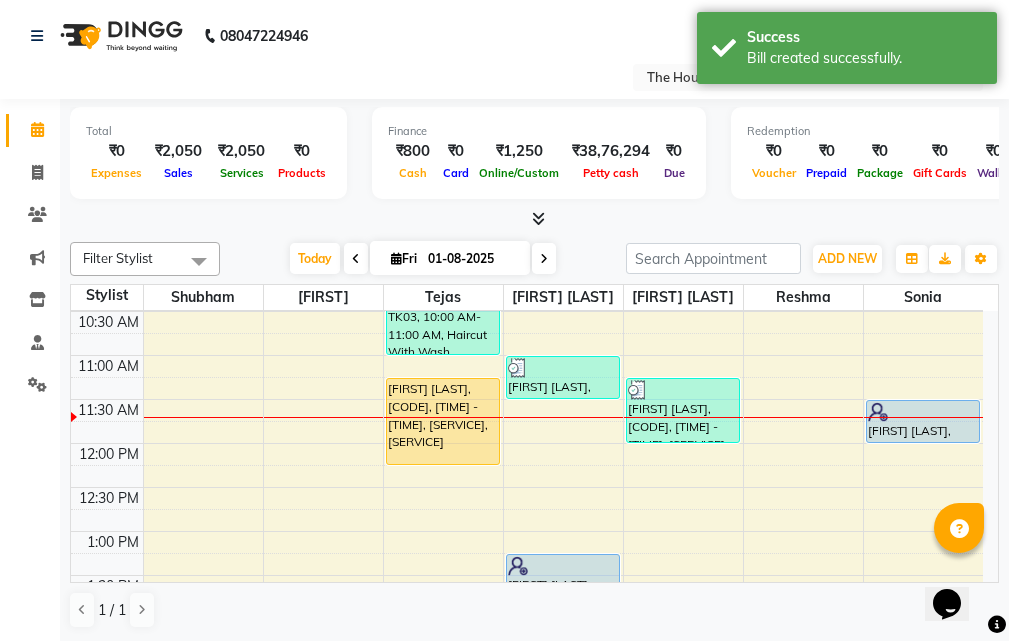 scroll, scrollTop: 300, scrollLeft: 0, axis: vertical 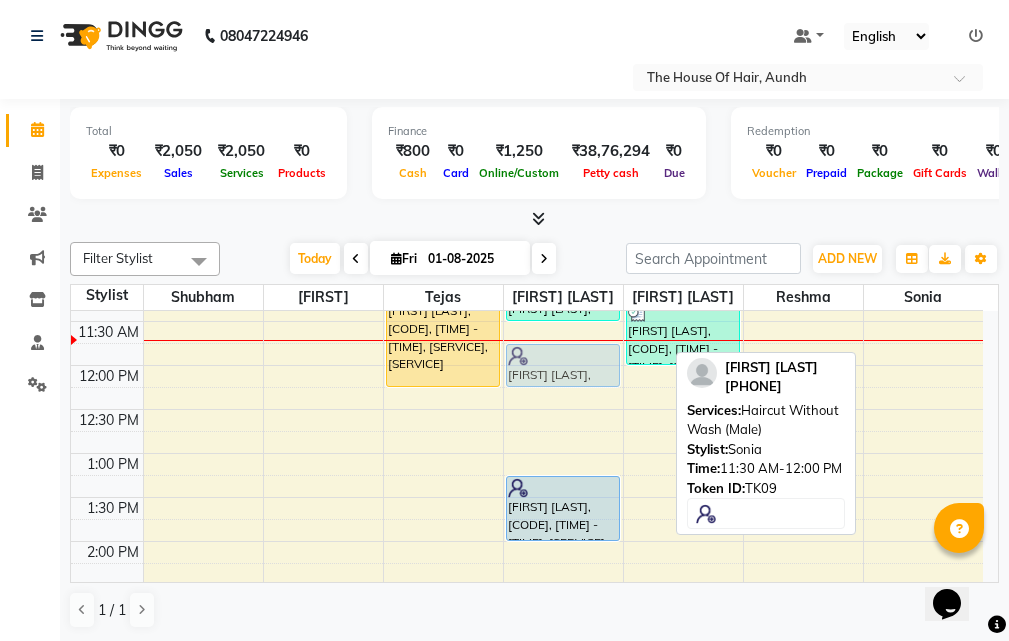 drag, startPoint x: 898, startPoint y: 345, endPoint x: 565, endPoint y: 367, distance: 333.72592 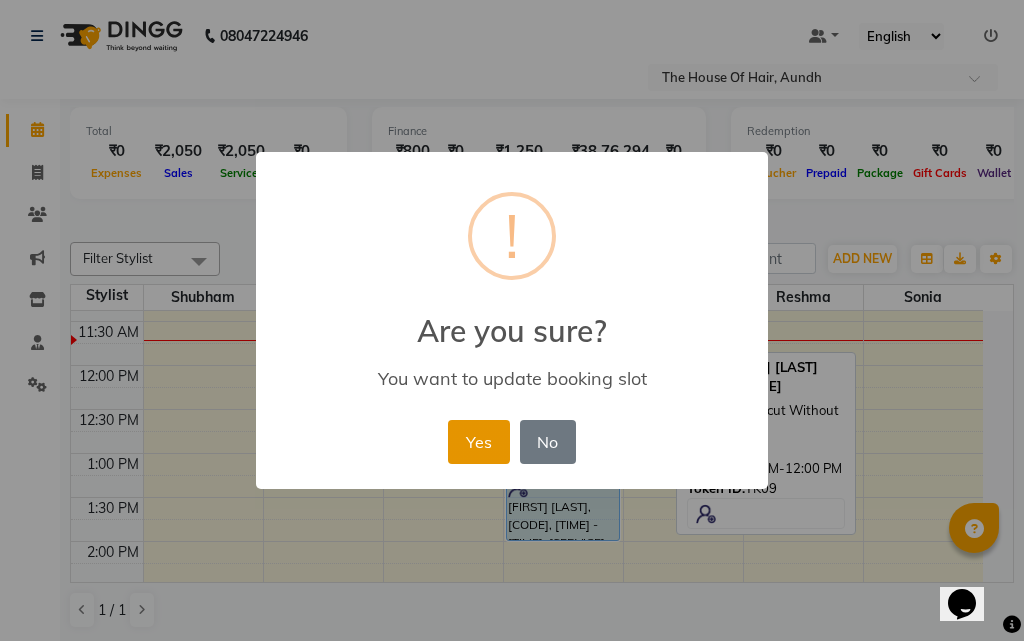 click on "Yes" at bounding box center (478, 442) 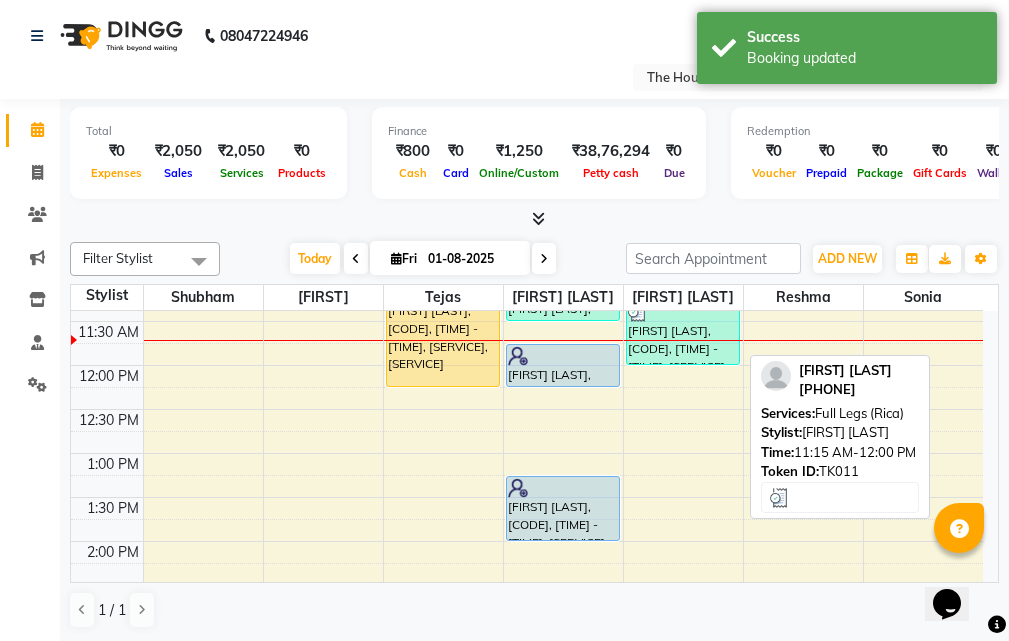 scroll, scrollTop: 197, scrollLeft: 0, axis: vertical 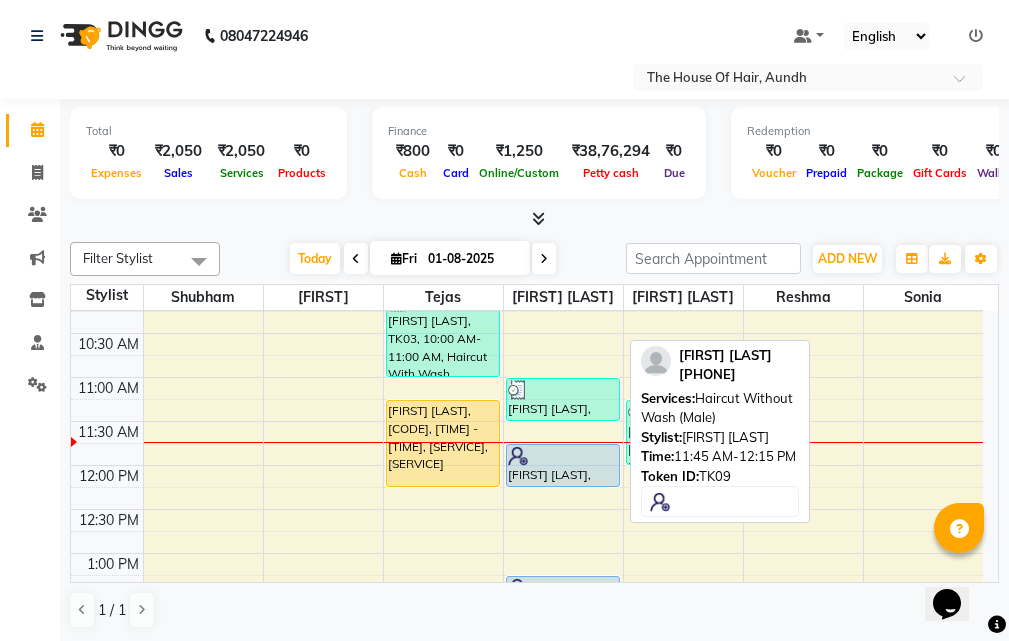 click at bounding box center (563, 456) 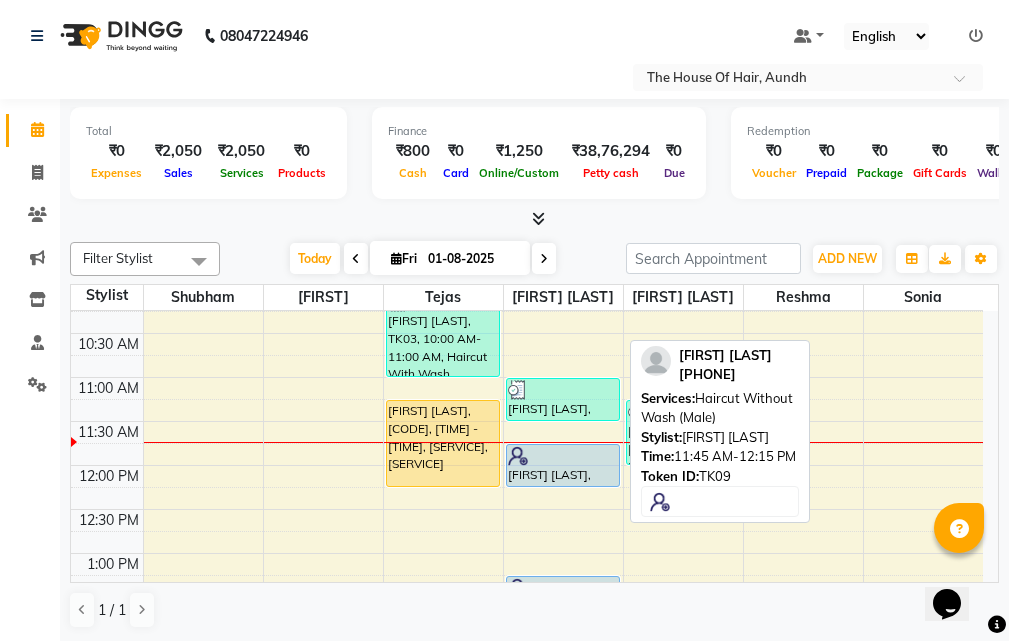 click at bounding box center [563, 456] 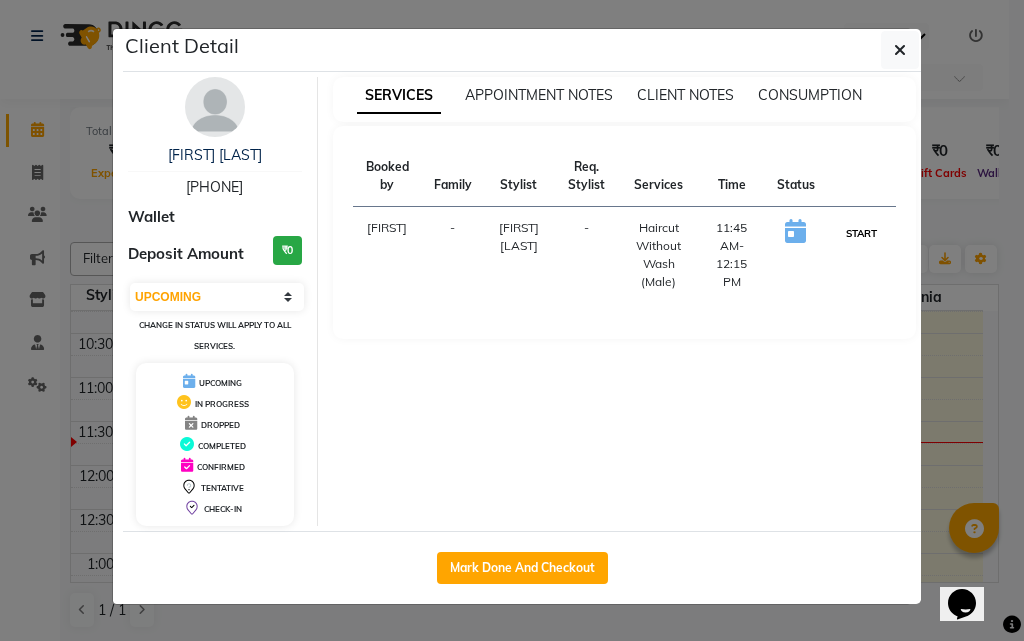 click on "START" at bounding box center (861, 233) 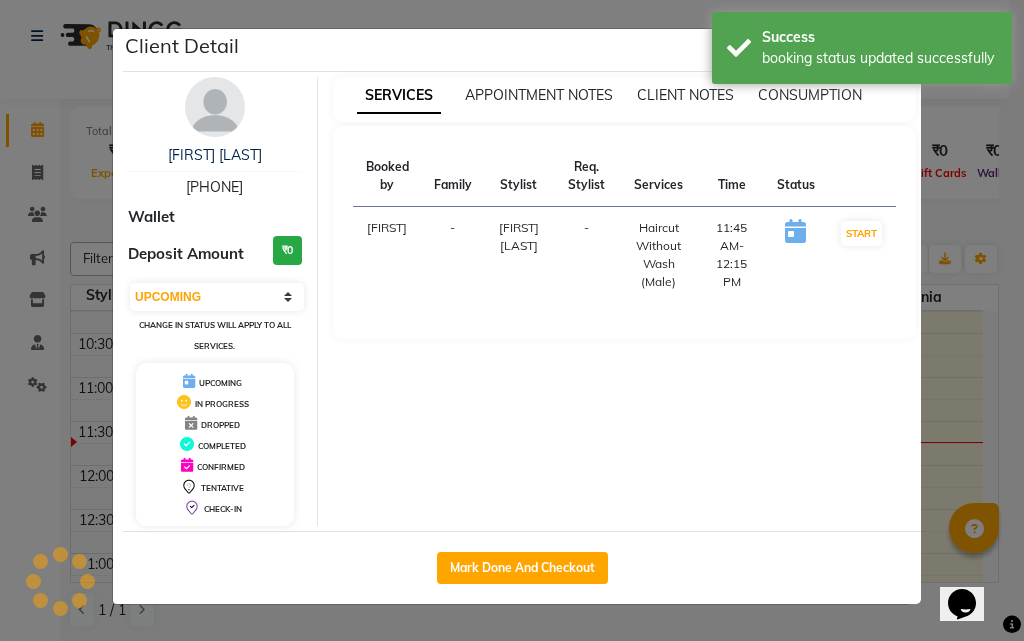 select on "1" 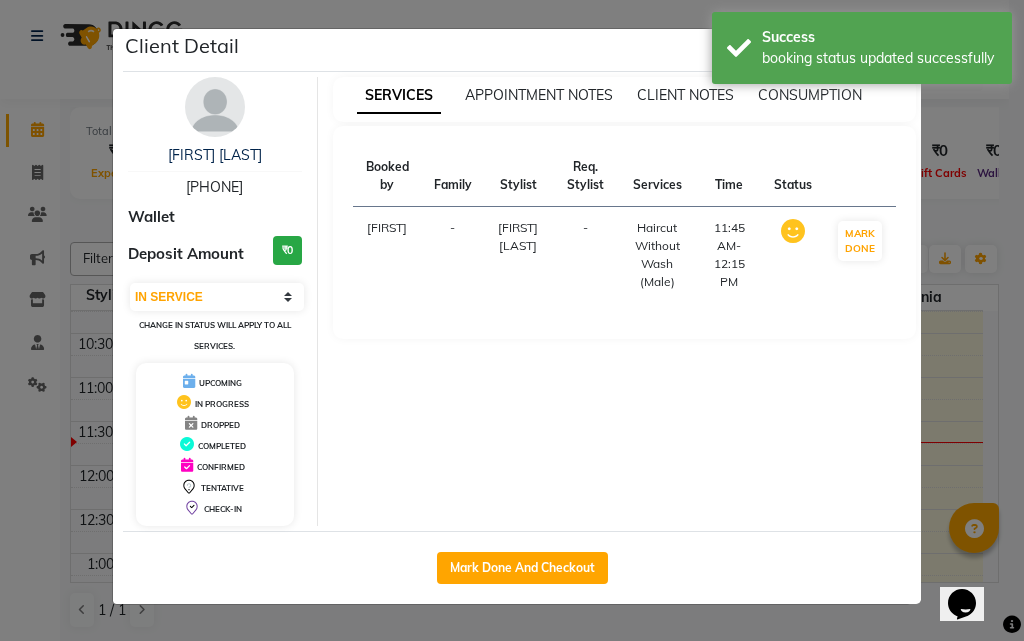 click on "Client Detail [FIRST] [LAST] [PHONE] Wallet Deposit Amount ₹0 Select IN SERVICE CONFIRMED TENTATIVE CHECK IN MARK DONE DROPPED UPCOMING Change in status will apply to all services. UPCOMING IN PROGRESS DROPPED COMPLETED CONFIRMED TENTATIVE CHECK-IN SERVICES APPOINTMENT NOTES CLIENT NOTES CONSUMPTION Booked by Family Stylist Req. Stylist Services Time Status Kritika - Rushikesh Raut - Haircut Without Wash (Male) 11:45 AM-12:15 PM MARK DONE Mark Done And Checkout" 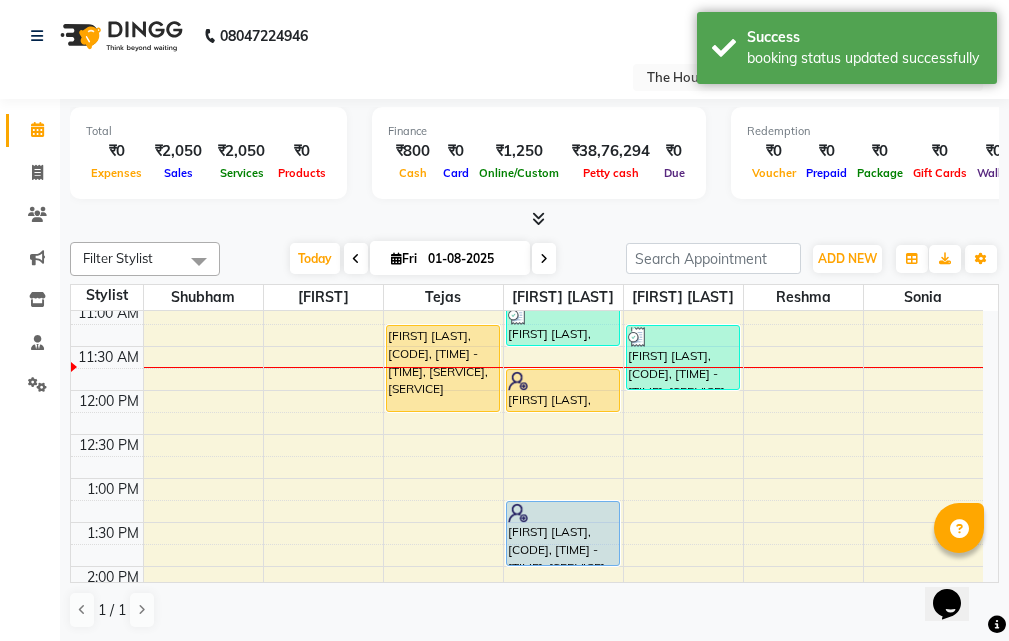 scroll, scrollTop: 300, scrollLeft: 0, axis: vertical 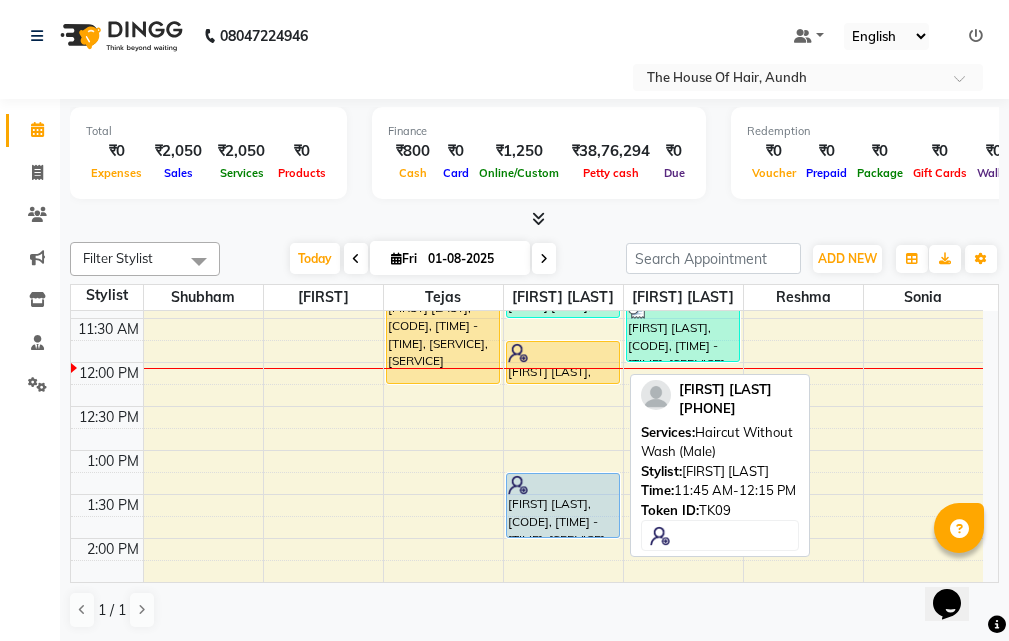click at bounding box center [563, 353] 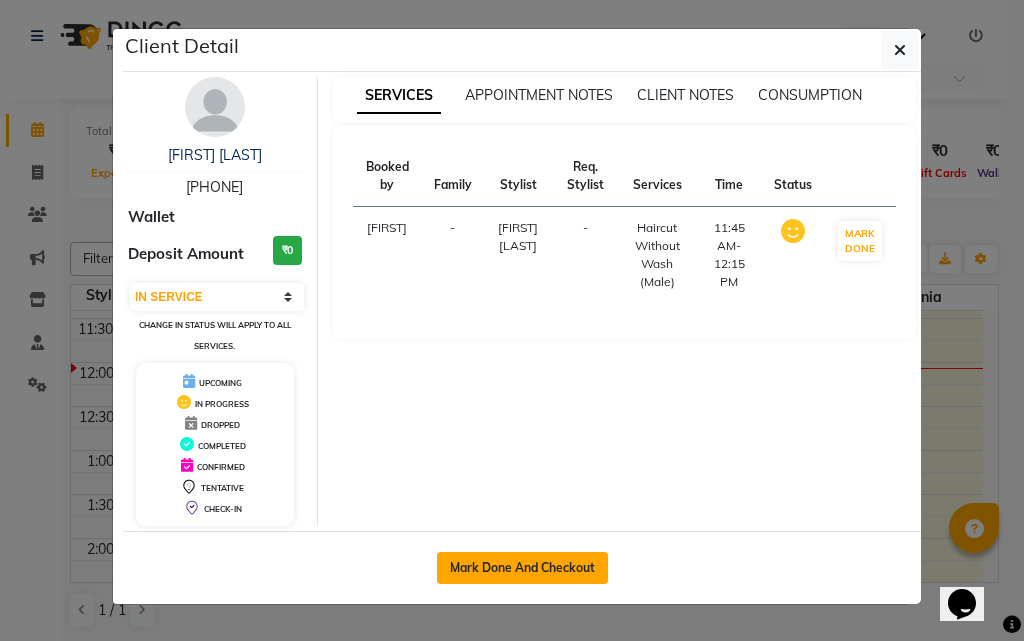 click on "Mark Done And Checkout" 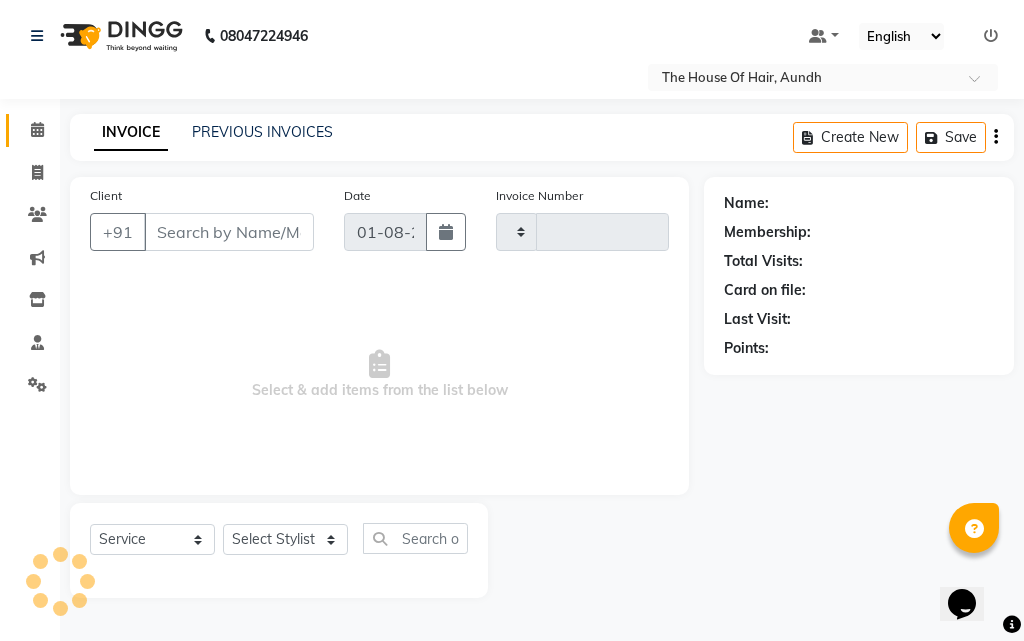 type on "1359" 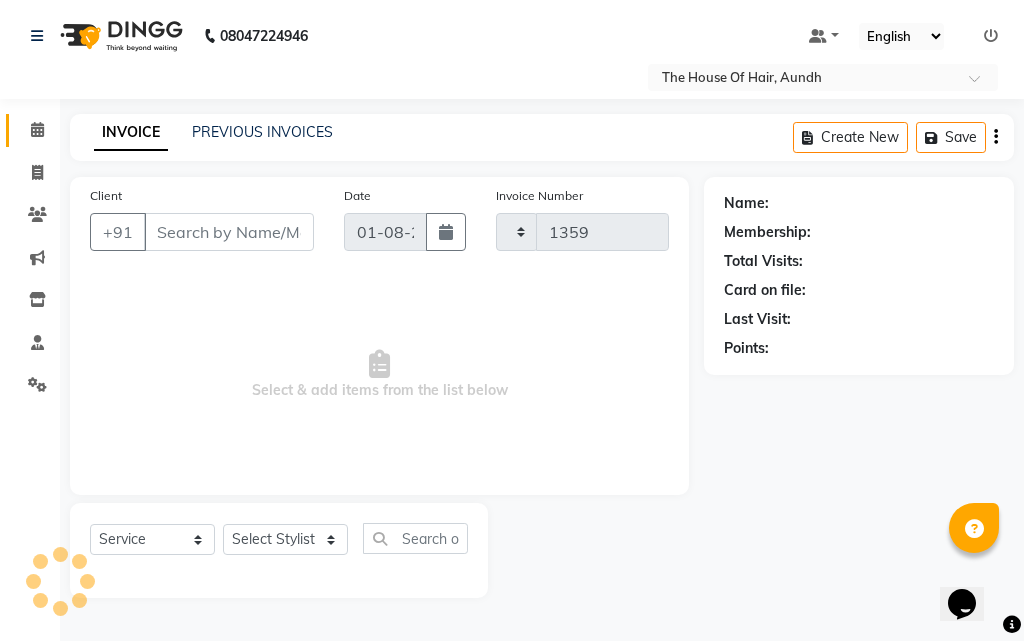select on "26" 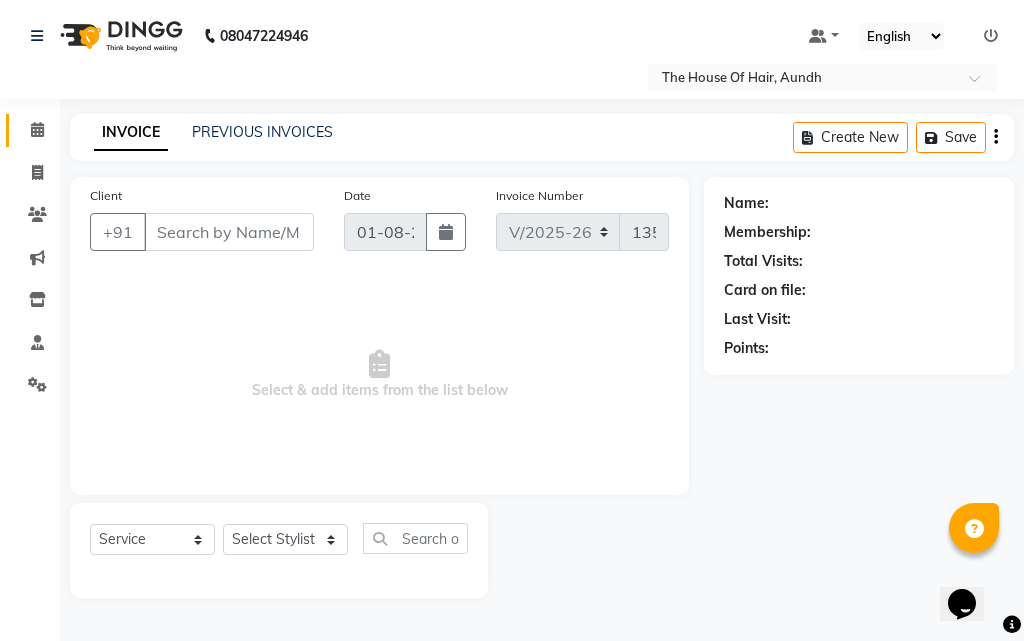 type on "[PHONE]" 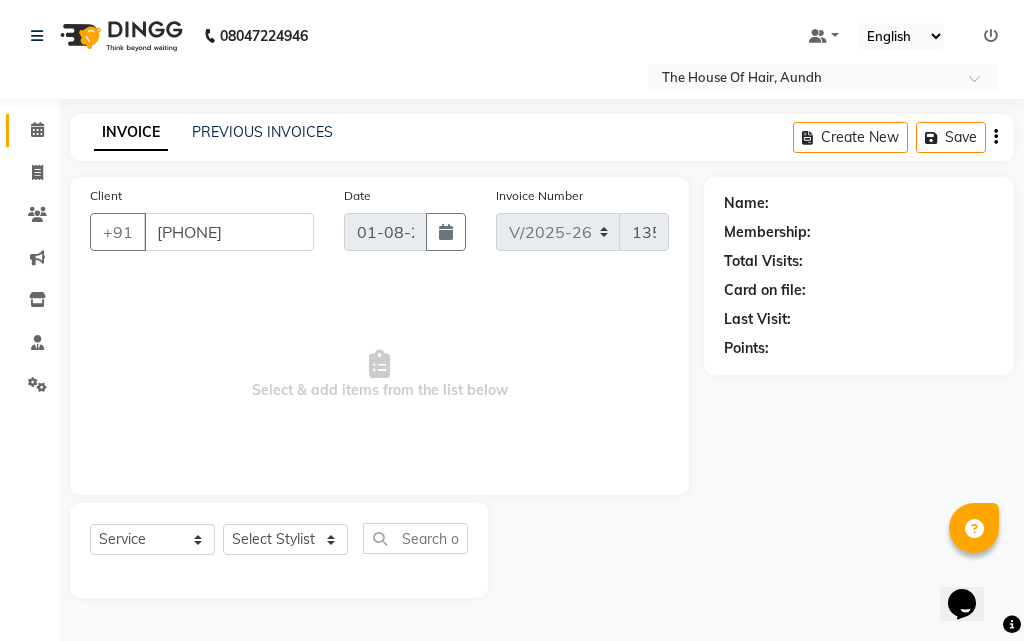 select on "32779" 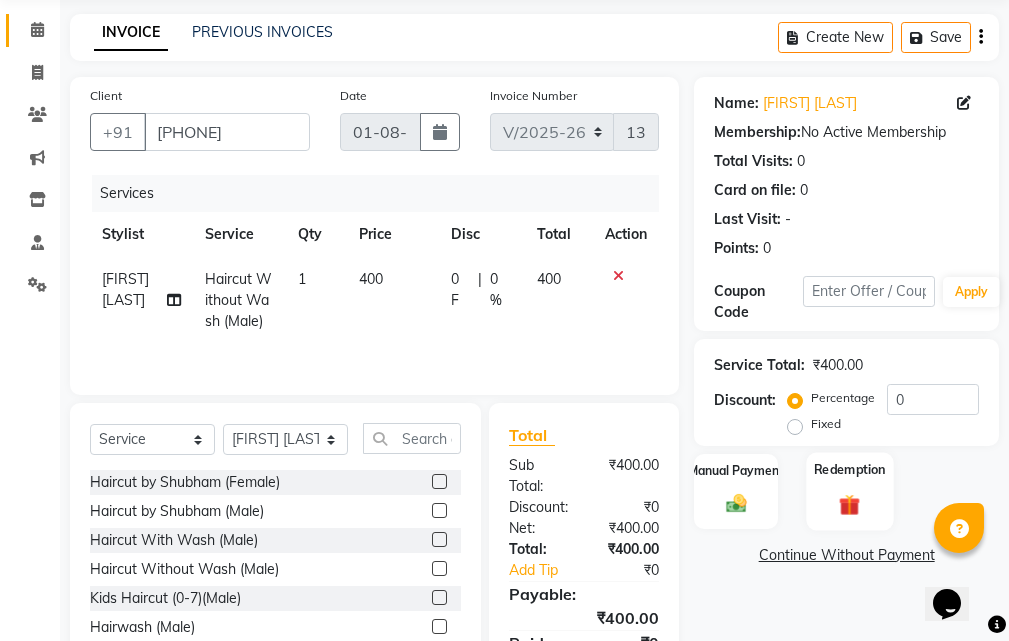 scroll, scrollTop: 200, scrollLeft: 0, axis: vertical 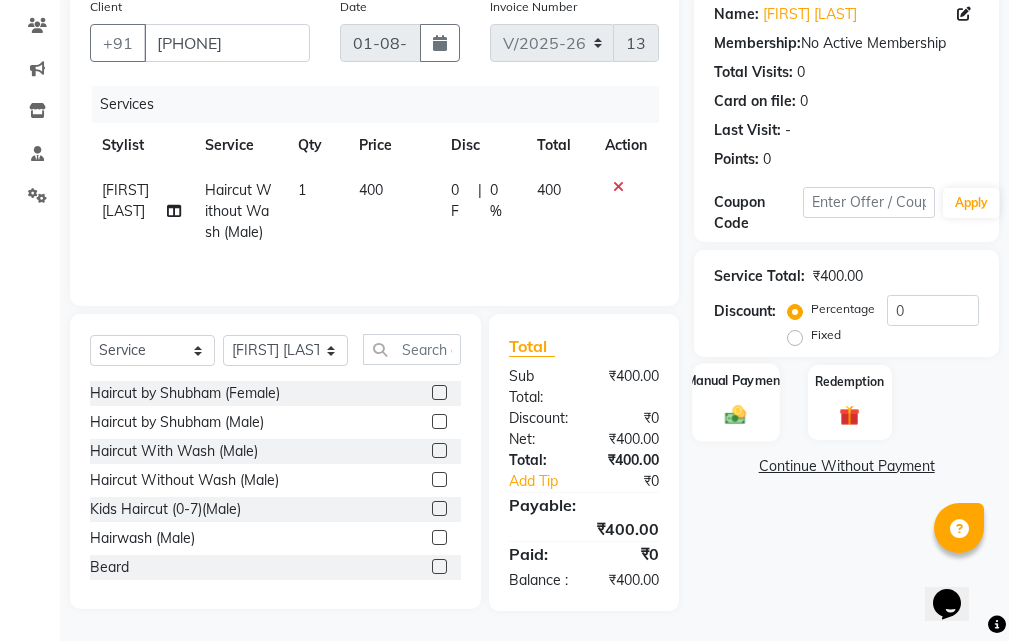 click on "Manual Payment" 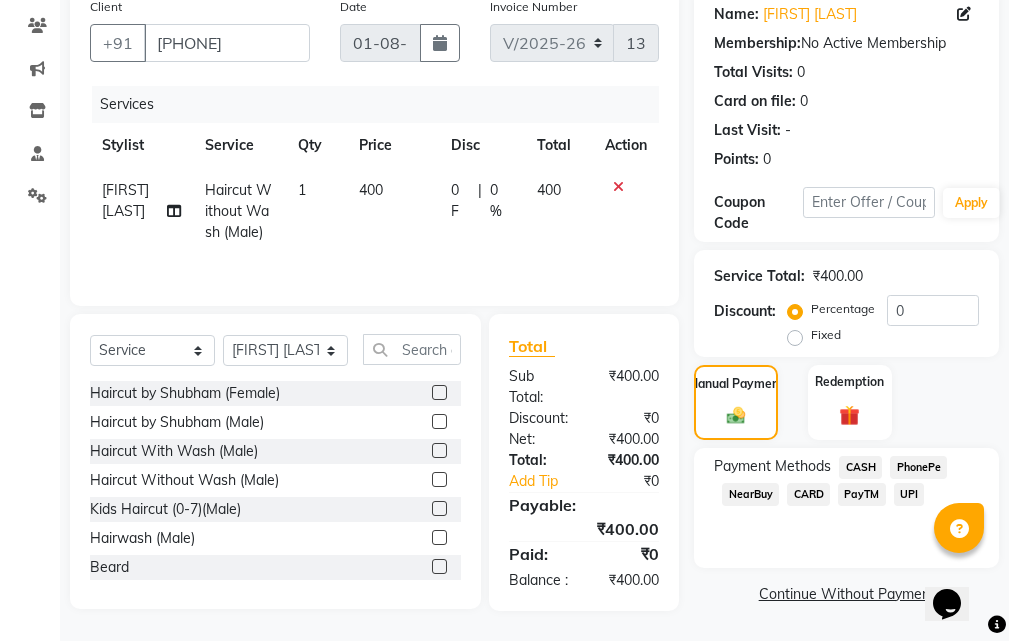 scroll, scrollTop: 231, scrollLeft: 0, axis: vertical 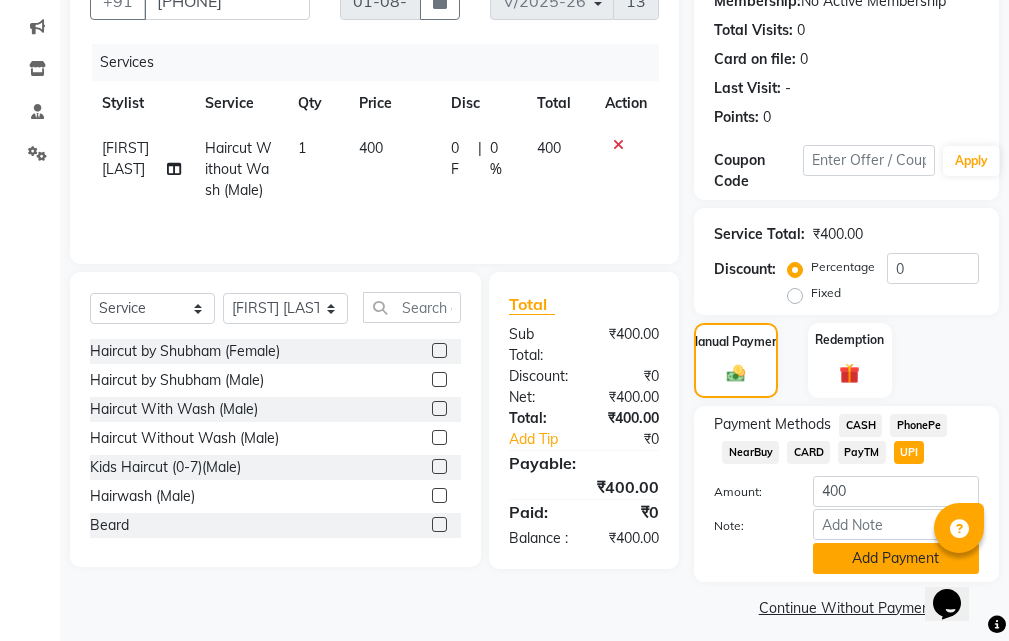 click on "Add Payment" 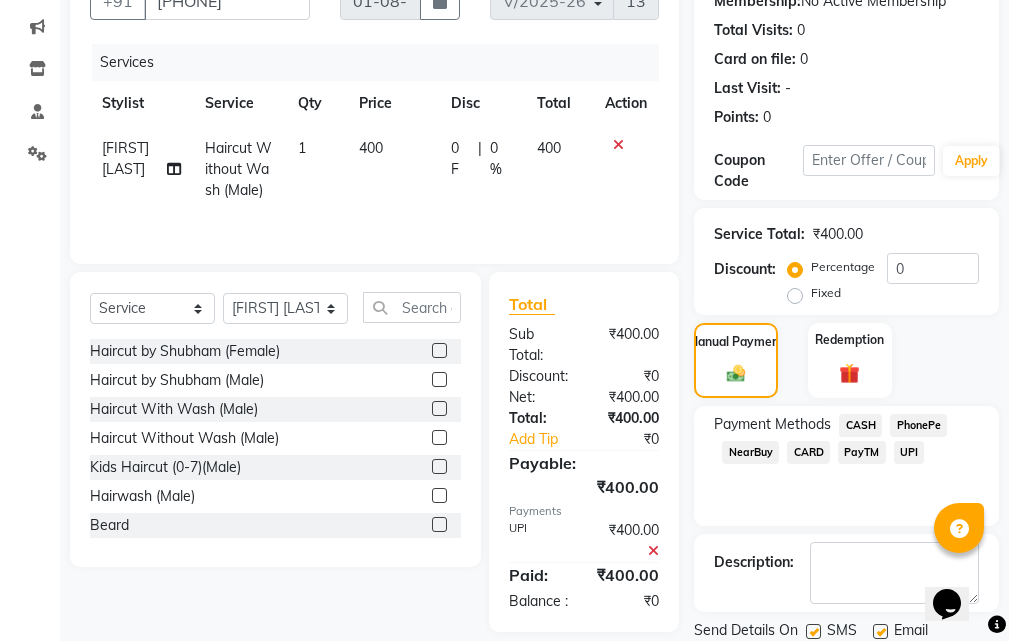 scroll, scrollTop: 300, scrollLeft: 0, axis: vertical 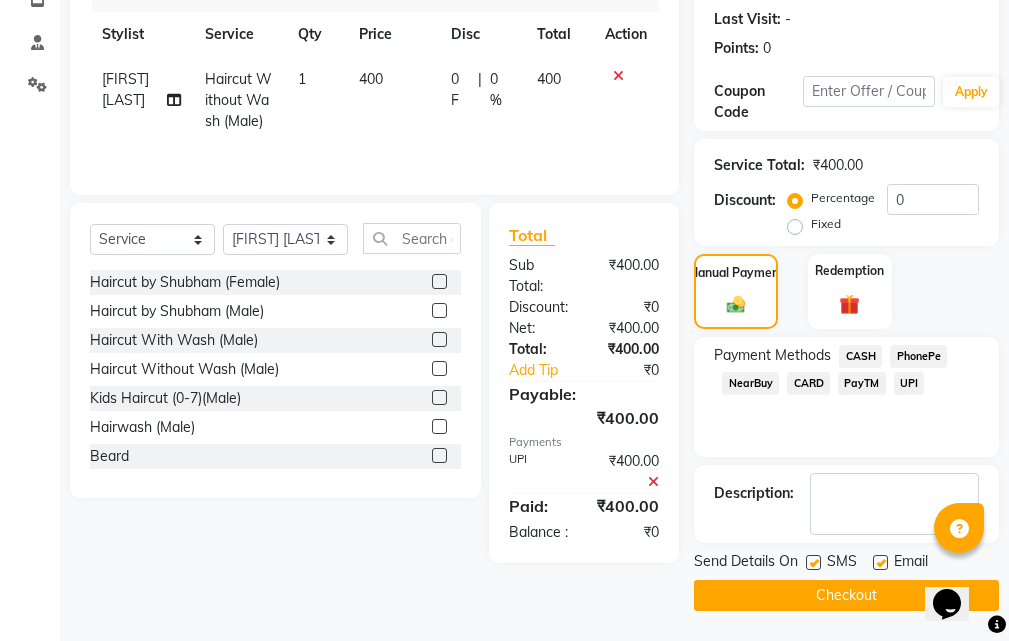 click on "Checkout" 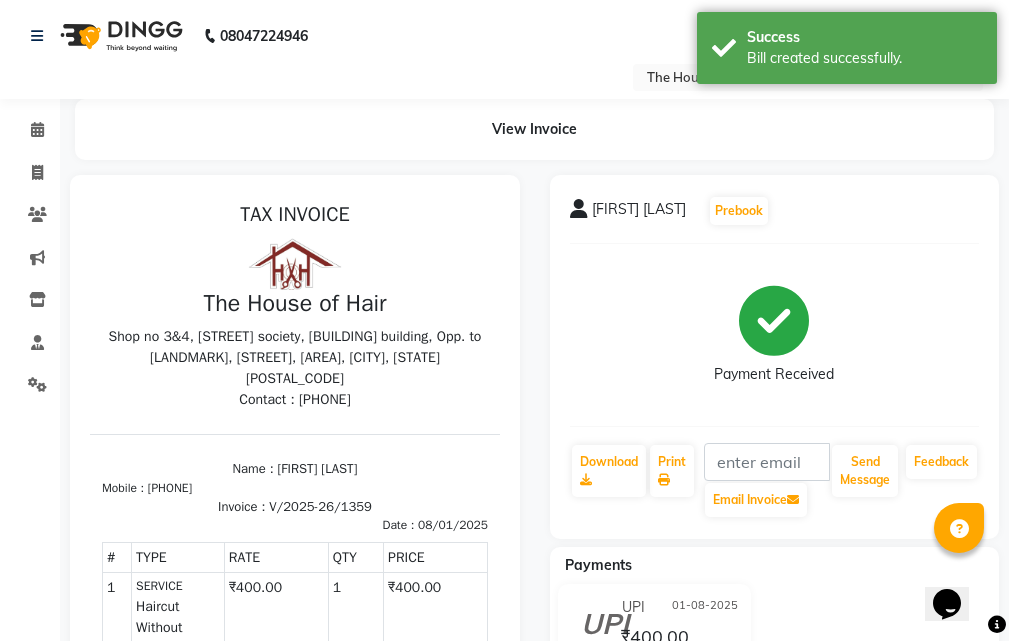scroll, scrollTop: 0, scrollLeft: 0, axis: both 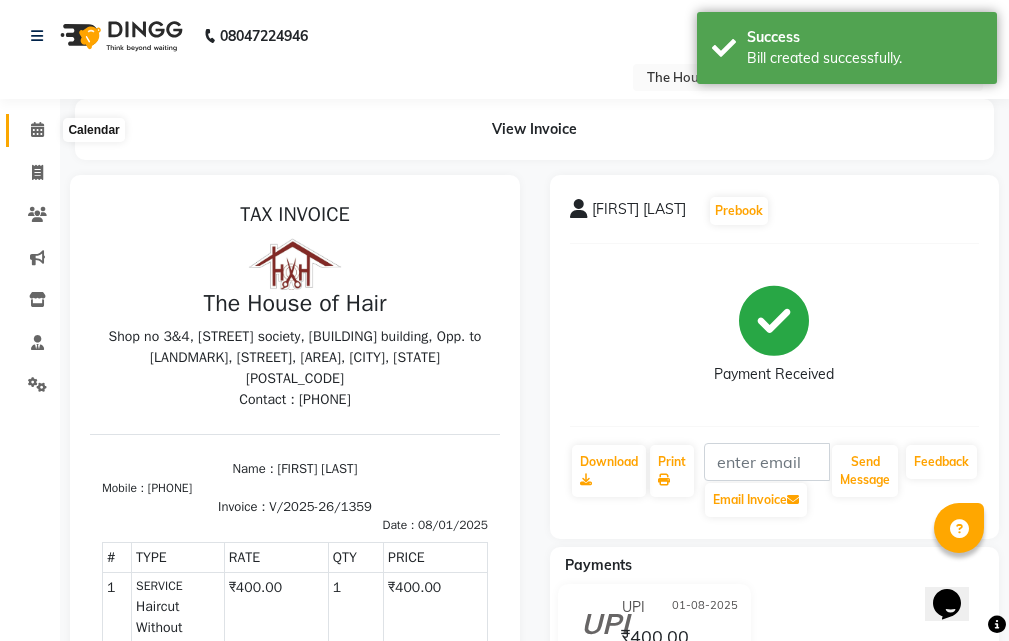 click 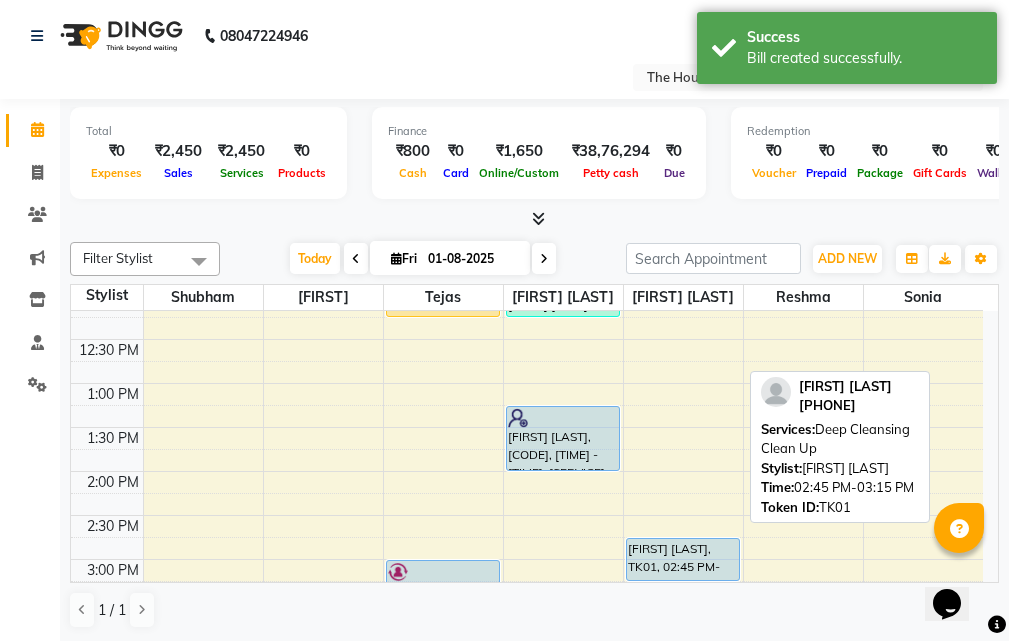 scroll, scrollTop: 300, scrollLeft: 0, axis: vertical 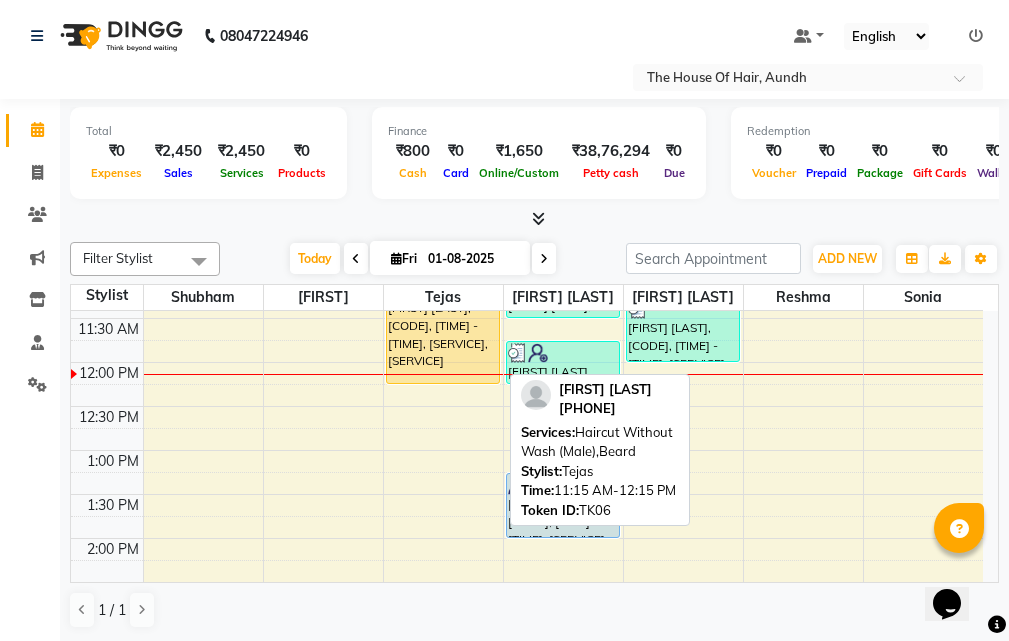 click on "[FIRST] [LAST], [CODE], [TIME] - [TIME], [SERVICE], [SERVICE]" at bounding box center [443, 340] 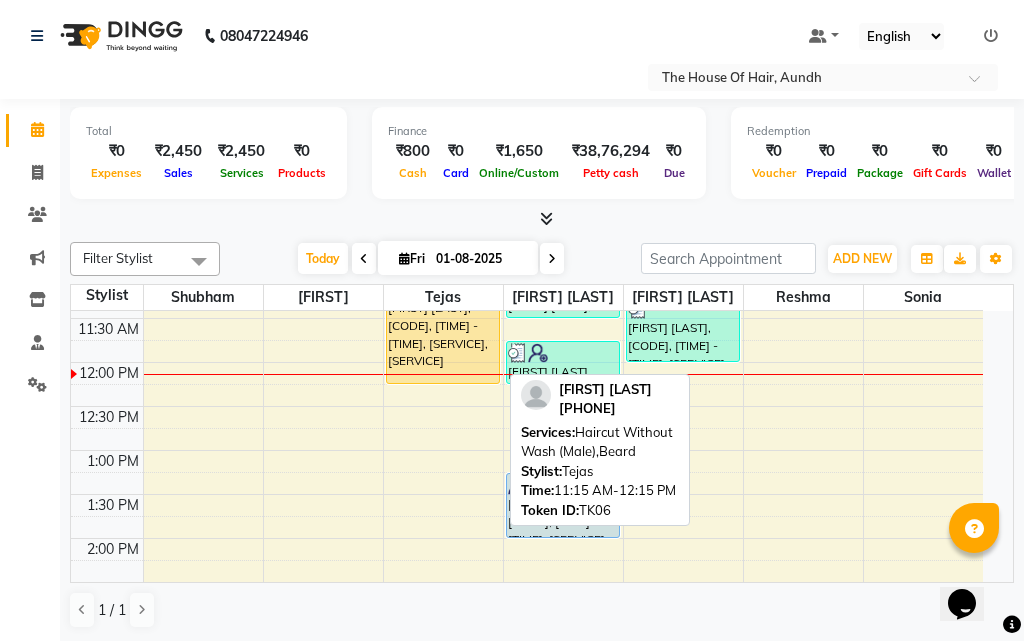 select on "1" 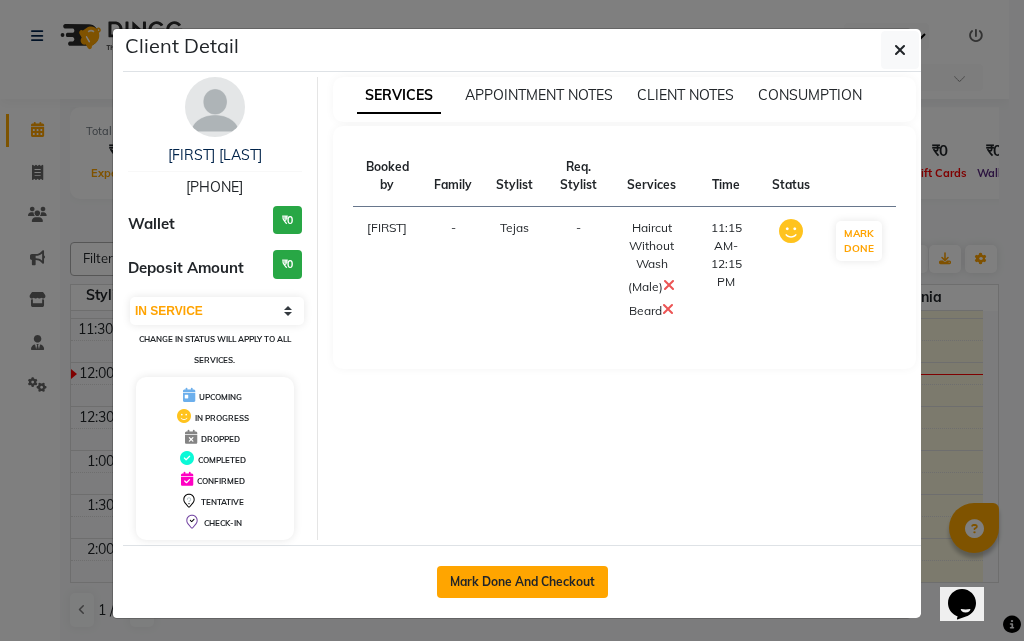 click on "Mark Done And Checkout" 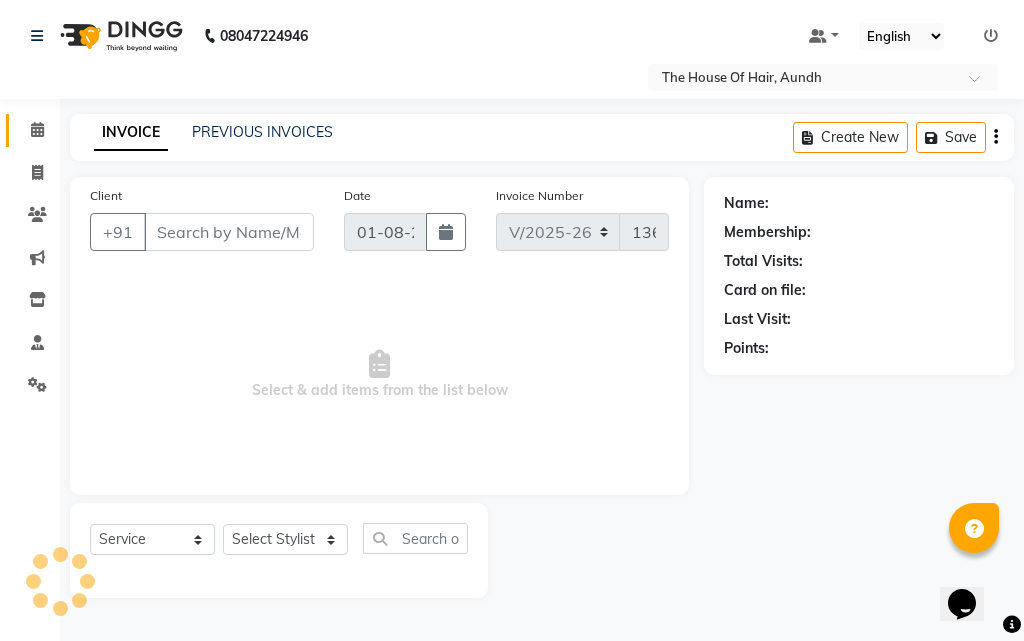 type on "[PHONE]" 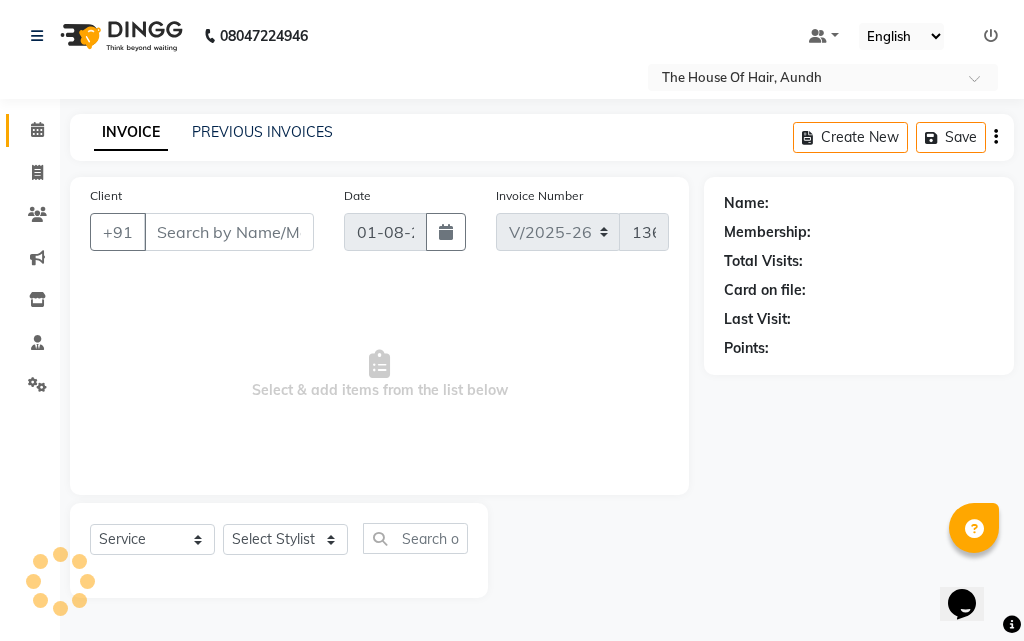 select on "6864" 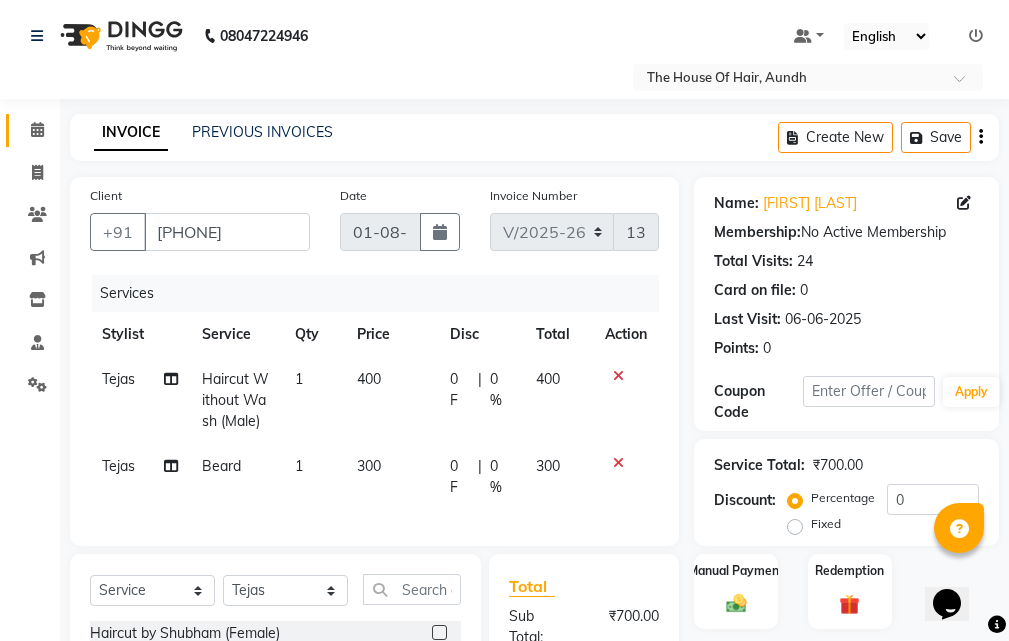 scroll, scrollTop: 200, scrollLeft: 0, axis: vertical 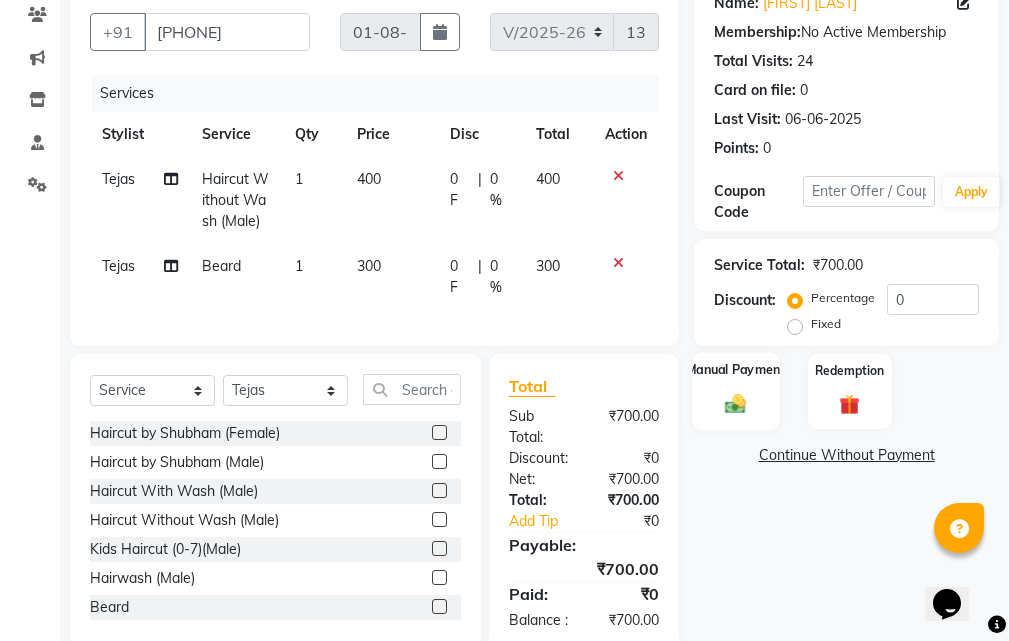 click on "Manual Payment" 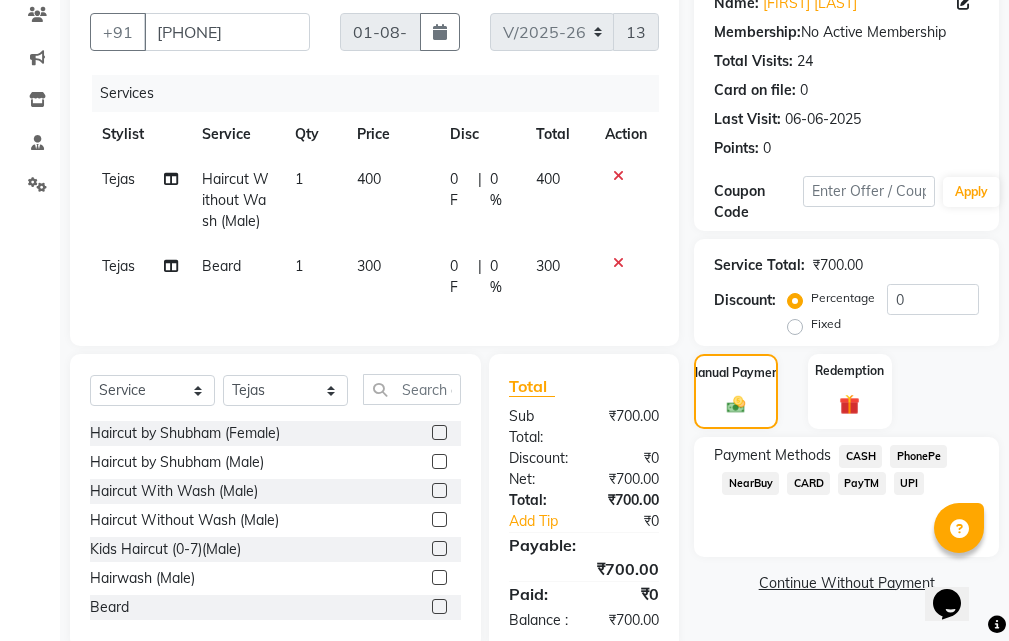 click on "UPI" 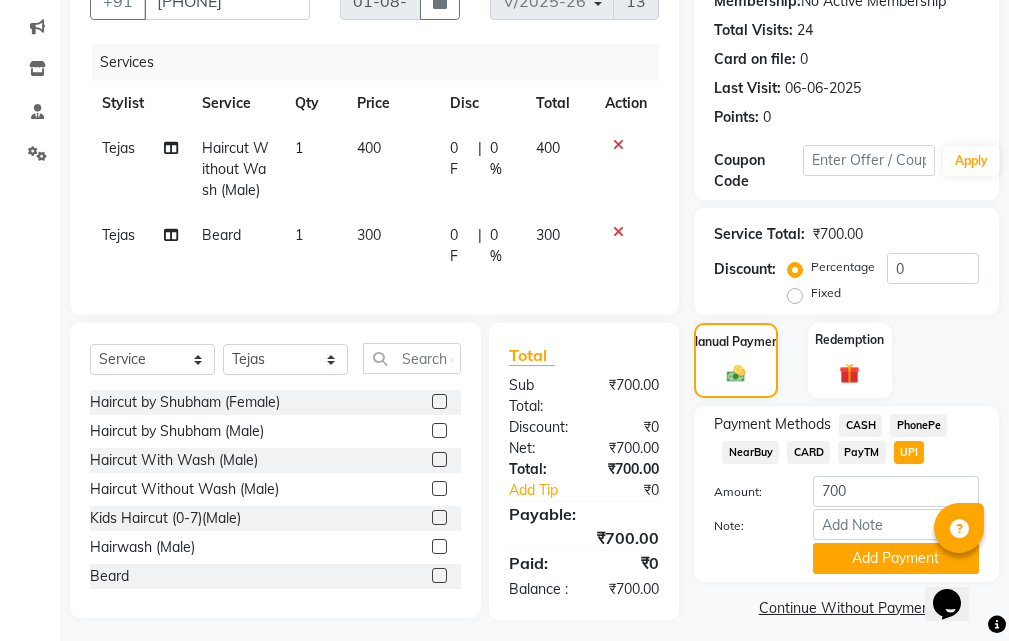scroll, scrollTop: 276, scrollLeft: 0, axis: vertical 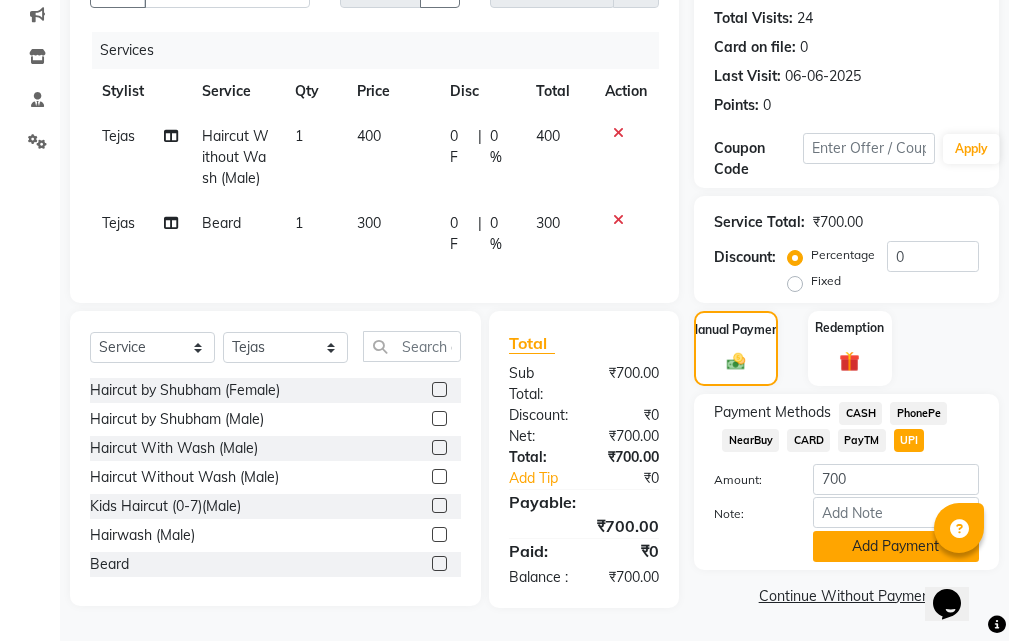 click on "Add Payment" 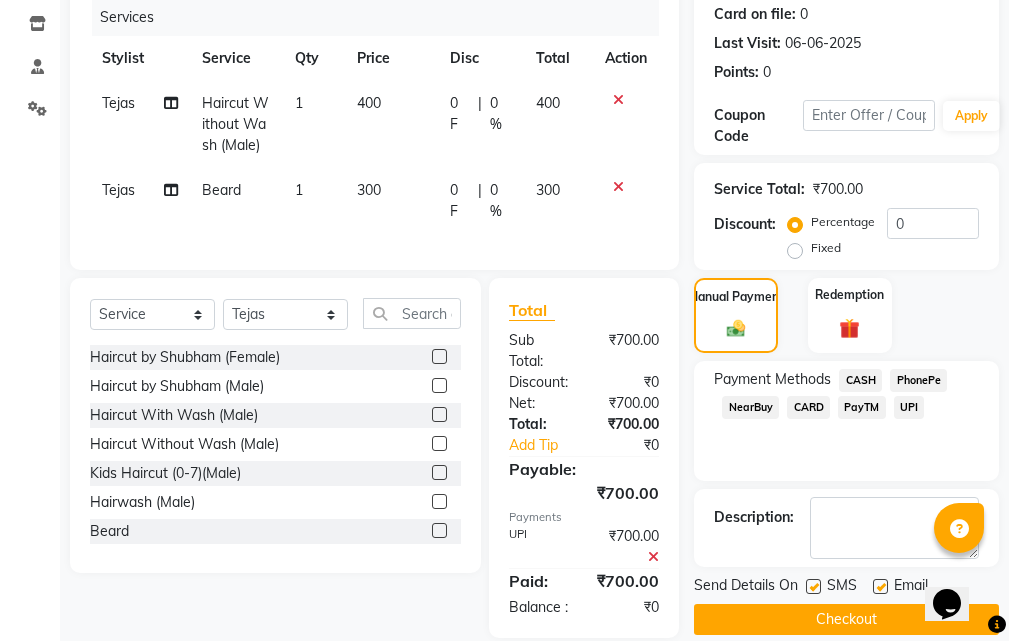 scroll, scrollTop: 339, scrollLeft: 0, axis: vertical 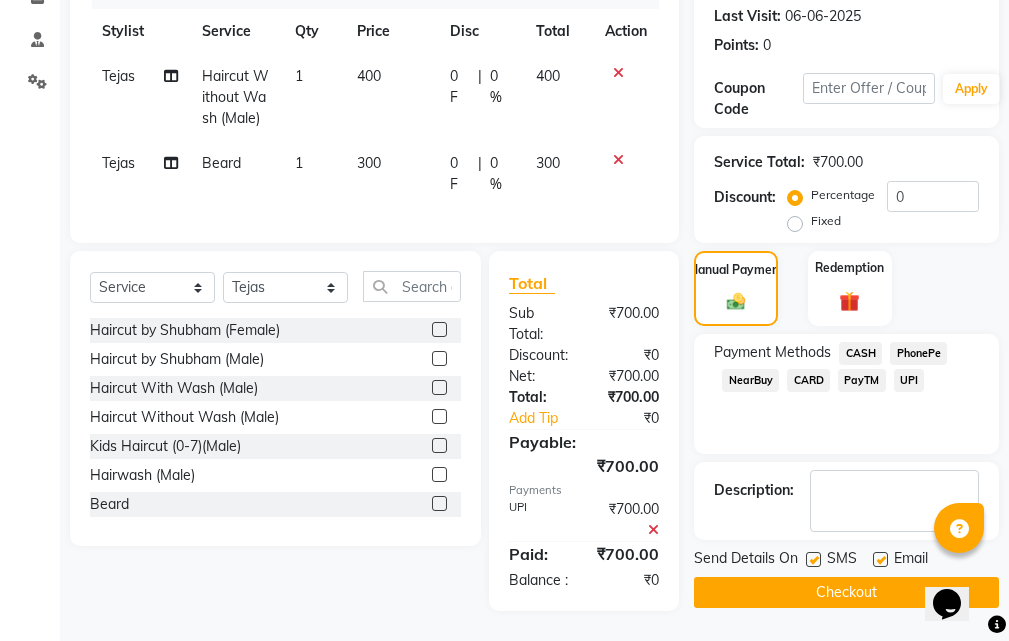 click on "Checkout" 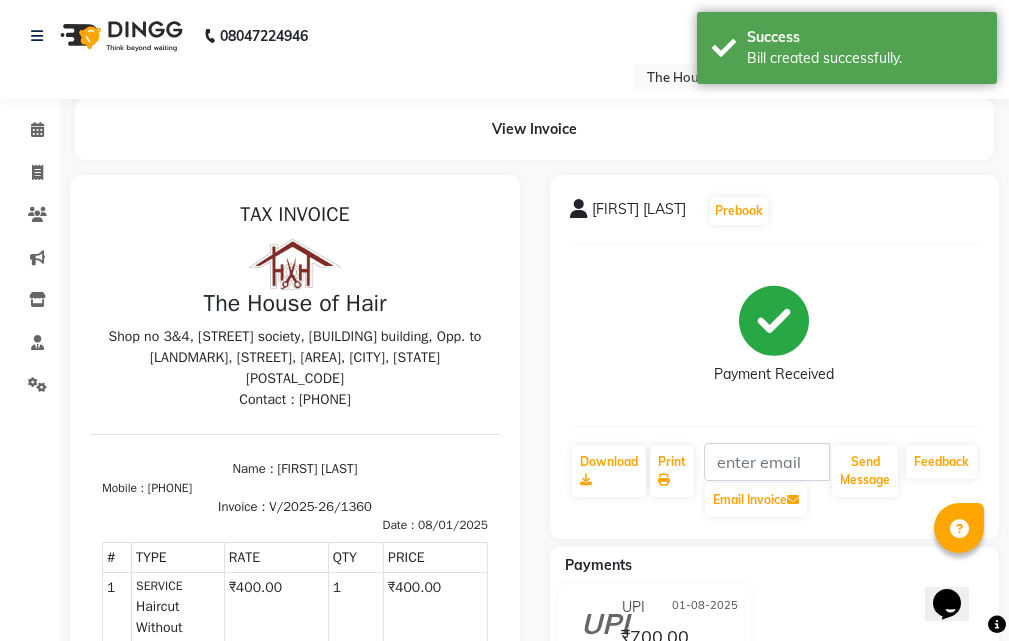 scroll, scrollTop: 0, scrollLeft: 0, axis: both 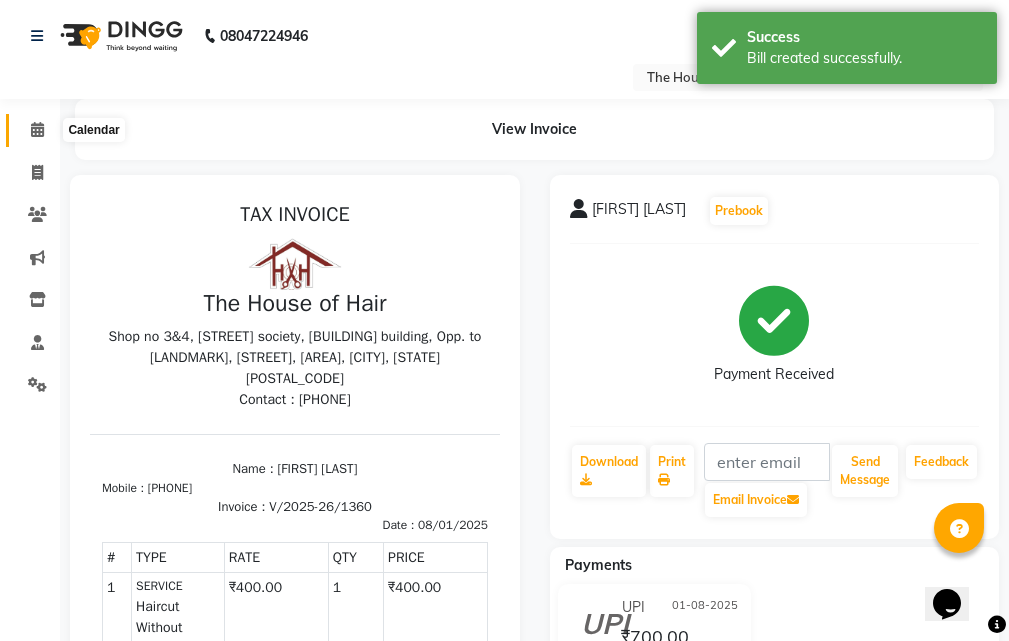 click 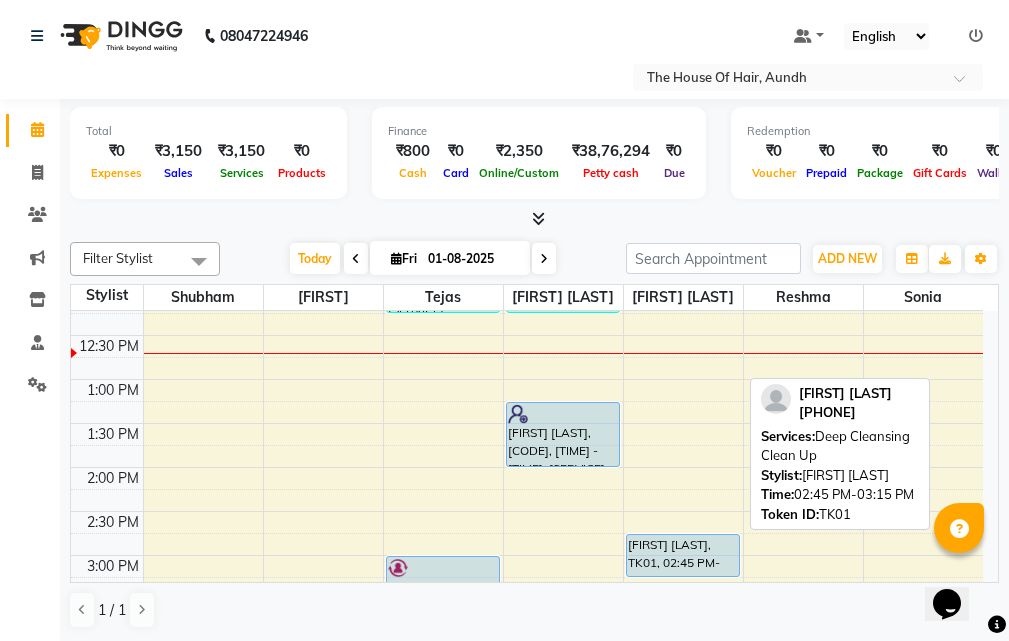 scroll, scrollTop: 360, scrollLeft: 0, axis: vertical 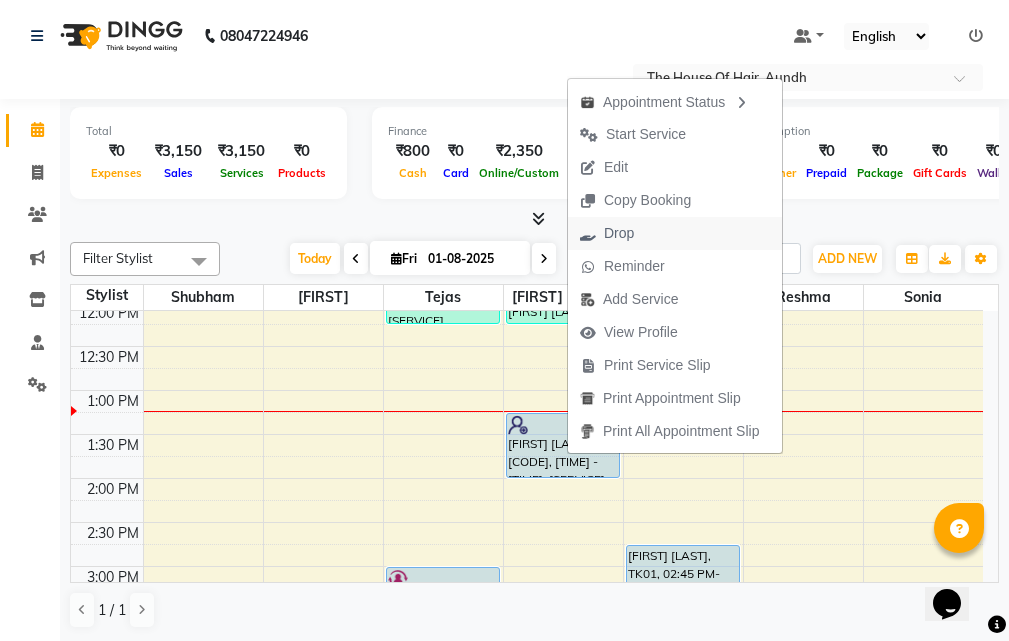 click on "Drop" at bounding box center (619, 233) 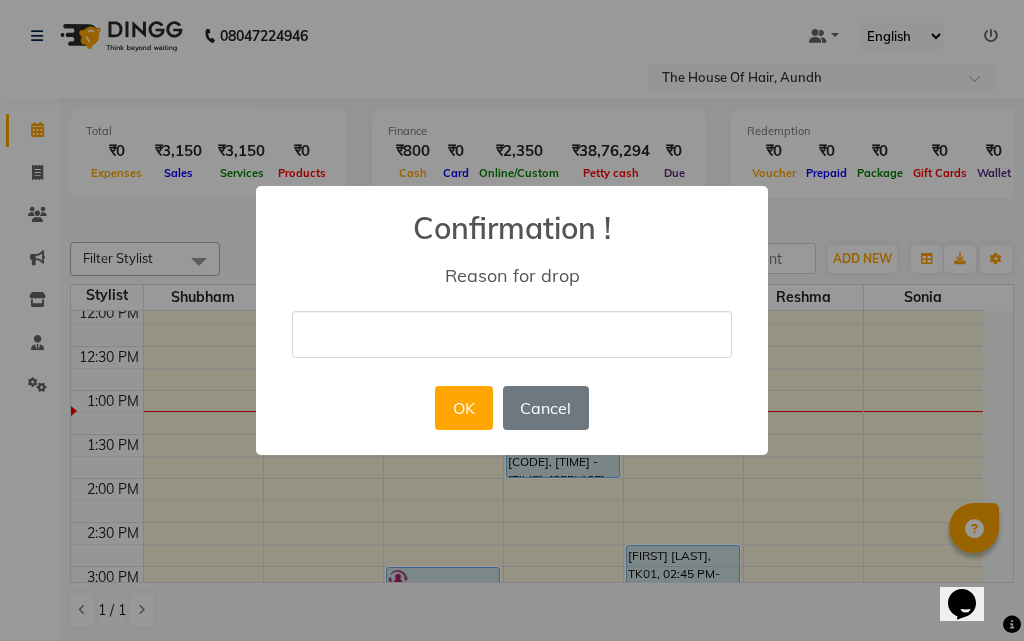click at bounding box center (512, 334) 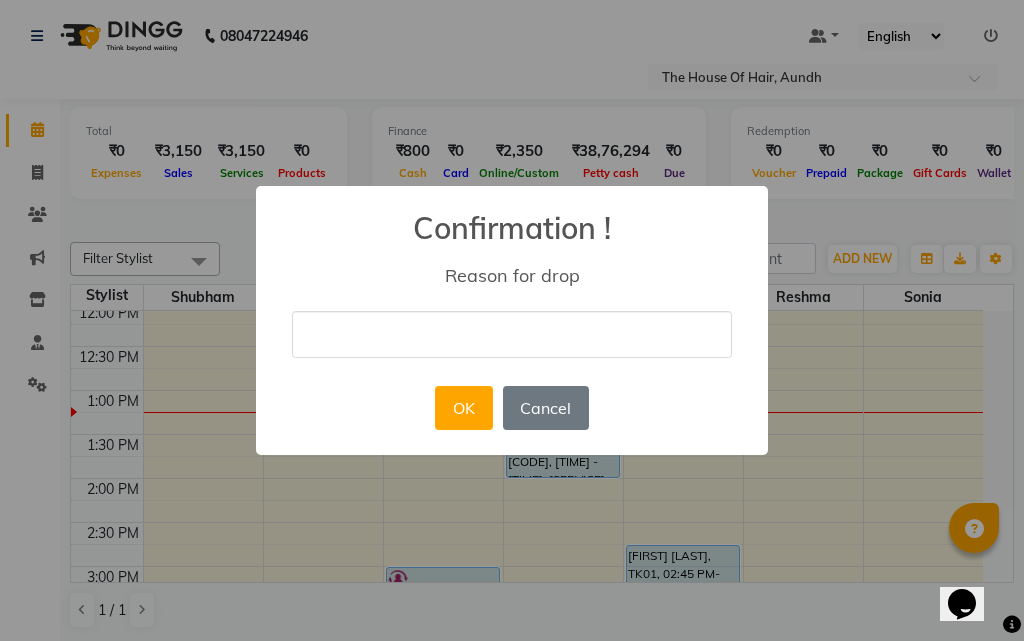 type on "not coming" 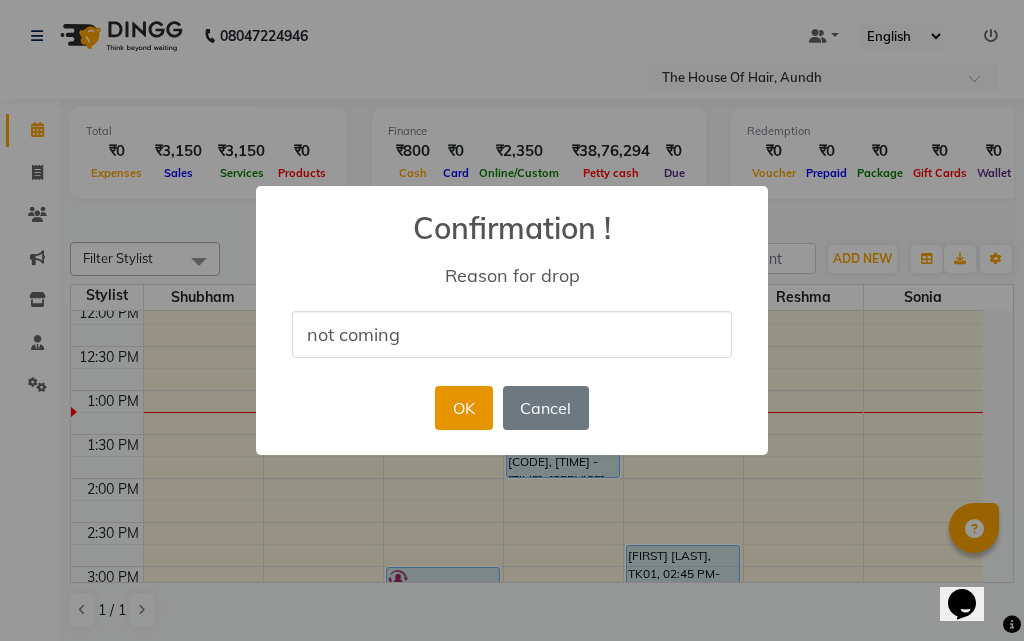 click on "OK" at bounding box center [463, 408] 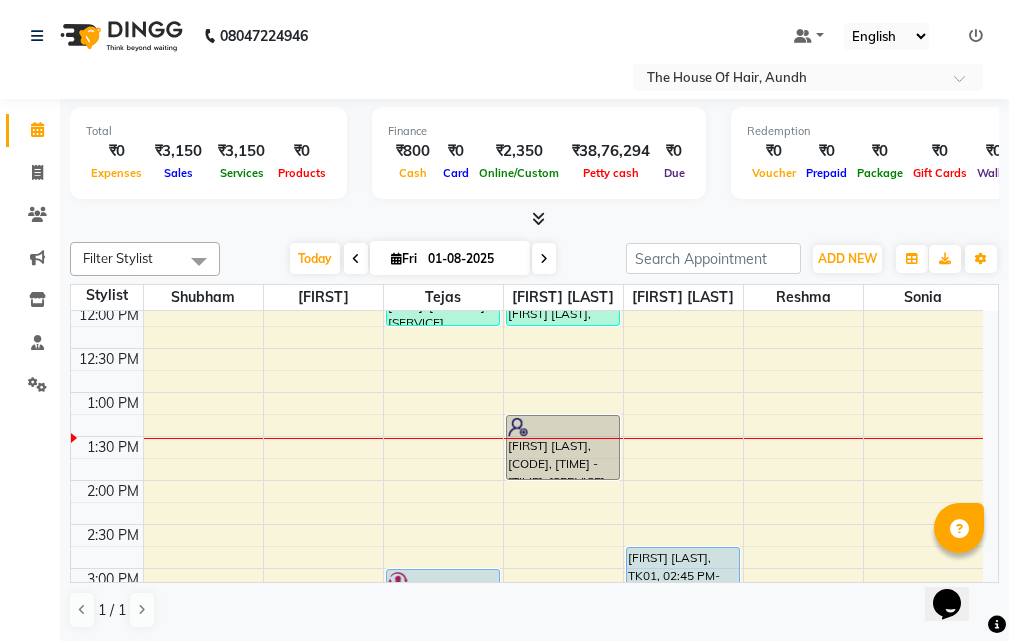 scroll, scrollTop: 400, scrollLeft: 0, axis: vertical 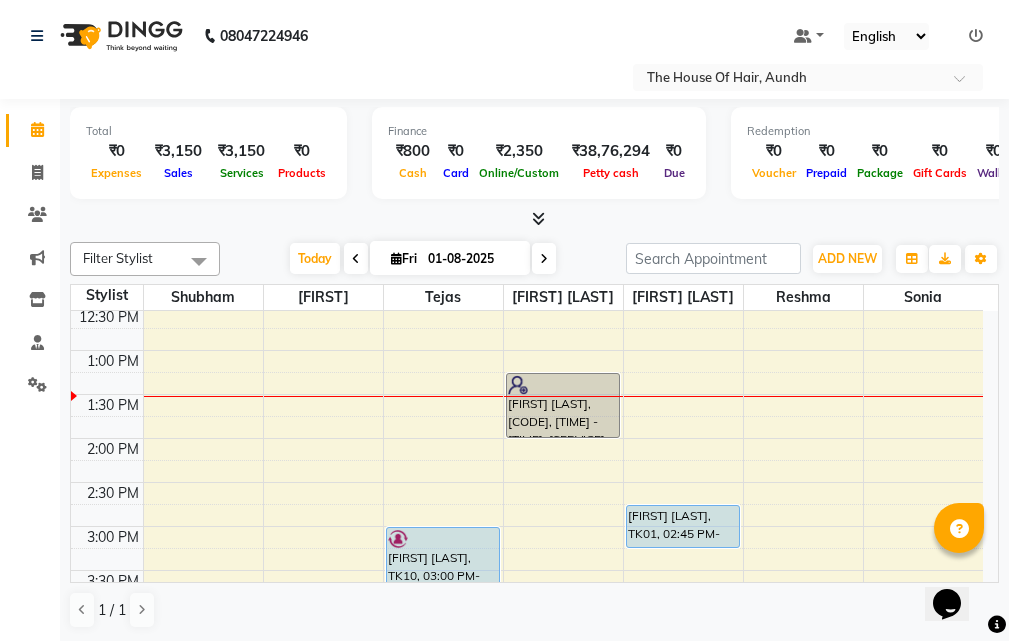 click on "[FIRST] [LAST], TK03, 10:00 AM-11:00 AM, Haircut With Wash (Male),Beard     [FIRST] [LAST], TK06, 11:15 AM-12:15 PM, Haircut Without Wash (Male),Beard     [FIRST] [LAST], TK10, 03:00 PM-04:00 PM, Haircut Without Wash (Male),Beard    [LAST]., TK08, 04:00 PM-04:30 PM, Haircut With Wash (Male)     [FIRST] [LAST], TK07, 05:00 PM-06:00 PM, Beard,Haircut Without Wash (Male)     [FIRST] [LAST], TK02, 06:00 PM-07:30 PM, Haircut Without Wash (Male),Beard,Head Massage With Wash (Male)    [FIRST] [LAST], TK04, 07:30 PM-08:00 PM, Haircut Without Wash (Male)     [FIRST] [LAST], TK05, 11:00 AM-11:30 AM, Haircut Without Wash (Male)     [FIRST] [LAST], TK09, 11:45 AM-12:15 PM, Haircut Without Wash (Male)     [FIRST] [LAST], TK12, 01:15 PM-02:00 PM, Haircut With Wash (Female)" at bounding box center [527, 526] 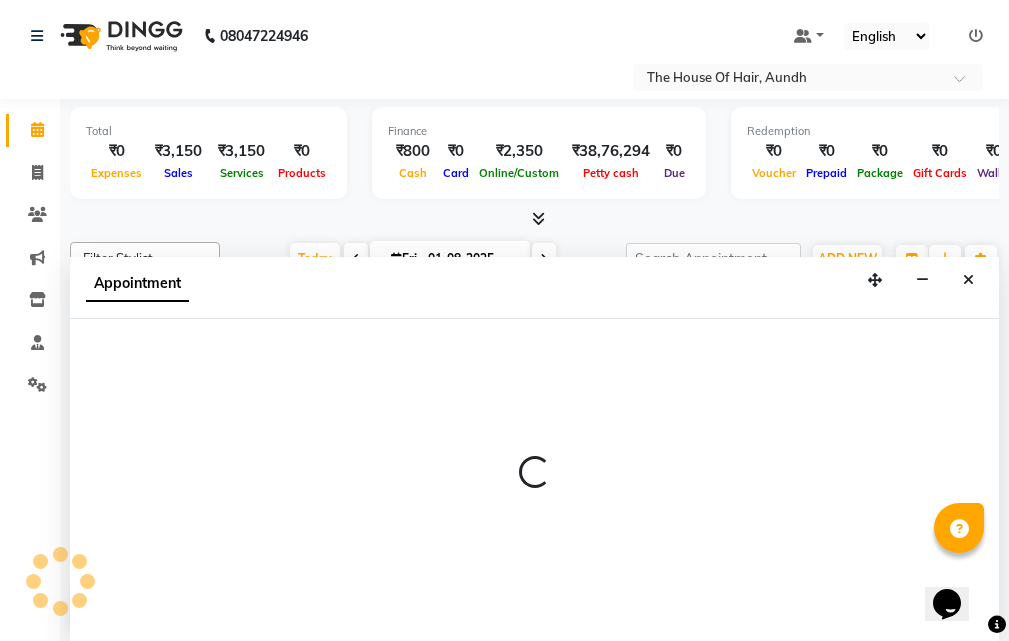scroll, scrollTop: 1, scrollLeft: 0, axis: vertical 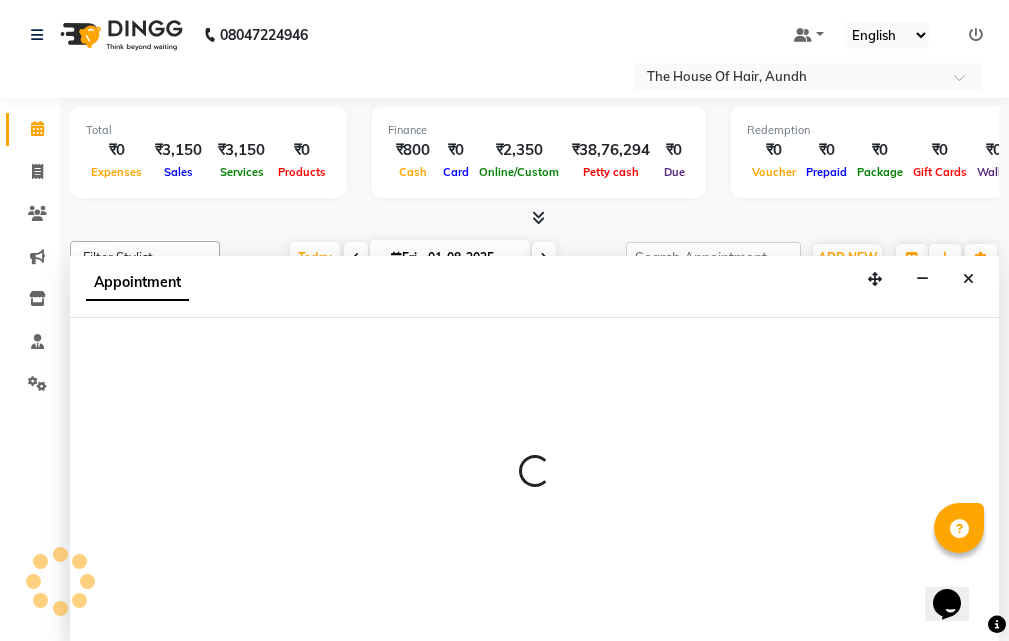 select on "32779" 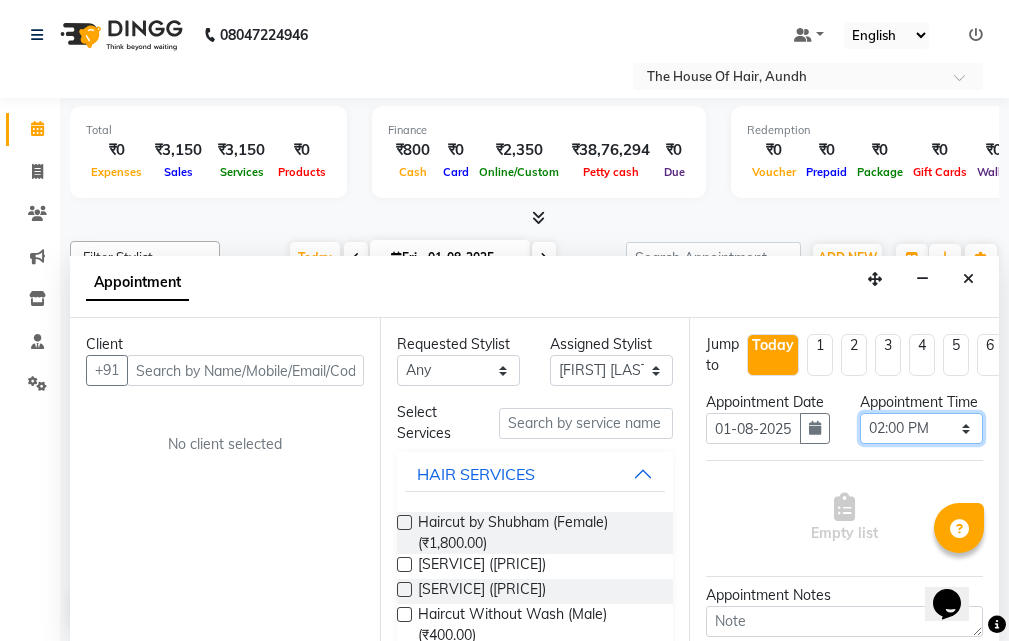 click on "Select 09:00 AM 09:15 AM 09:30 AM 09:45 AM 10:00 AM 10:15 AM 10:30 AM 10:45 AM 11:00 AM 11:15 AM 11:30 AM 11:45 AM 12:00 PM 12:15 PM 12:30 PM 12:45 PM 01:00 PM 01:15 PM 01:30 PM 01:45 PM 02:00 PM 02:15 PM 02:30 PM 02:45 PM 03:00 PM 03:15 PM 03:30 PM 03:45 PM 04:00 PM 04:15 PM 04:30 PM 04:45 PM 05:00 PM 05:15 PM 05:30 PM 05:45 PM 06:00 PM 06:15 PM 06:30 PM 06:45 PM 07:00 PM 07:15 PM 07:30 PM 07:45 PM 08:00 PM 08:15 PM 08:30 PM 08:45 PM 09:00 PM 09:15 PM 09:30 PM" at bounding box center (921, 428) 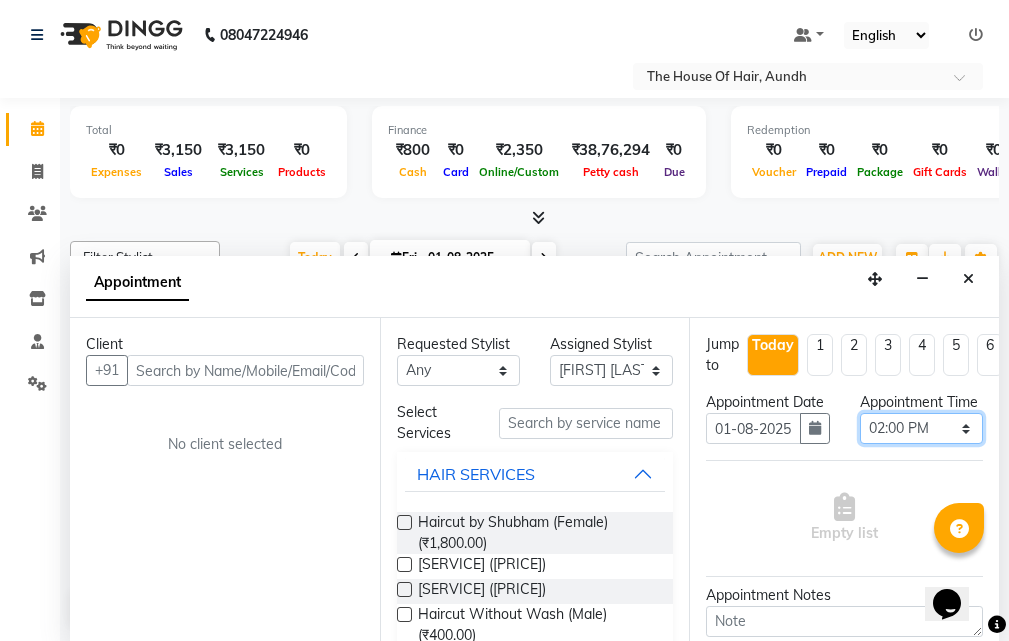 select on "825" 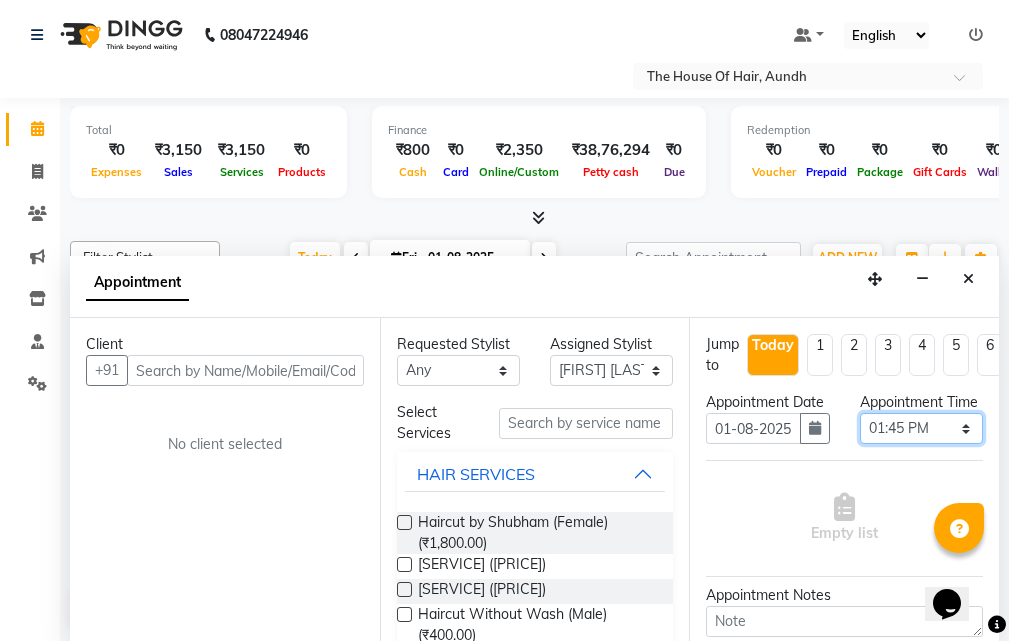click on "Select 09:00 AM 09:15 AM 09:30 AM 09:45 AM 10:00 AM 10:15 AM 10:30 AM 10:45 AM 11:00 AM 11:15 AM 11:30 AM 11:45 AM 12:00 PM 12:15 PM 12:30 PM 12:45 PM 01:00 PM 01:15 PM 01:30 PM 01:45 PM 02:00 PM 02:15 PM 02:30 PM 02:45 PM 03:00 PM 03:15 PM 03:30 PM 03:45 PM 04:00 PM 04:15 PM 04:30 PM 04:45 PM 05:00 PM 05:15 PM 05:30 PM 05:45 PM 06:00 PM 06:15 PM 06:30 PM 06:45 PM 07:00 PM 07:15 PM 07:30 PM 07:45 PM 08:00 PM 08:15 PM 08:30 PM 08:45 PM 09:00 PM 09:15 PM 09:30 PM" at bounding box center (921, 428) 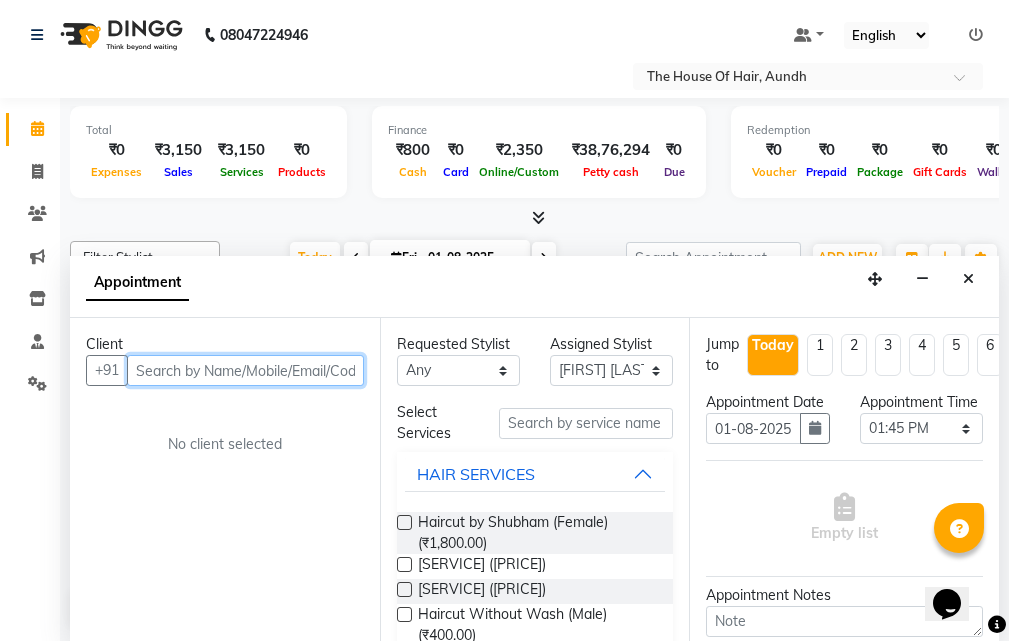 click at bounding box center [245, 370] 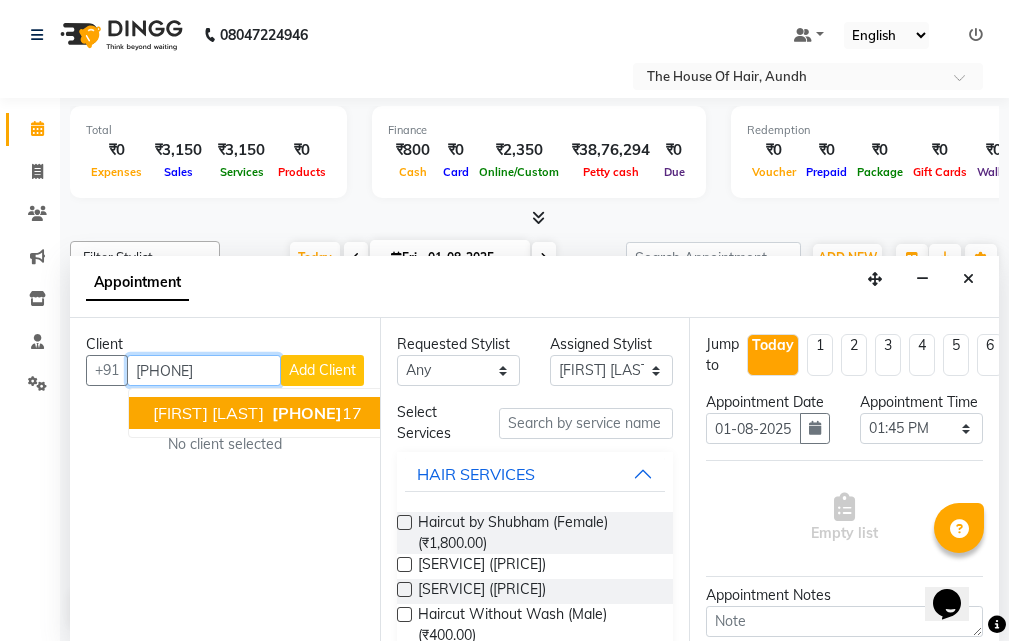 click on "[PHONE]" at bounding box center (307, 413) 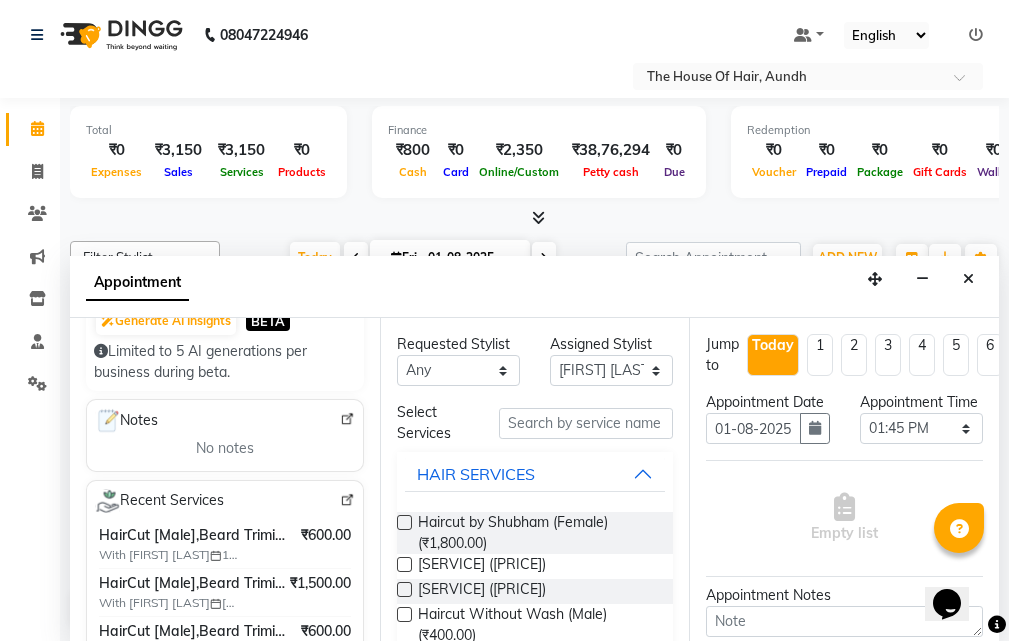 scroll, scrollTop: 400, scrollLeft: 0, axis: vertical 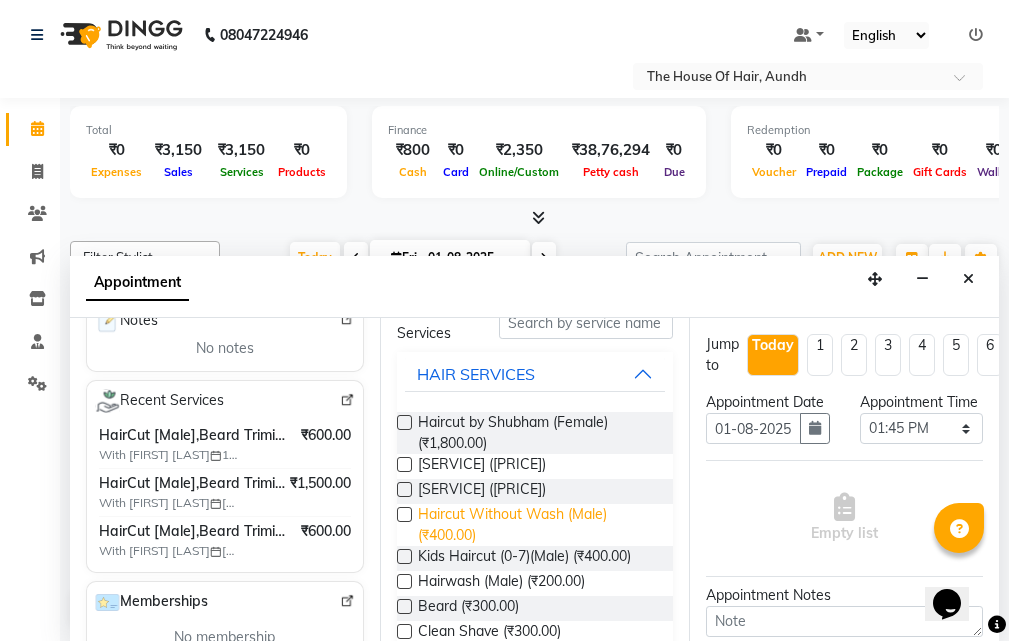 type on "[PHONE]" 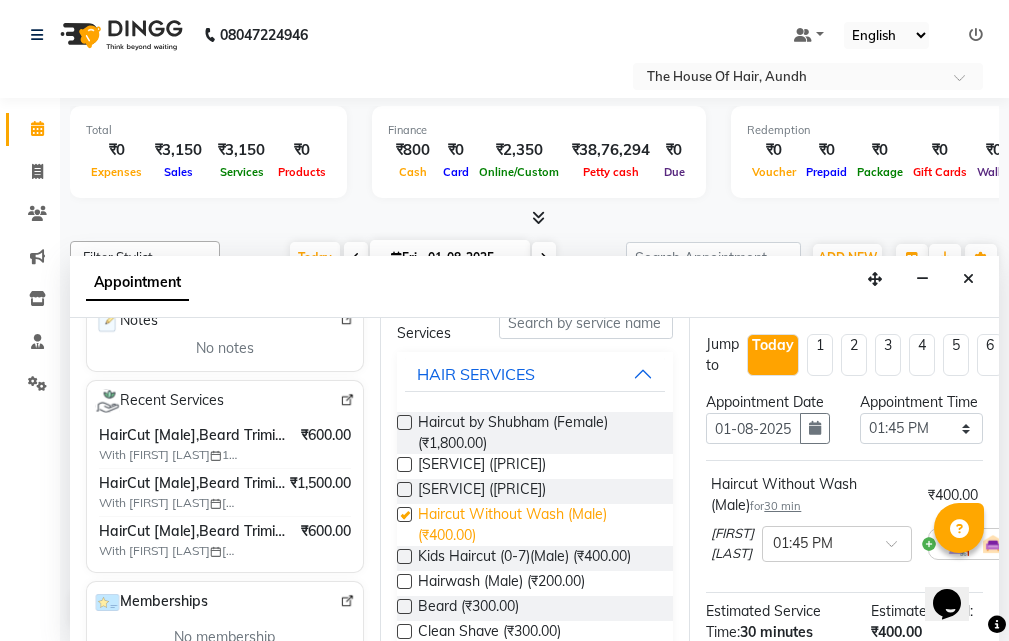 checkbox on "false" 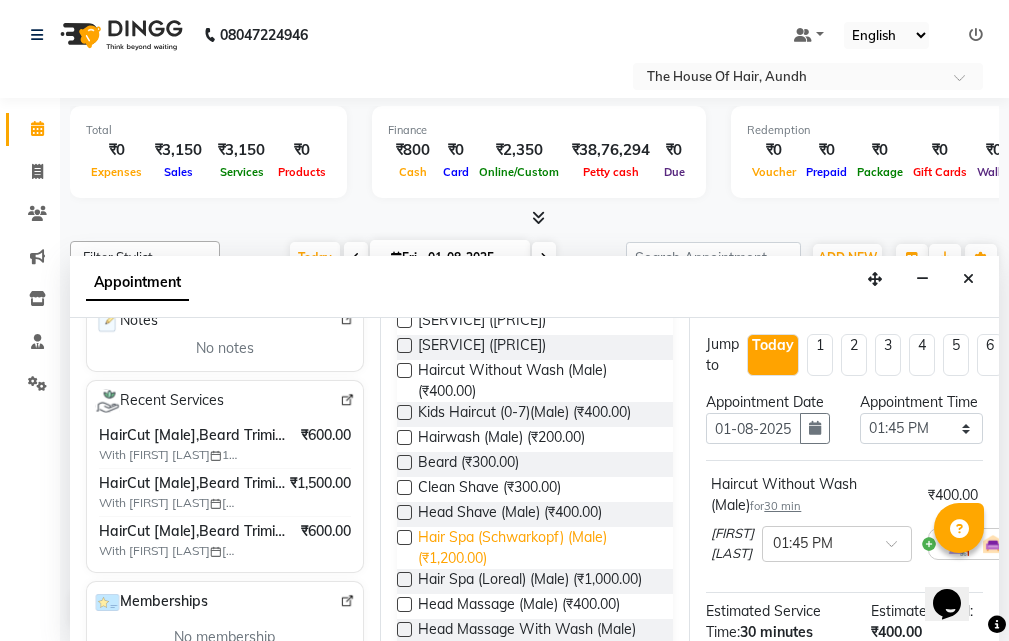 scroll, scrollTop: 300, scrollLeft: 0, axis: vertical 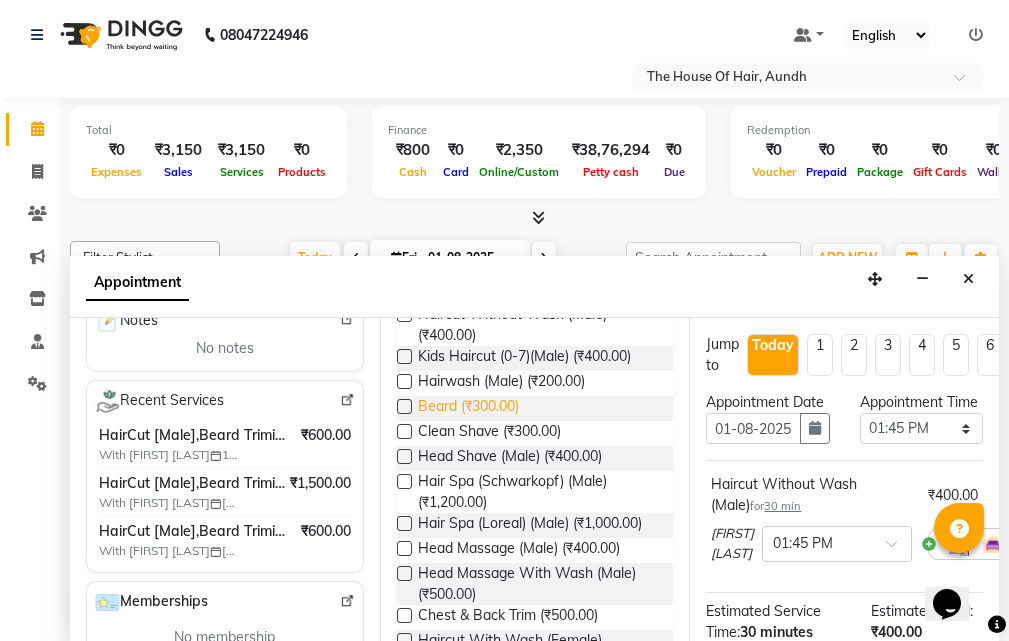 click on "Beard (₹300.00)" at bounding box center (468, 408) 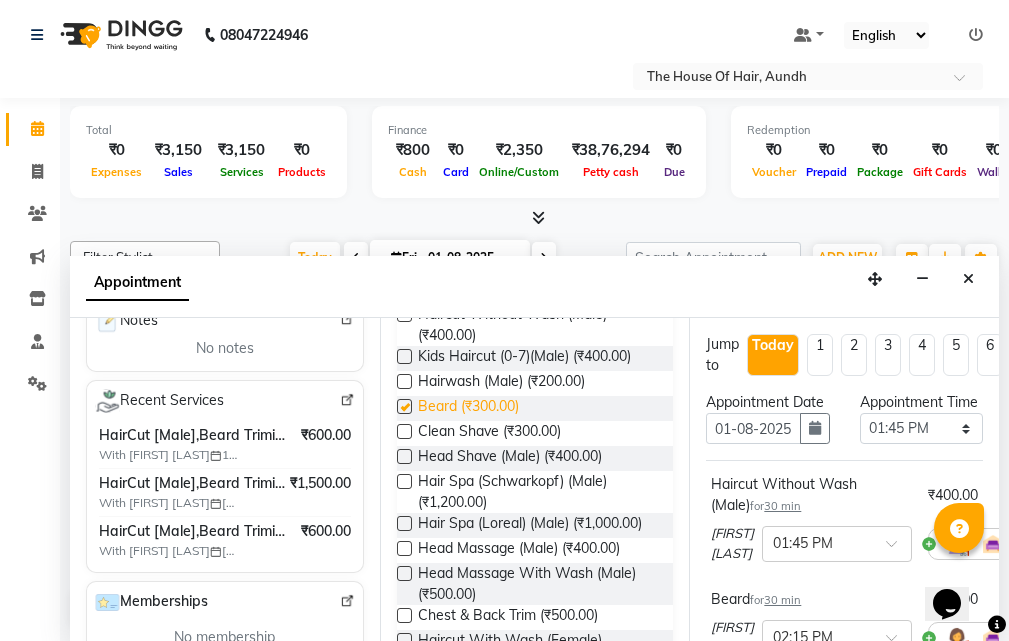 checkbox on "false" 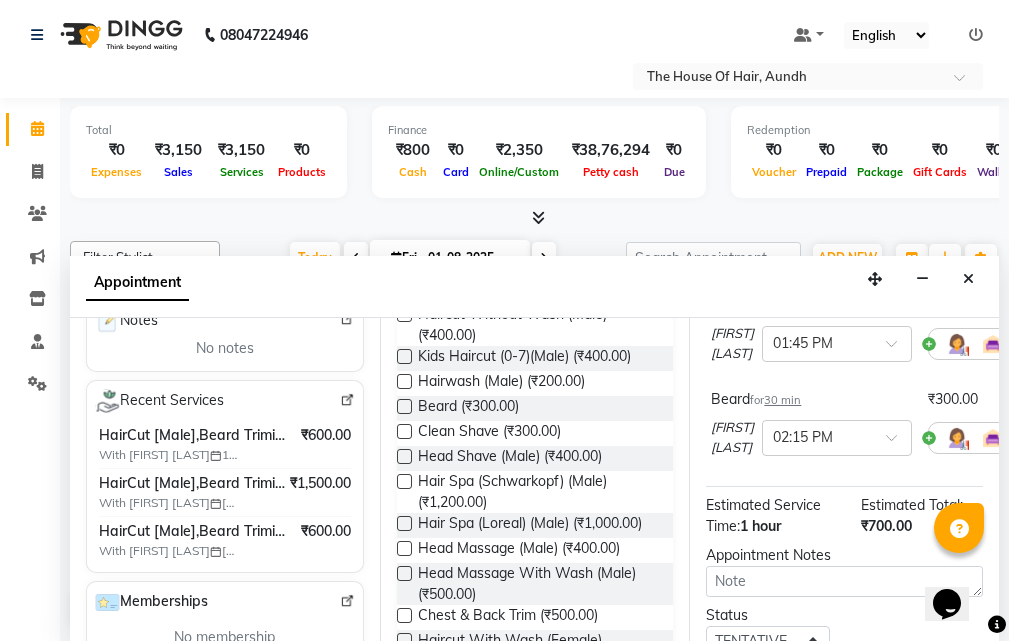 scroll, scrollTop: 300, scrollLeft: 0, axis: vertical 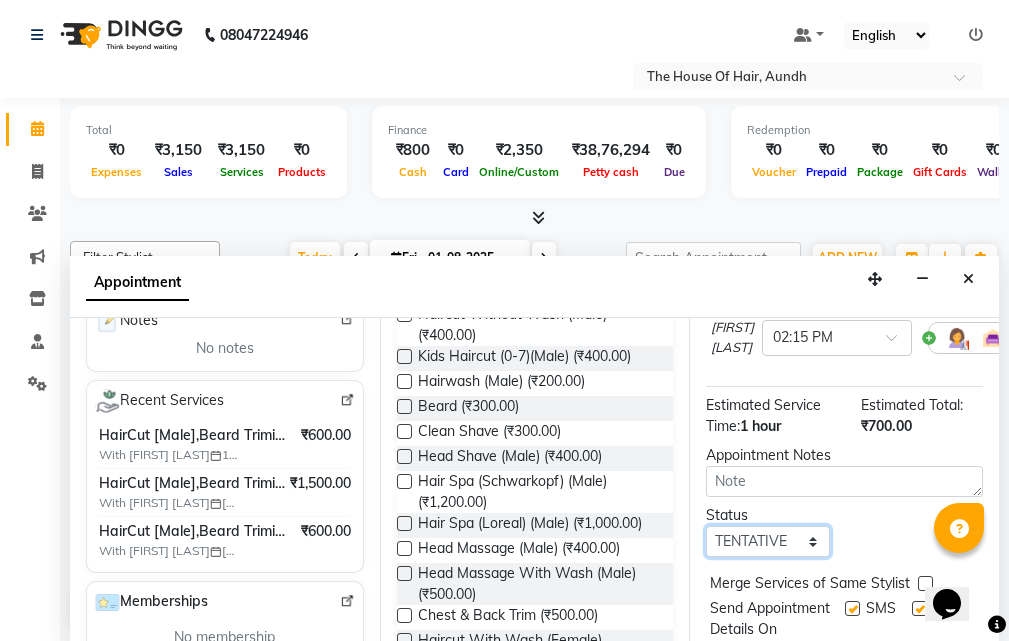 click on "Select TENTATIVE CONFIRM CHECK-IN UPCOMING" at bounding box center [767, 541] 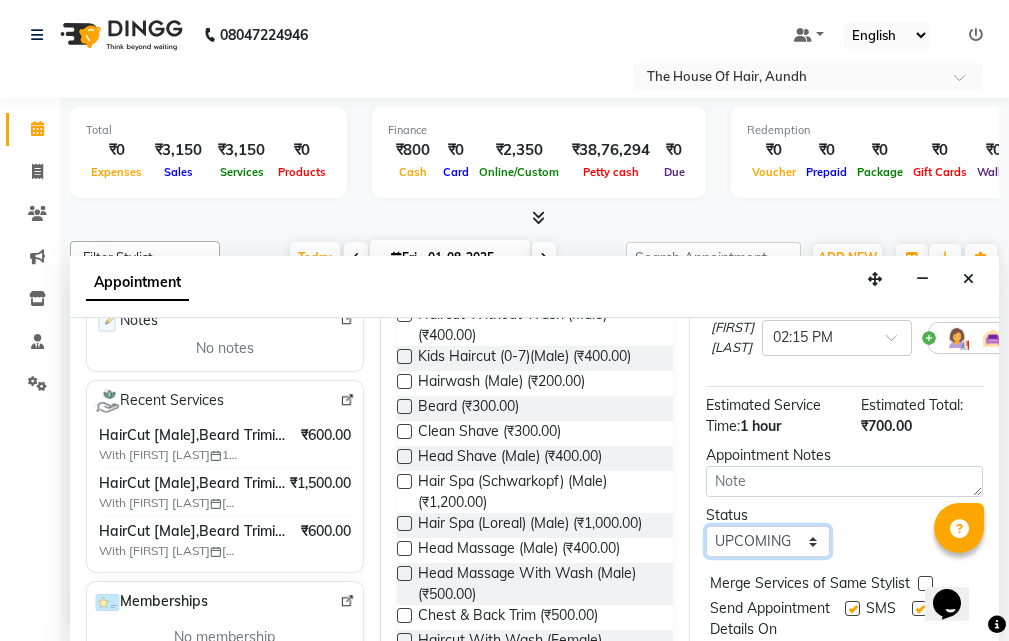 click on "Select TENTATIVE CONFIRM CHECK-IN UPCOMING" at bounding box center (767, 541) 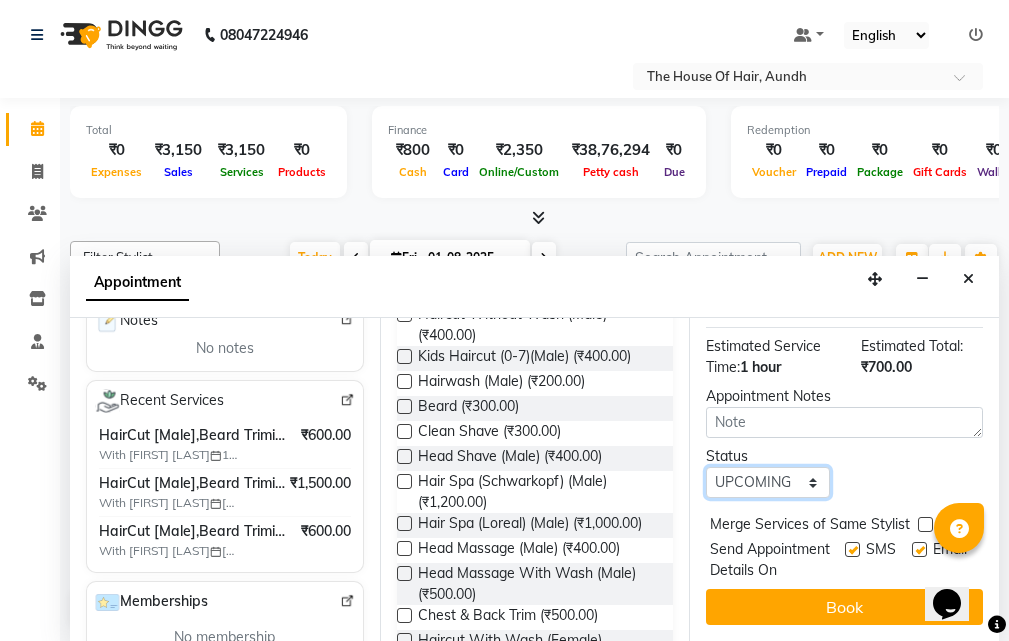 scroll, scrollTop: 416, scrollLeft: 0, axis: vertical 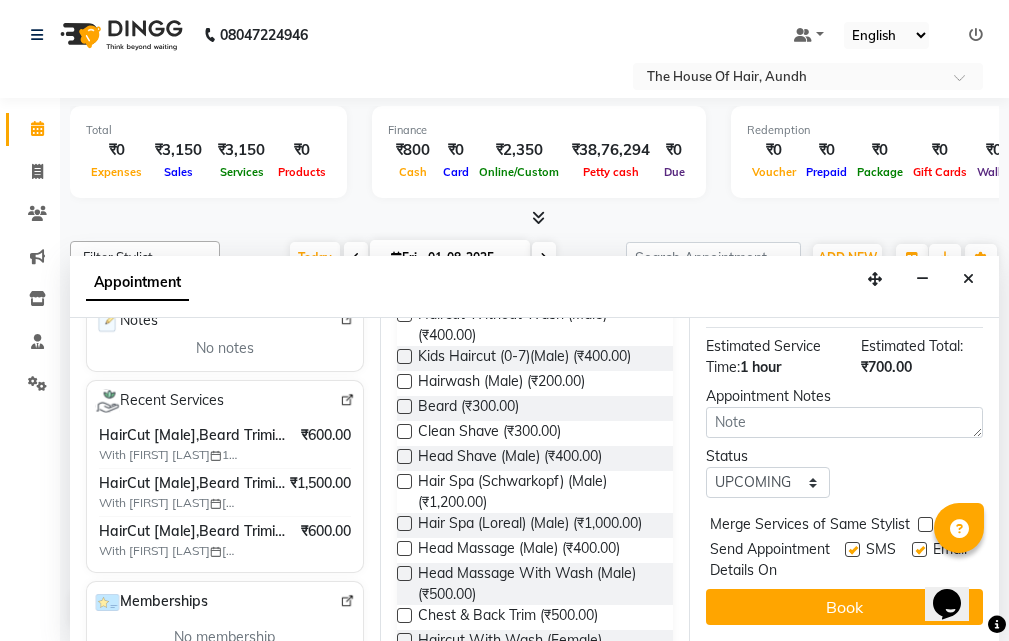 click at bounding box center [925, 524] 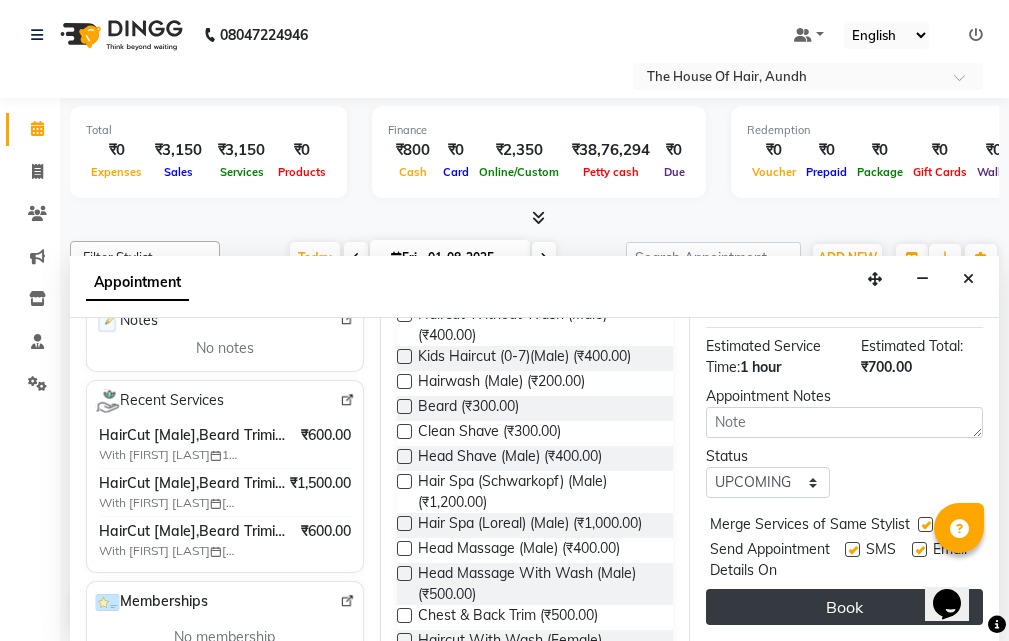 click on "Book" at bounding box center [844, 607] 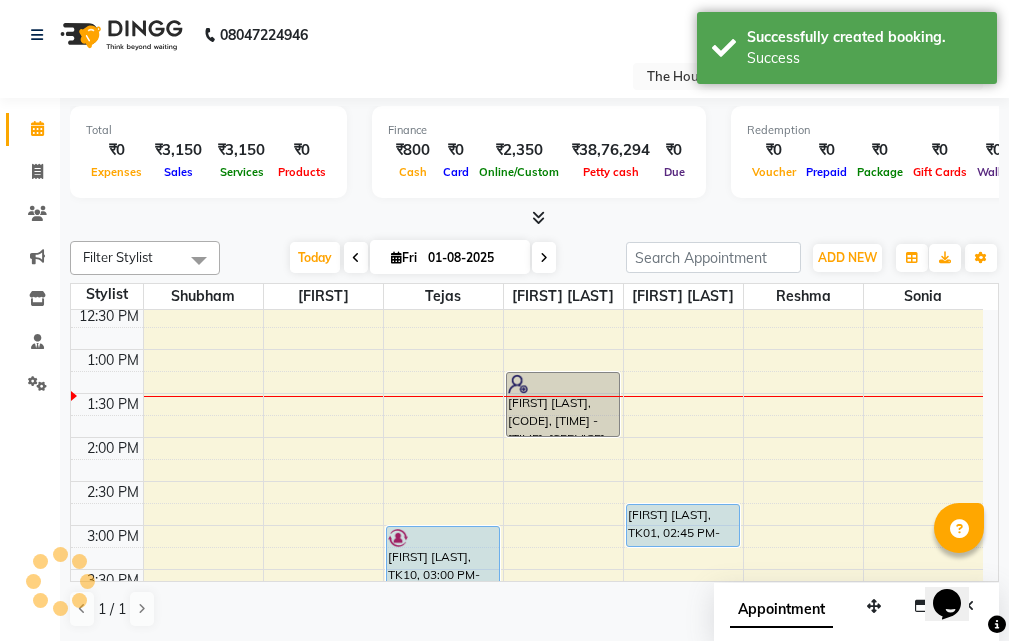 scroll, scrollTop: 0, scrollLeft: 0, axis: both 